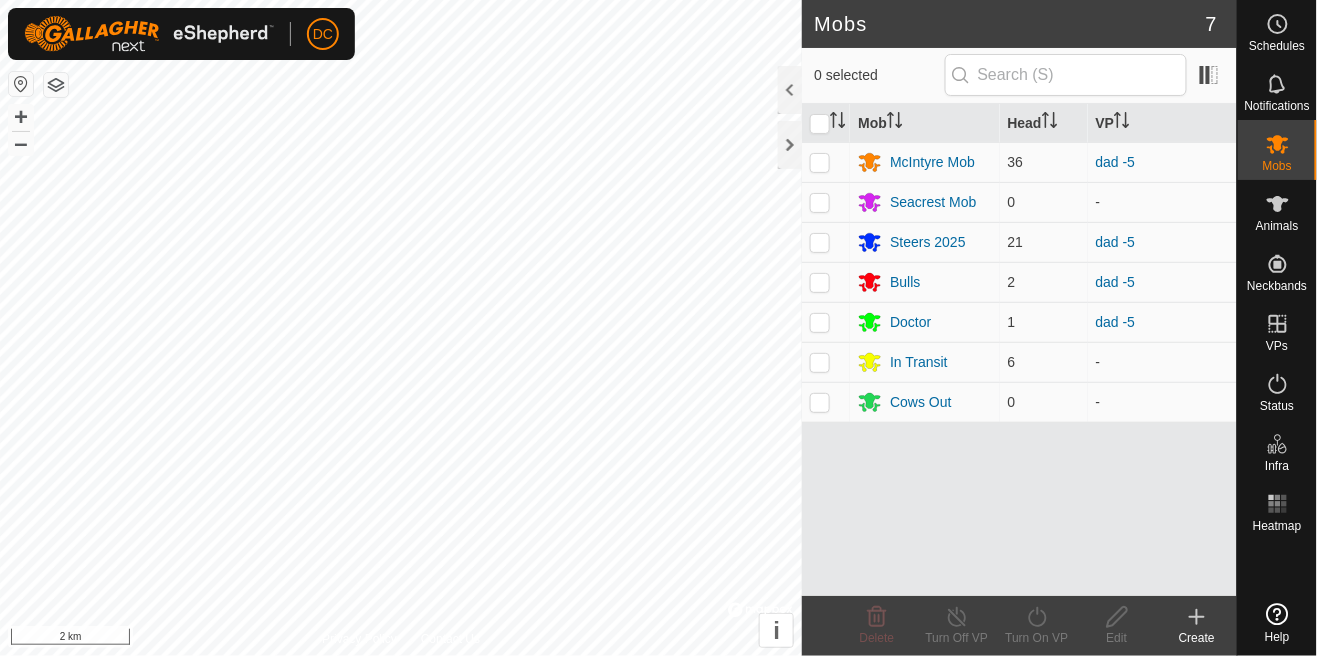 scroll, scrollTop: 0, scrollLeft: 0, axis: both 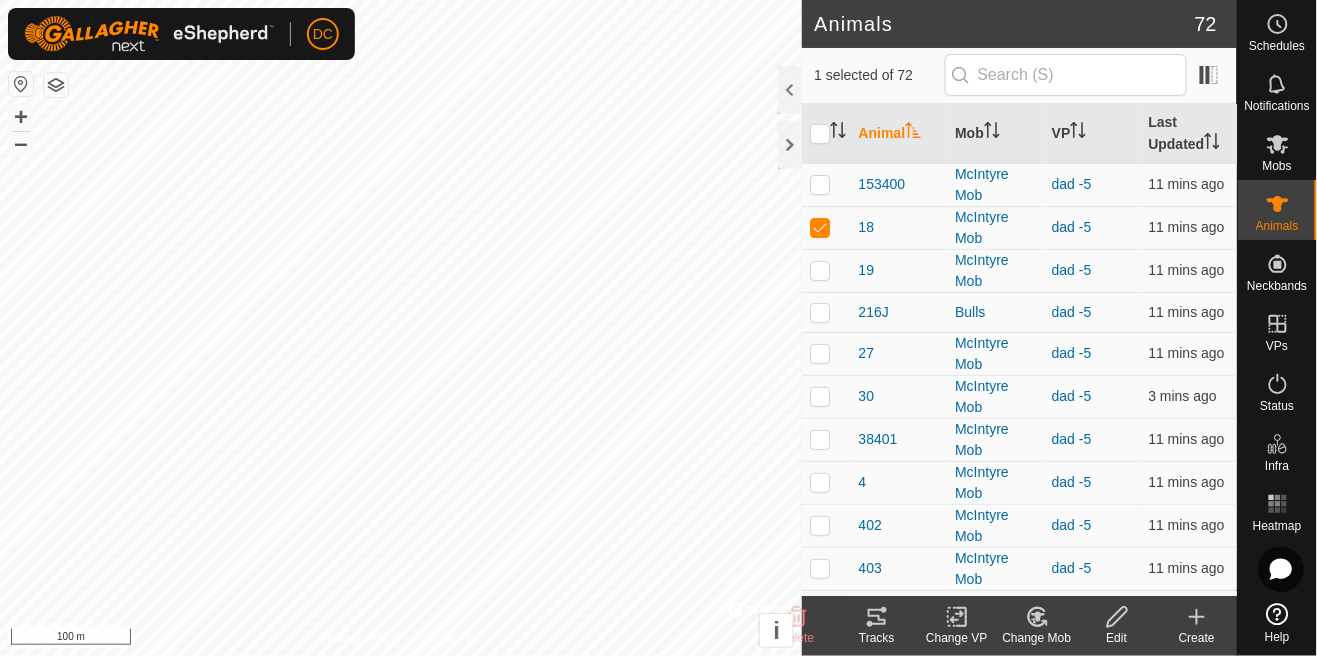 click on "Mobs" at bounding box center (1277, 166) 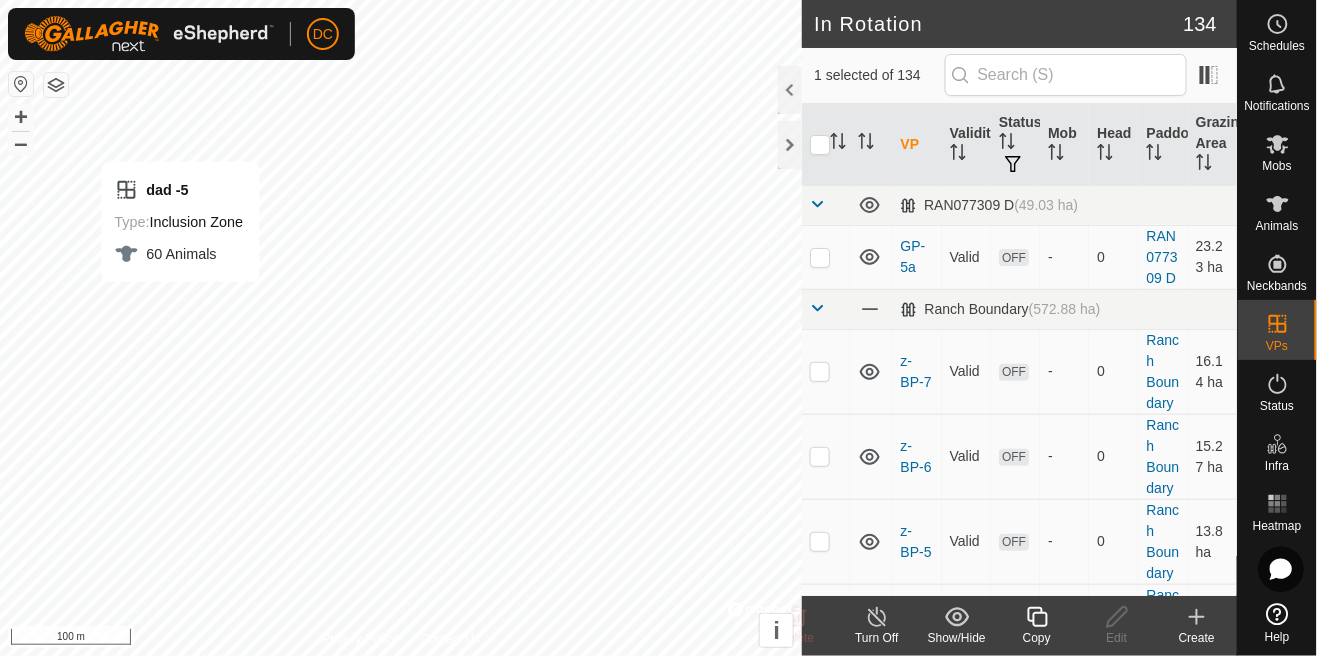 checkbox on "true" 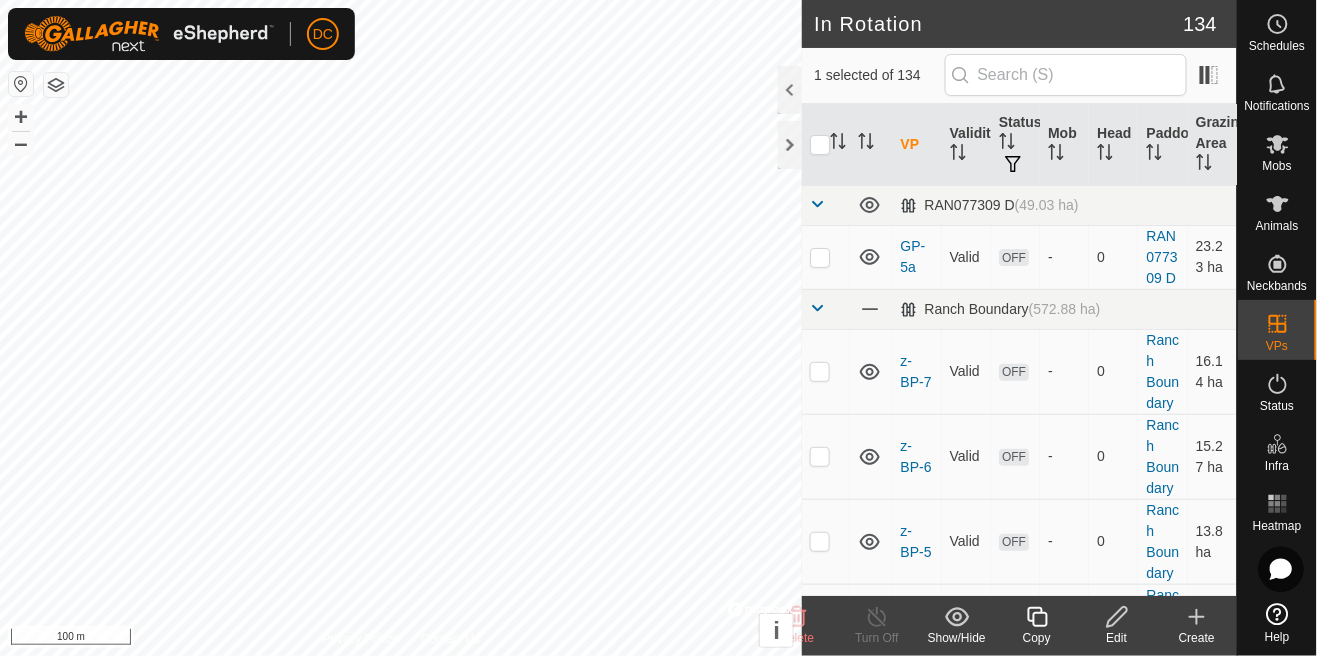 click on "Copy" 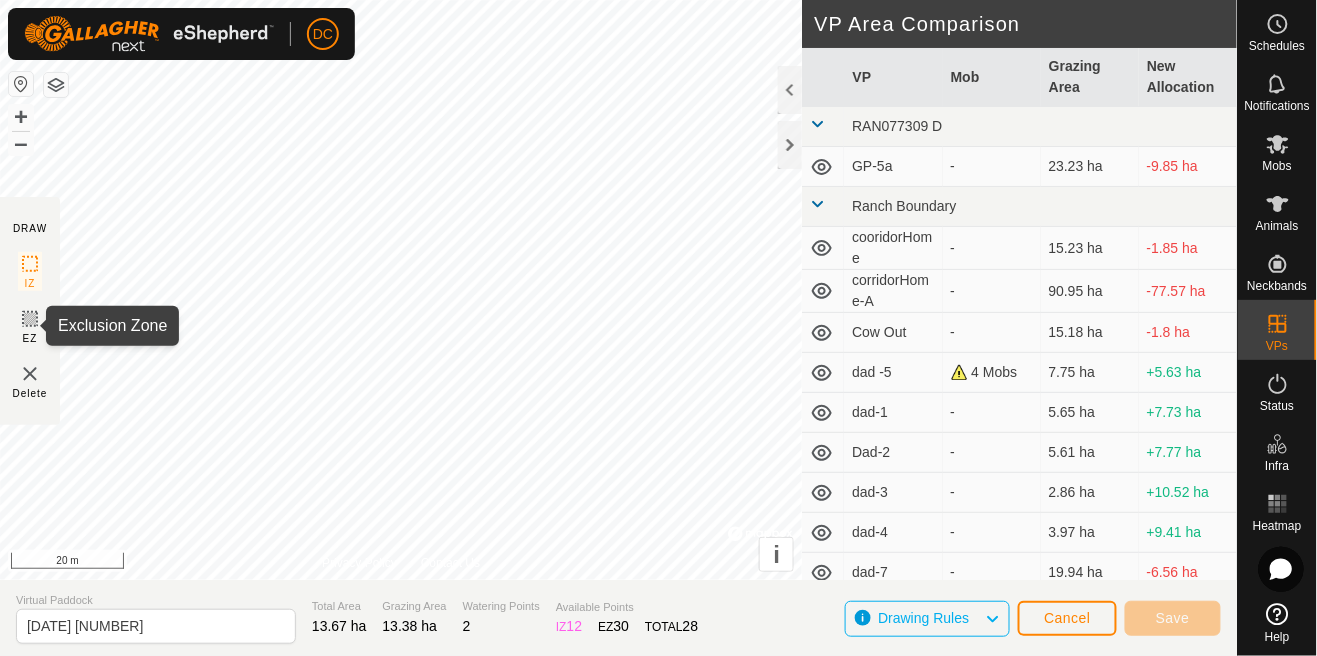 click 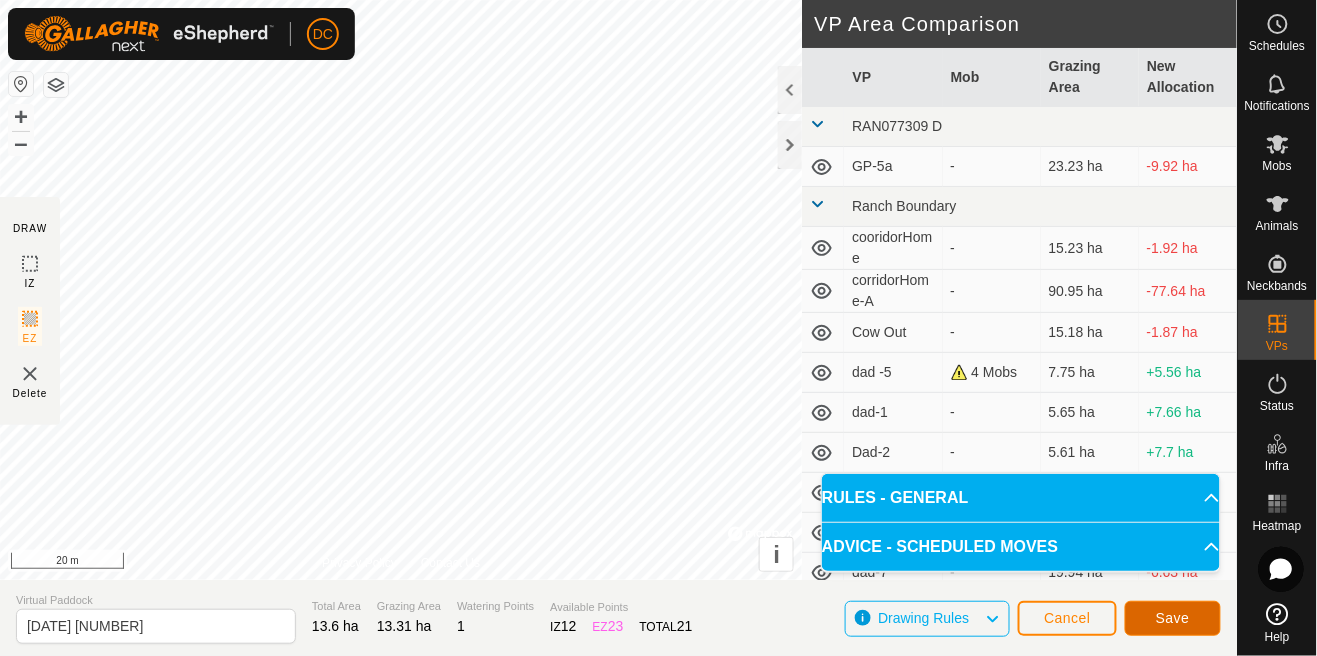 click on "Save" 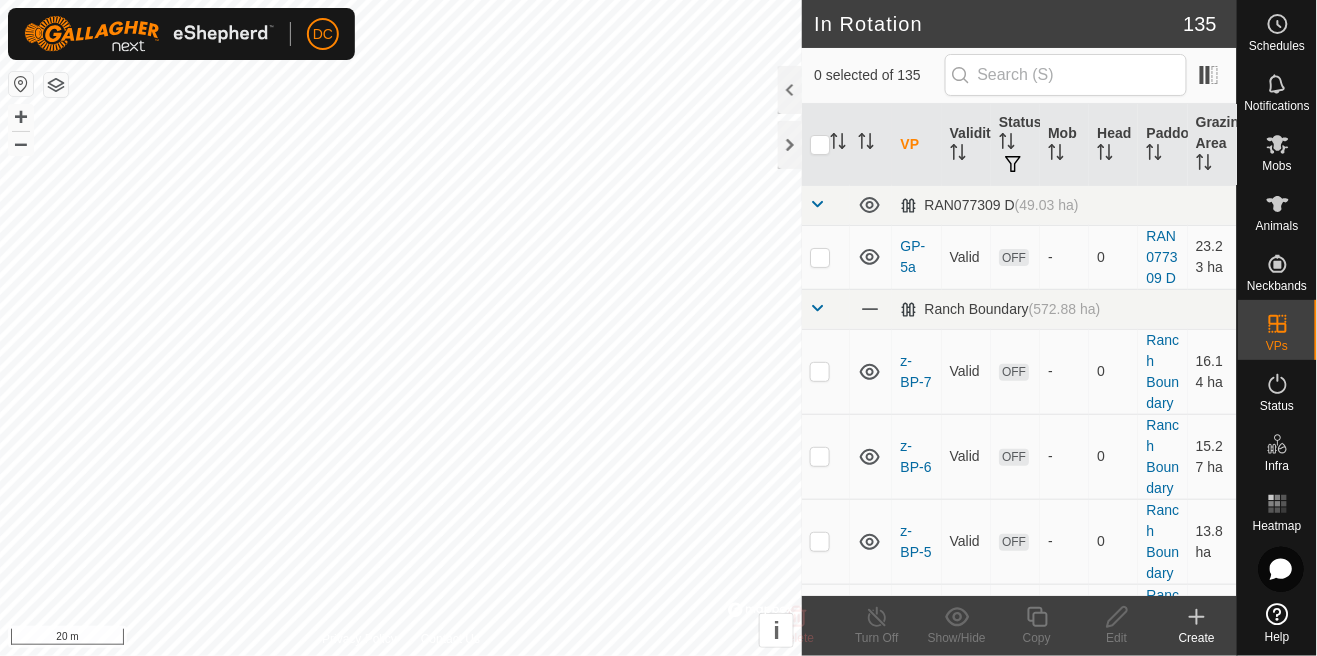 checkbox on "true" 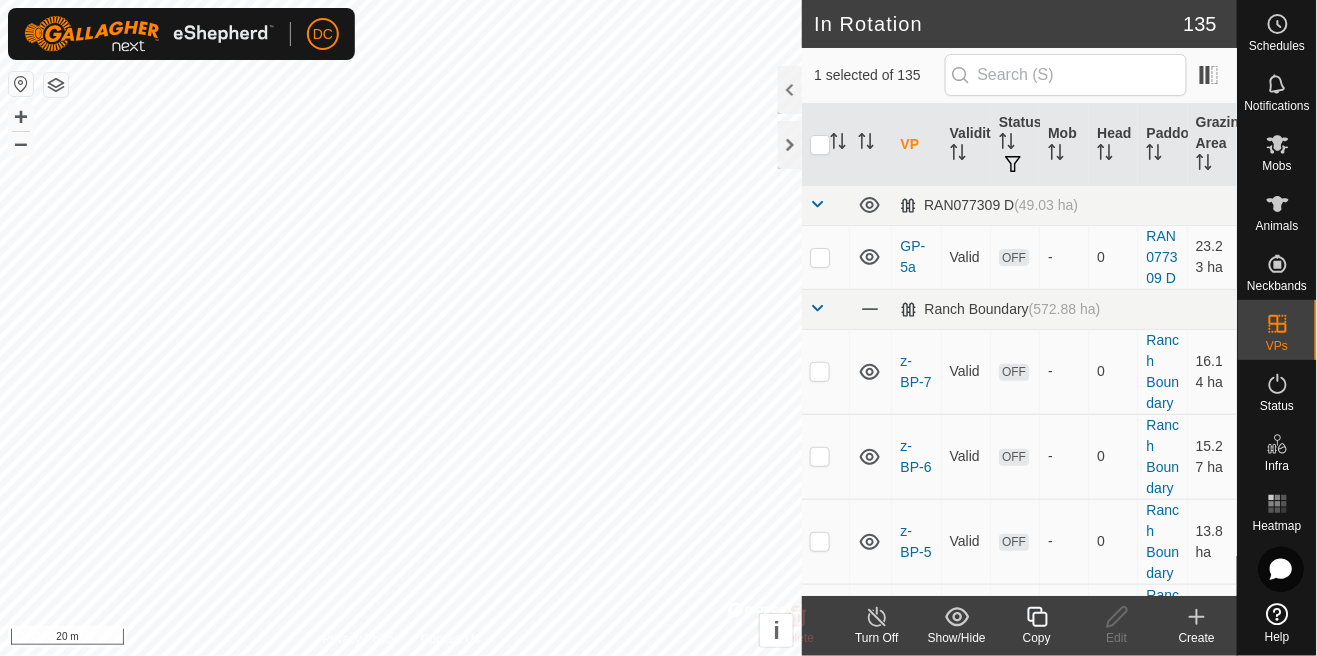 checkbox on "true" 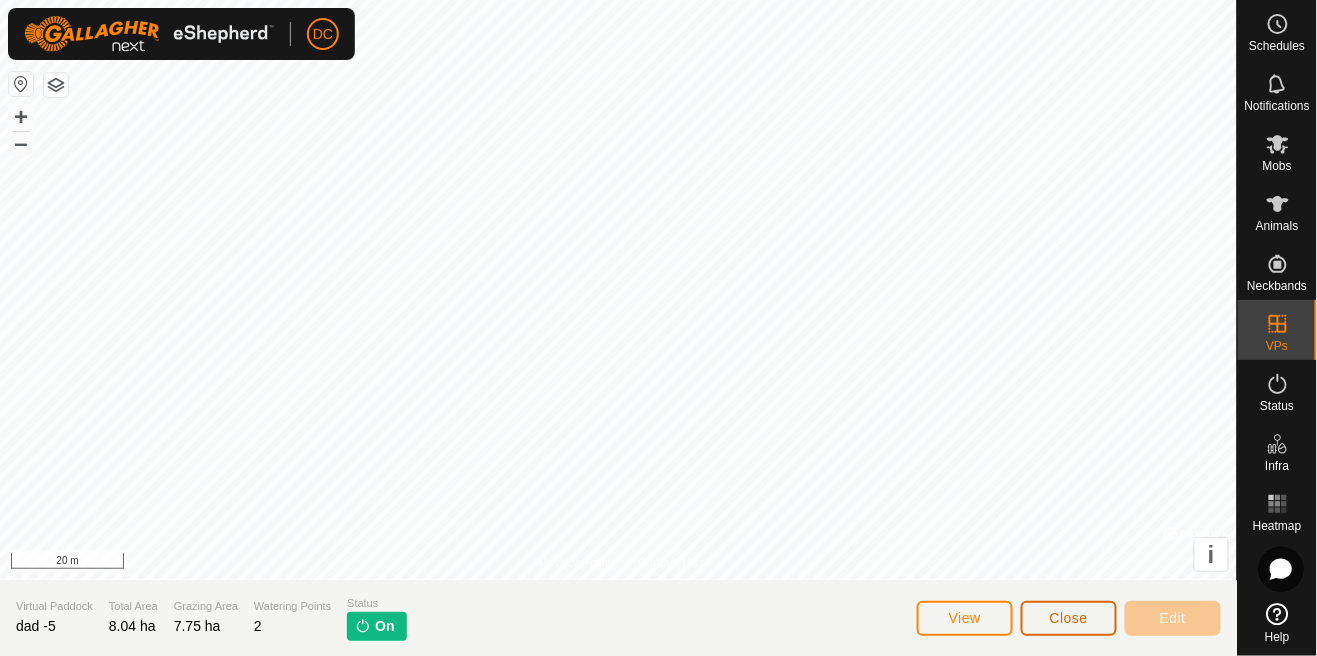 click on "Close" 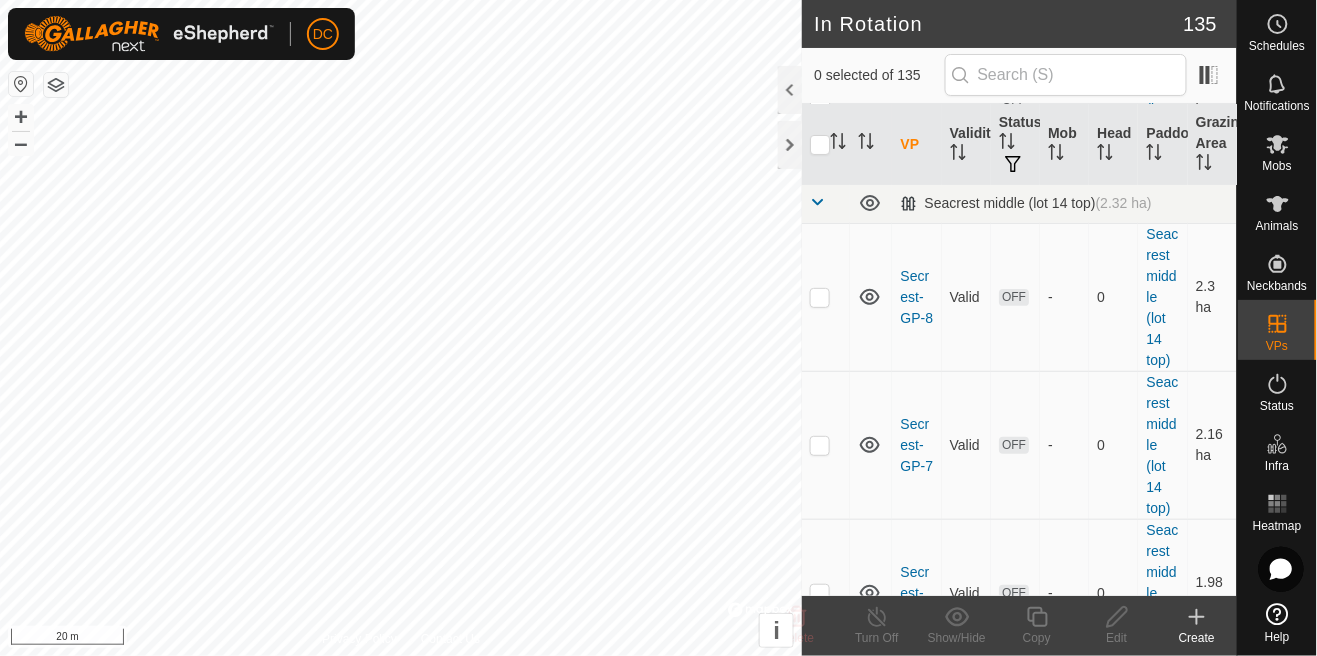 scroll, scrollTop: 14308, scrollLeft: 0, axis: vertical 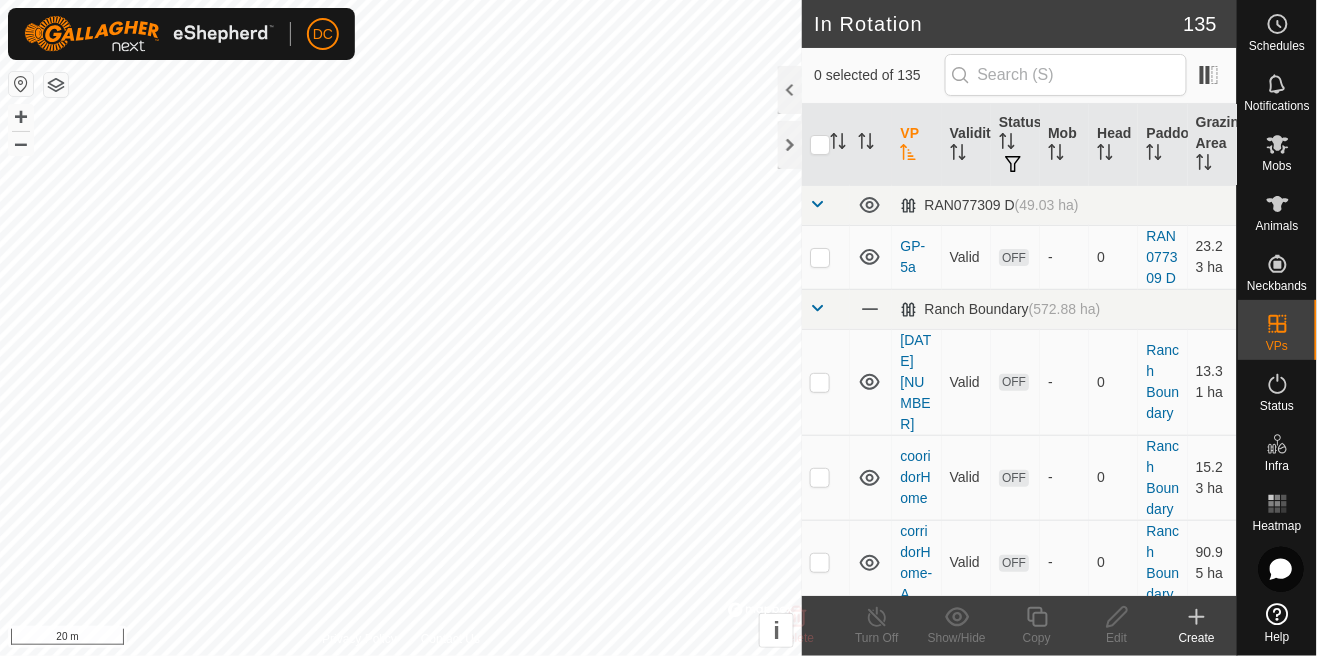 click 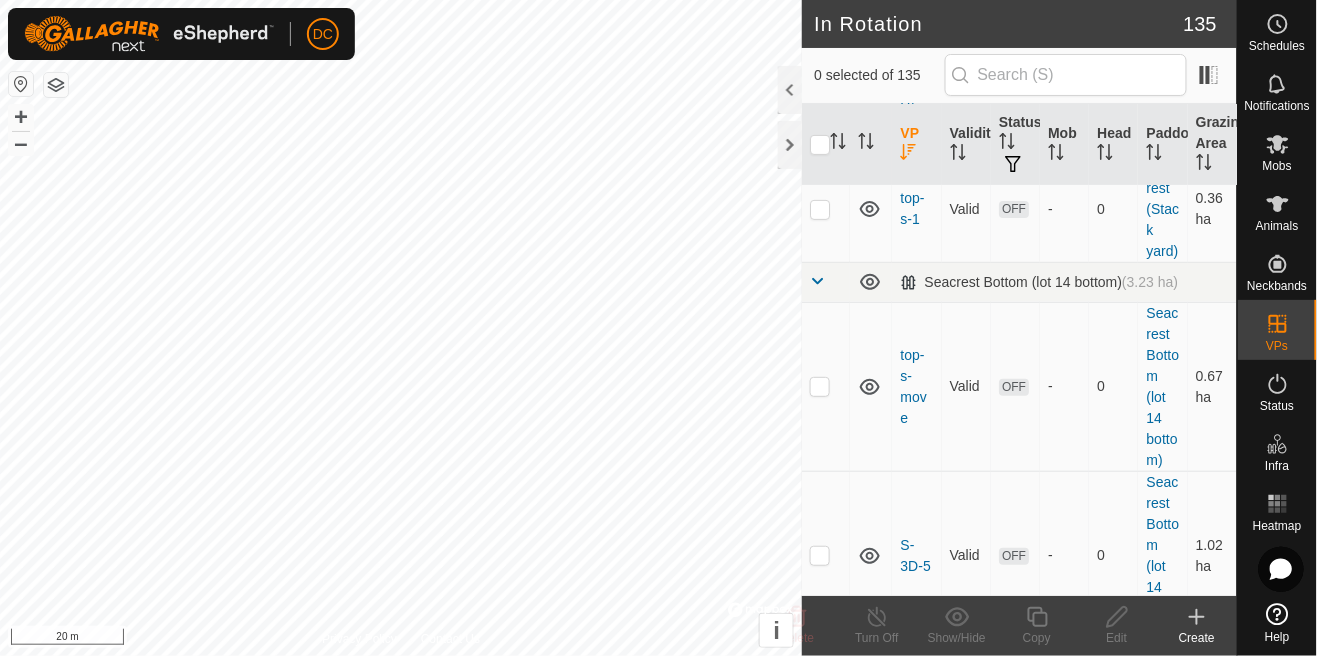 scroll, scrollTop: 6254, scrollLeft: 0, axis: vertical 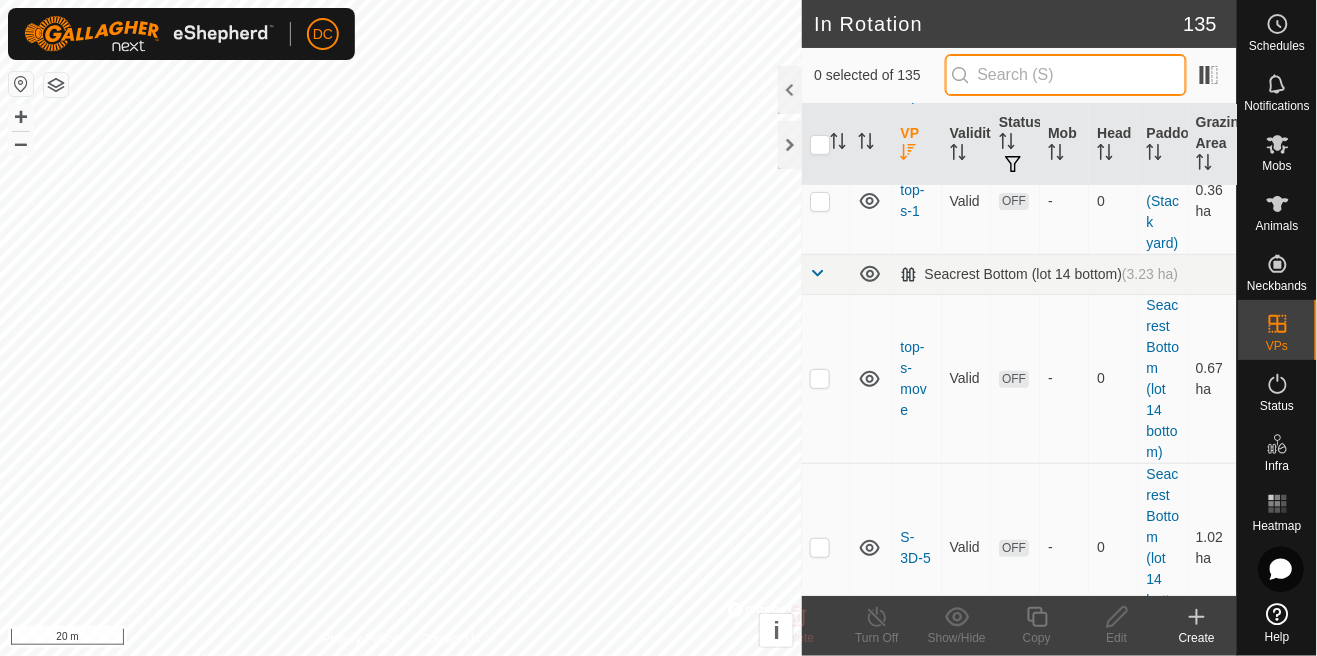 click at bounding box center (1066, 75) 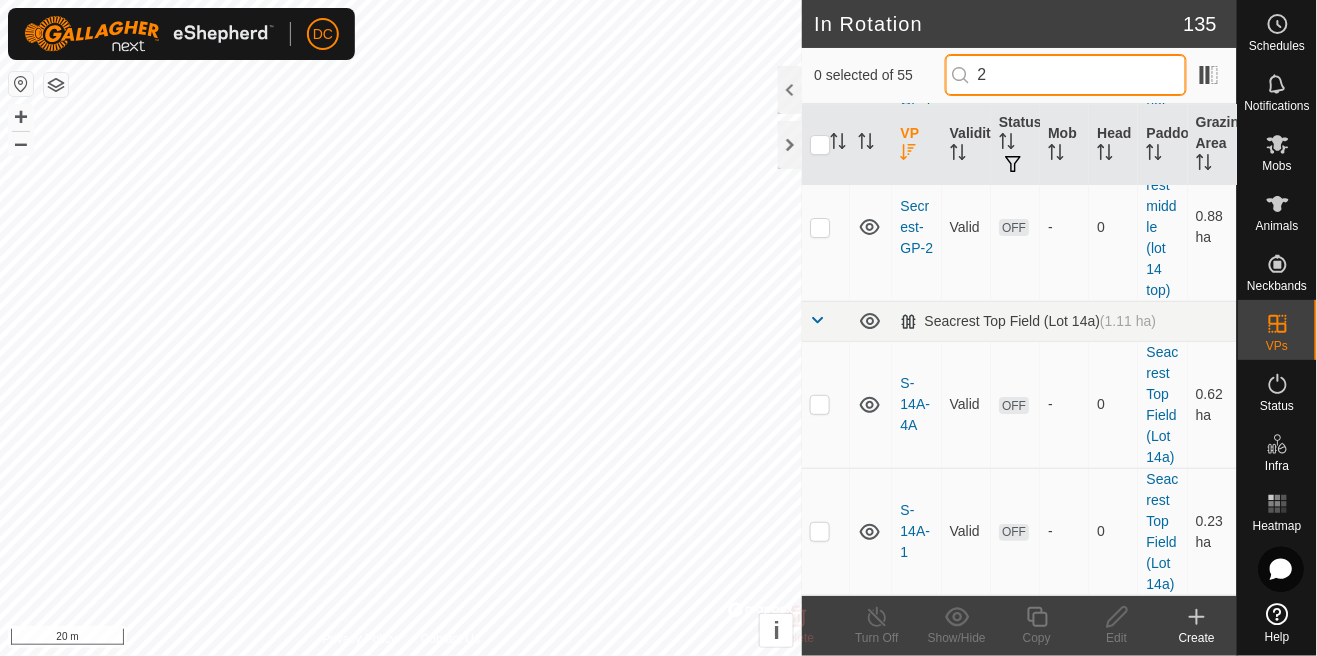 scroll, scrollTop: 0, scrollLeft: 0, axis: both 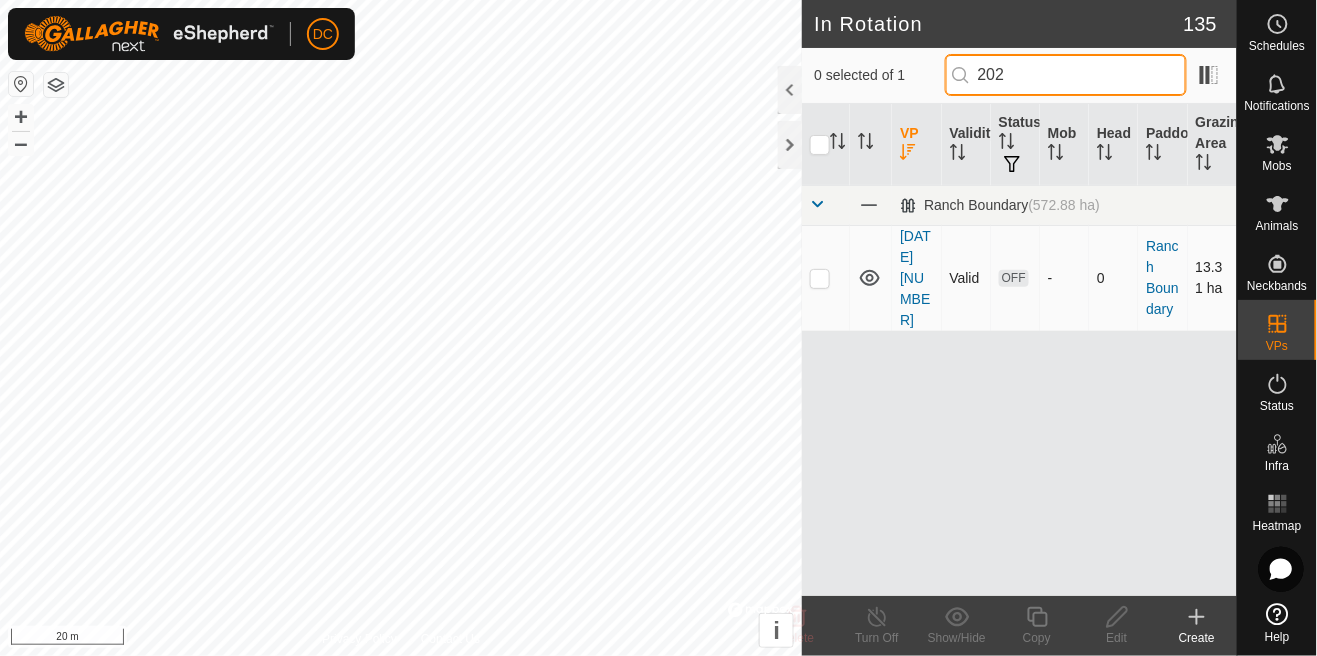 type on "202" 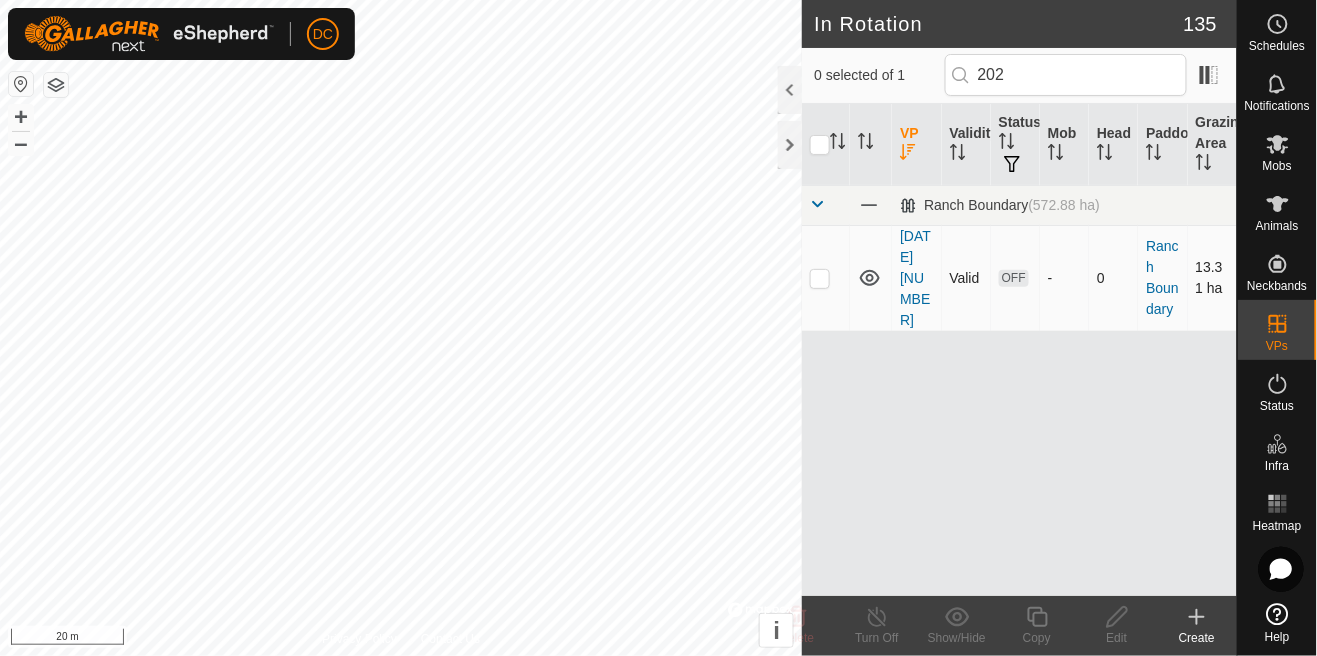 click at bounding box center (826, 278) 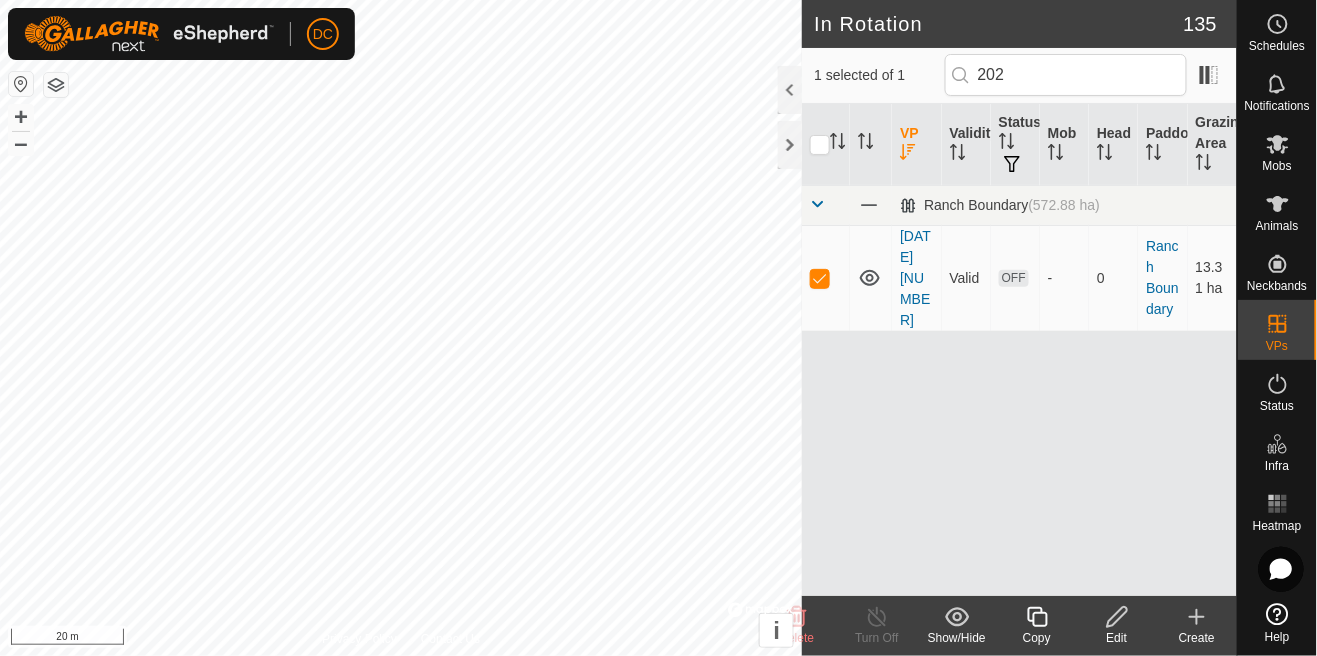 click 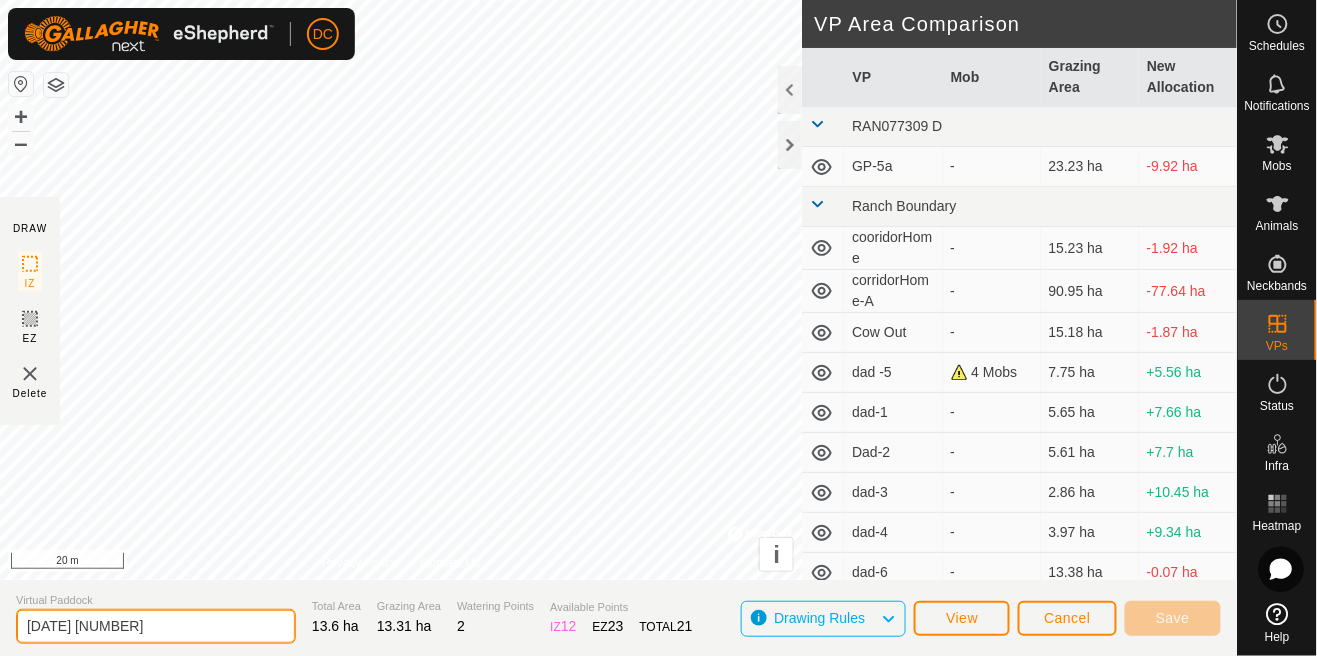 drag, startPoint x: 162, startPoint y: 623, endPoint x: 0, endPoint y: 626, distance: 162.02777 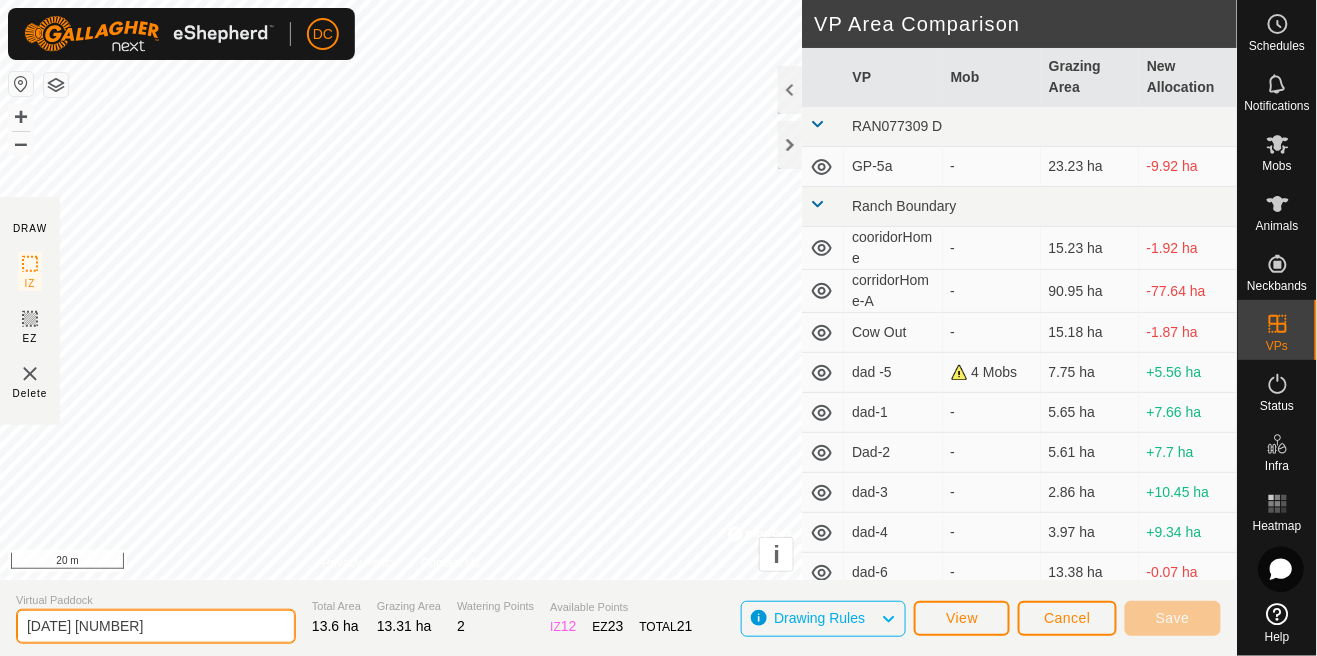click on "Virtual Paddock [DATE] [NUMBER] Total Area 13.6 ha Grazing Area 13.31 ha Watering Points 2 Available Points  IZ   12  EZ  23  TOTAL   21 Drawing Rules View Cancel Save" 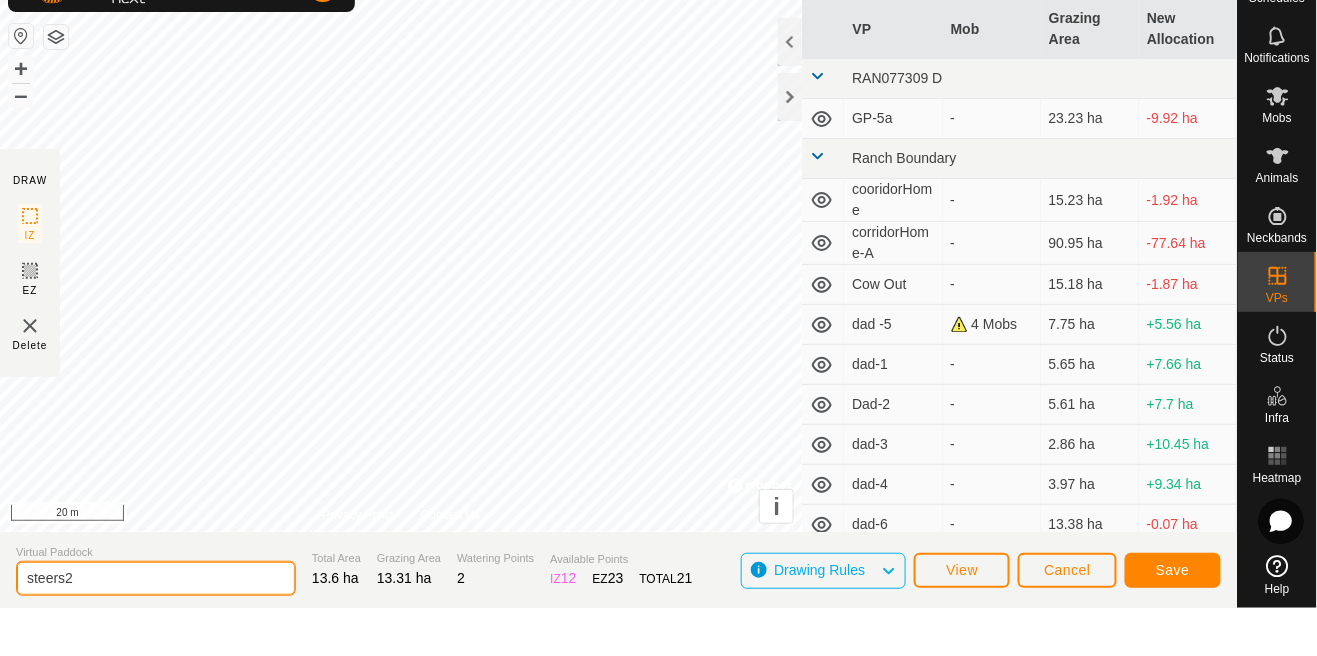 type on "steers2" 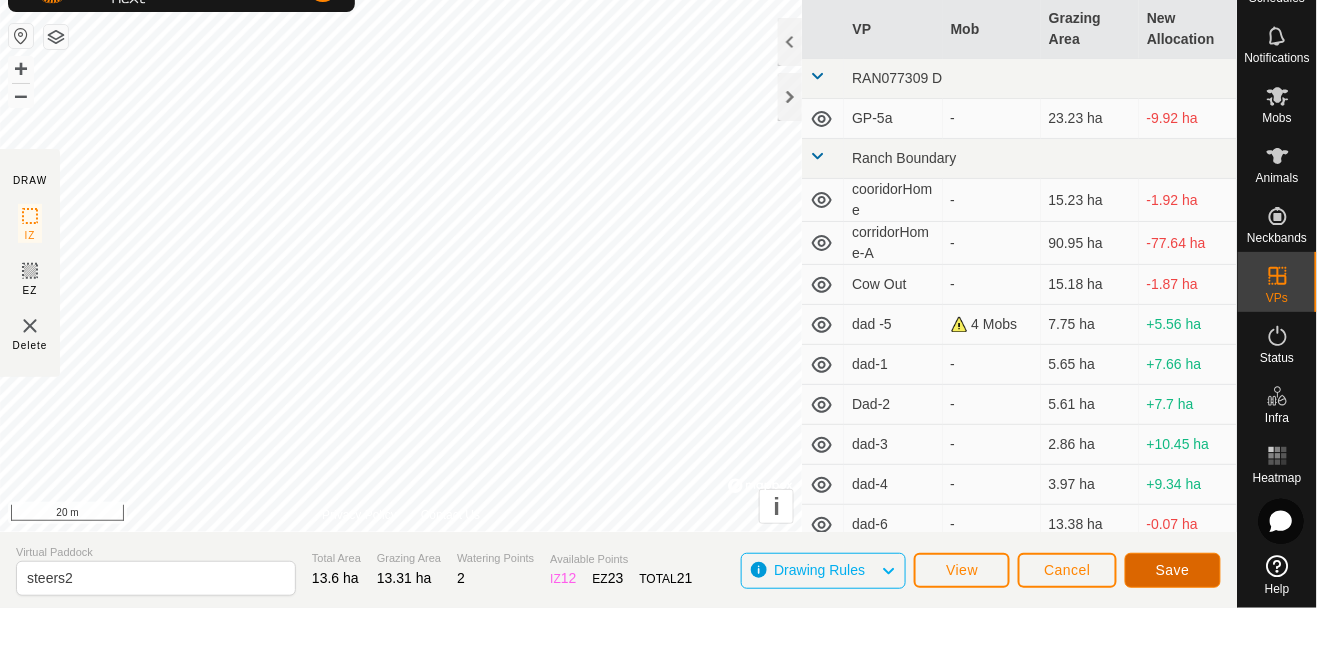 click on "Save" 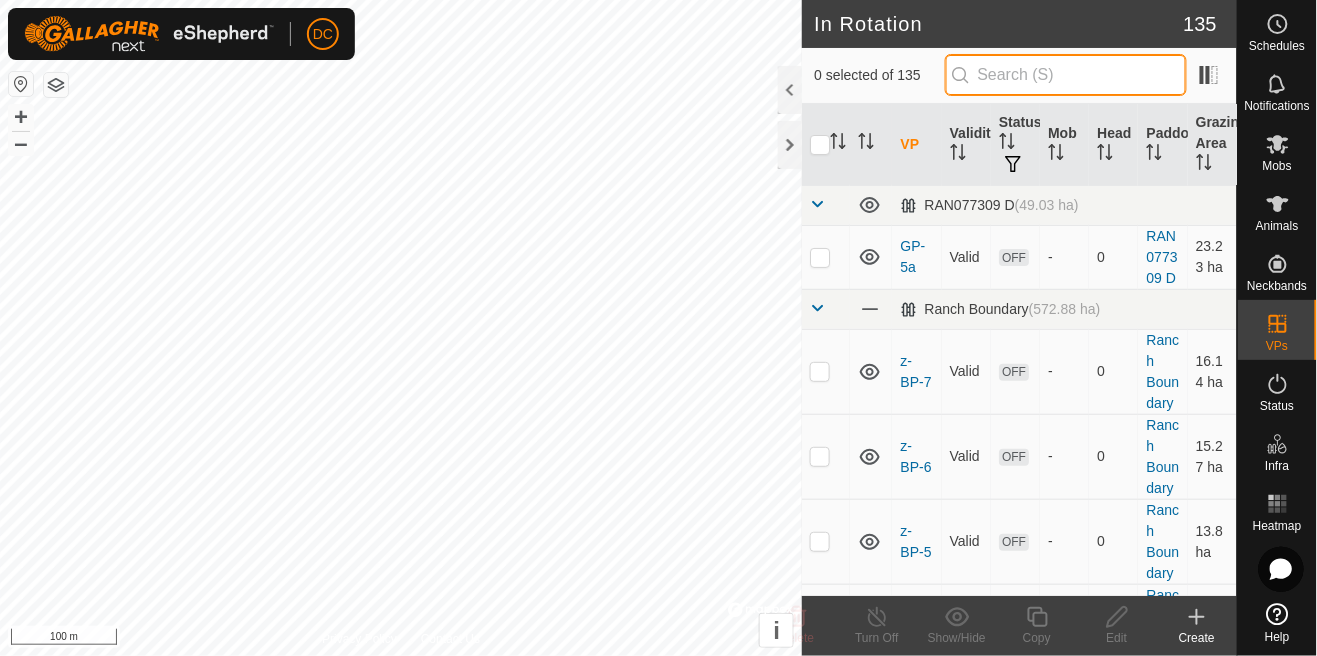 click at bounding box center [1066, 75] 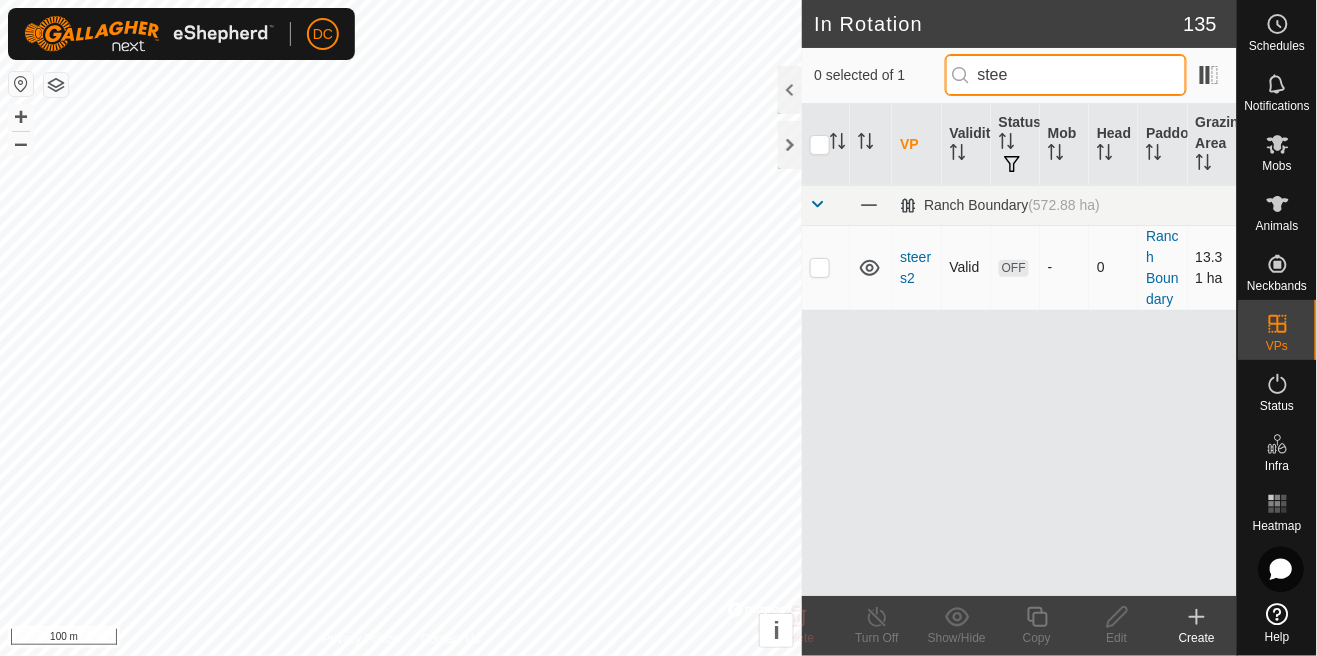 type on "stee" 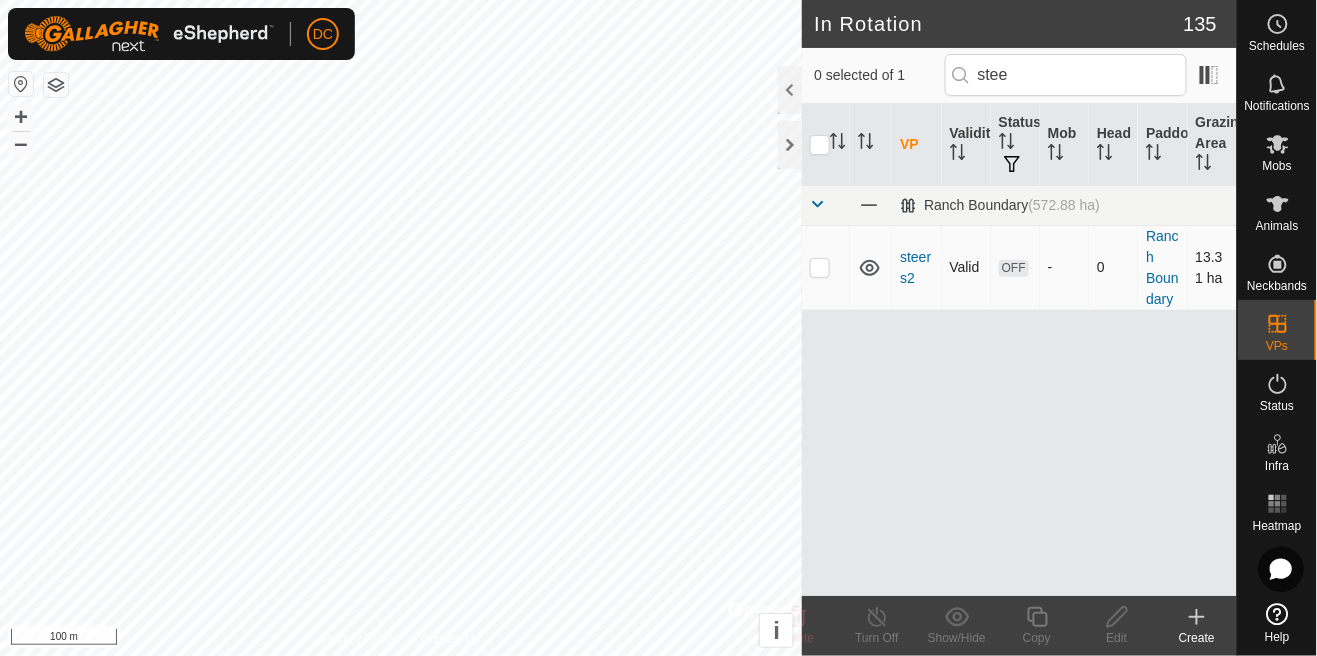 click on "steers2" at bounding box center (916, 267) 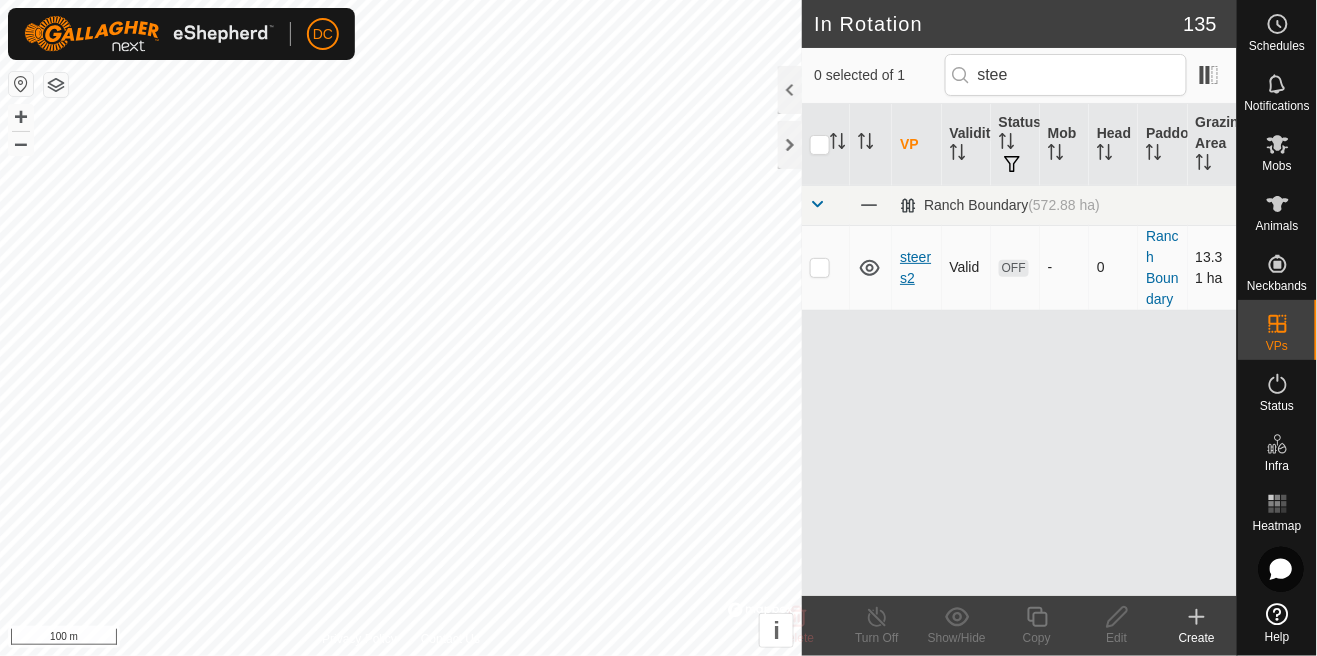 click on "steers2" at bounding box center [915, 267] 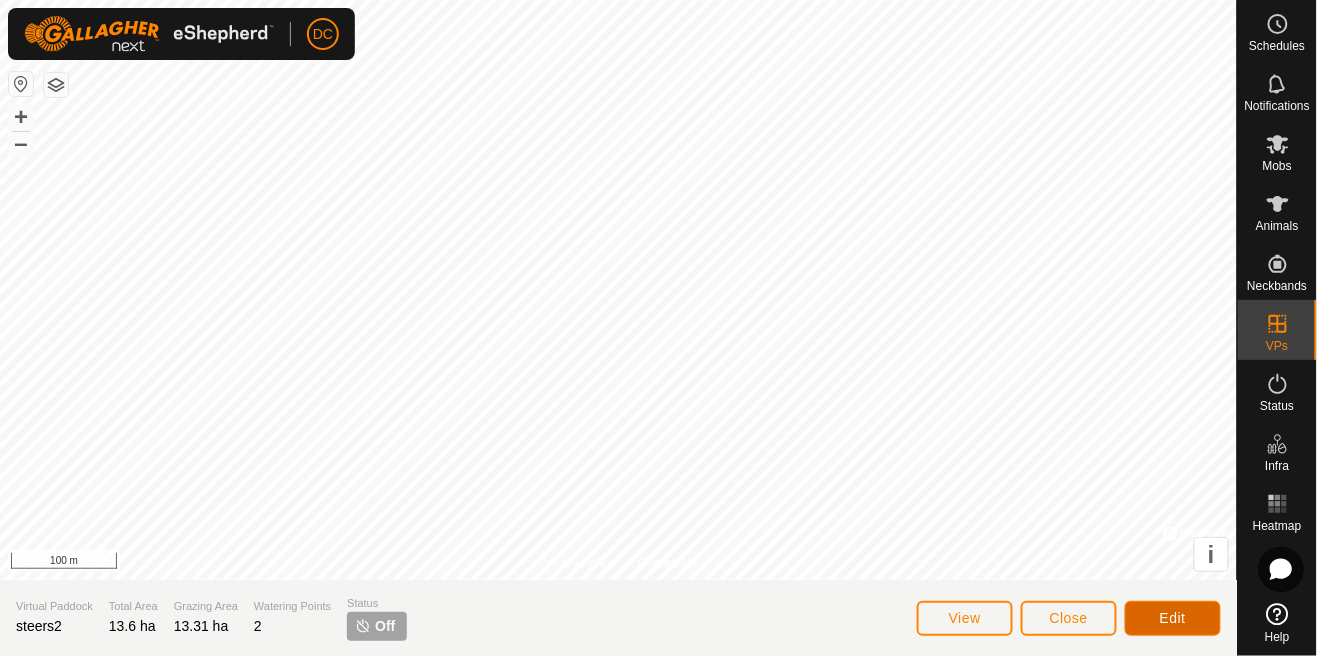 click on "Edit" 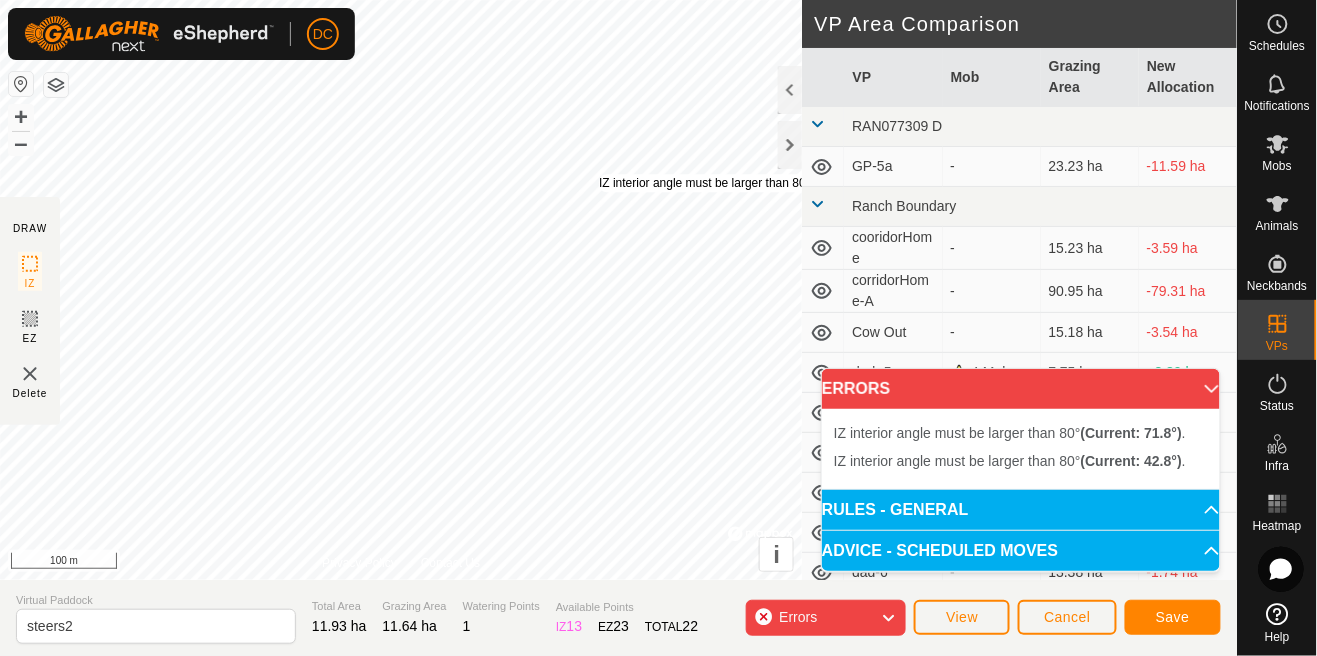 click on "IZ interior angle must be larger than 80°  (Current: 42.8°) ." at bounding box center (750, 183) 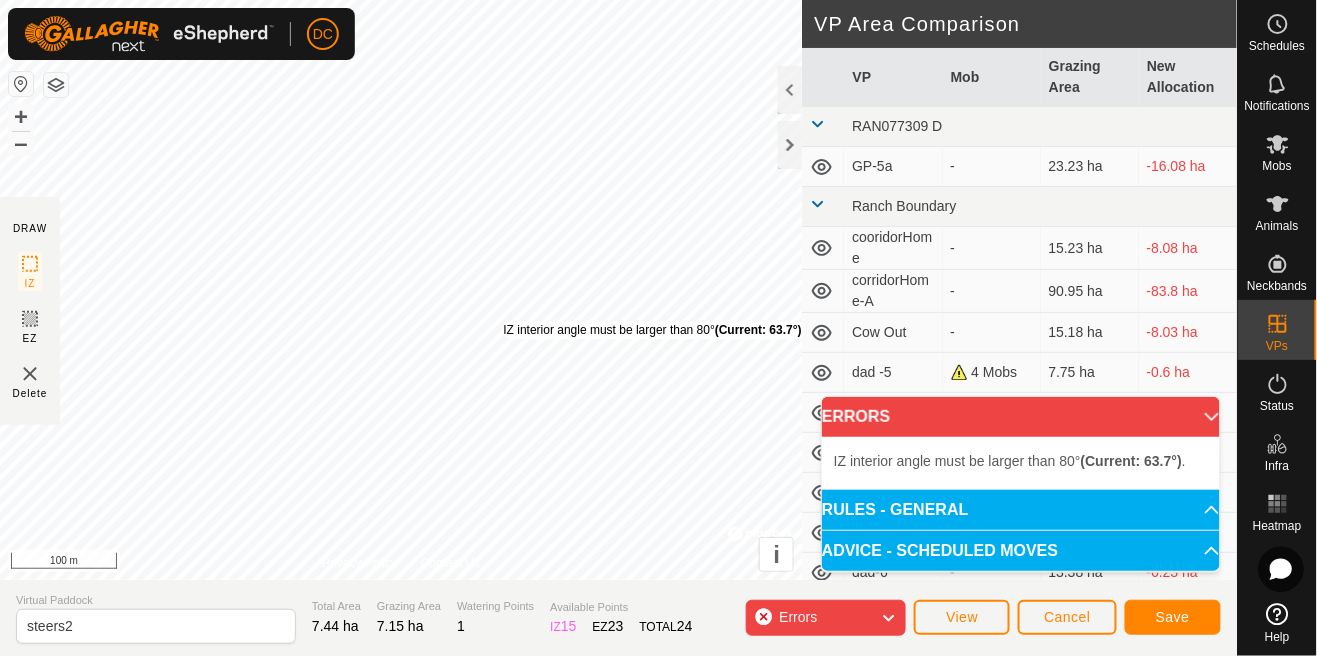 click on "IZ interior angle must be larger than 80°  (Current: 63.7°) ." at bounding box center [654, 330] 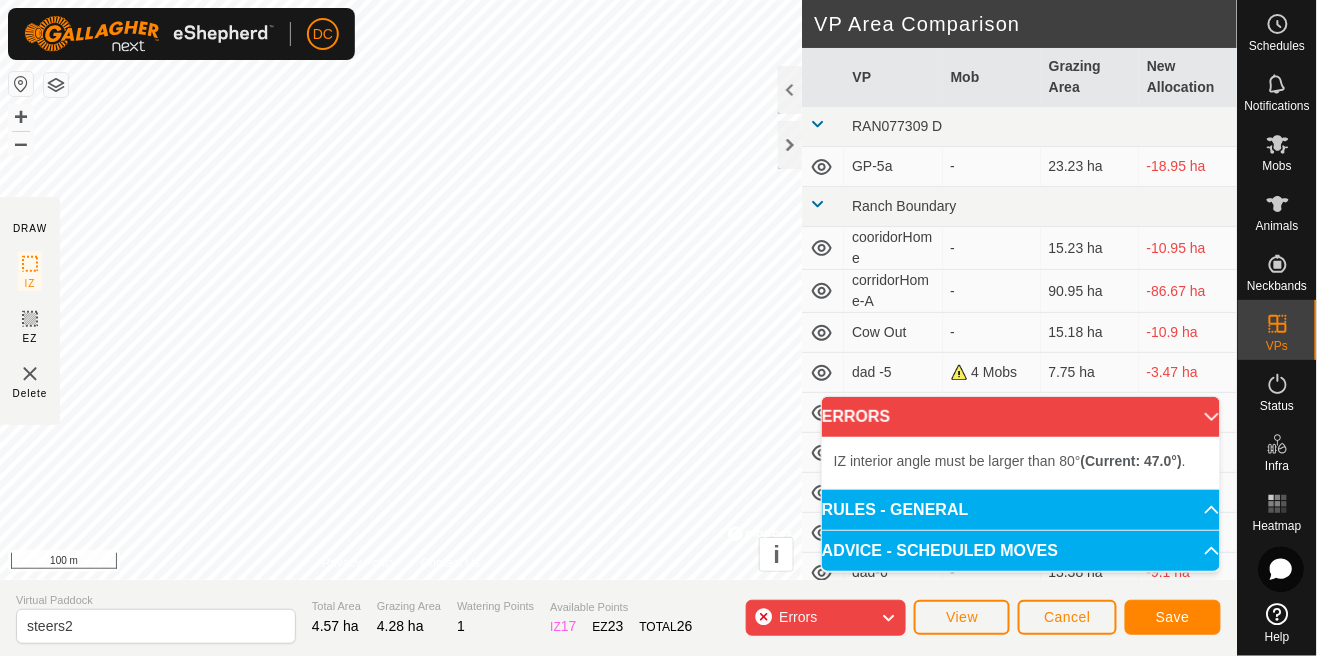 click on "IZ interior angle must be larger than 80°  (Current: 47.0°) . + – ⇧ i ©  Mapbox , ©  OpenStreetMap ,  Improve this map 100 m" at bounding box center (401, 290) 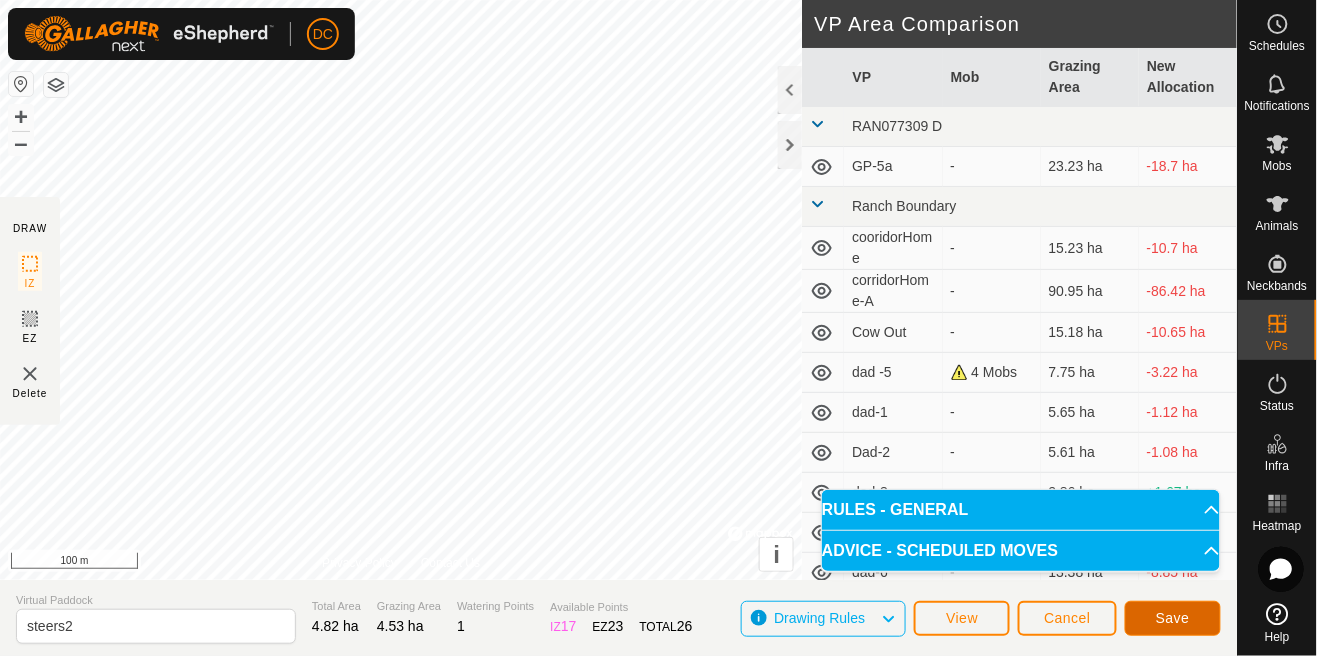 click on "Save" 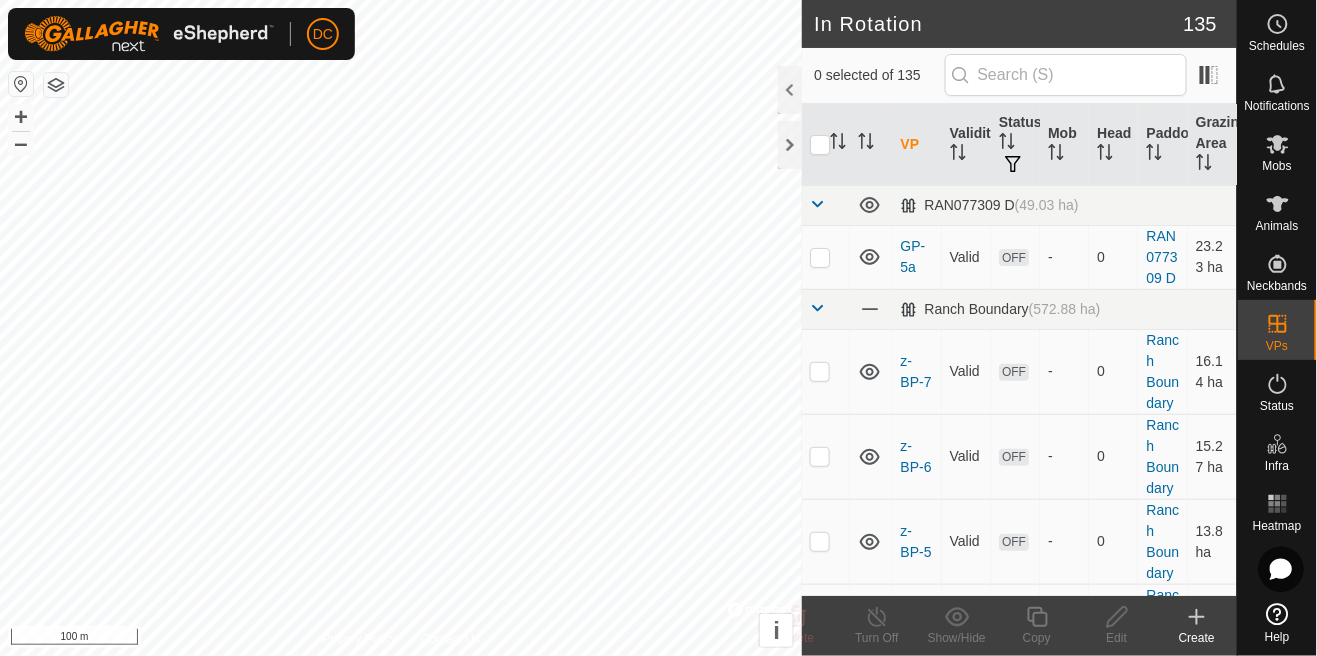 click on "Help" 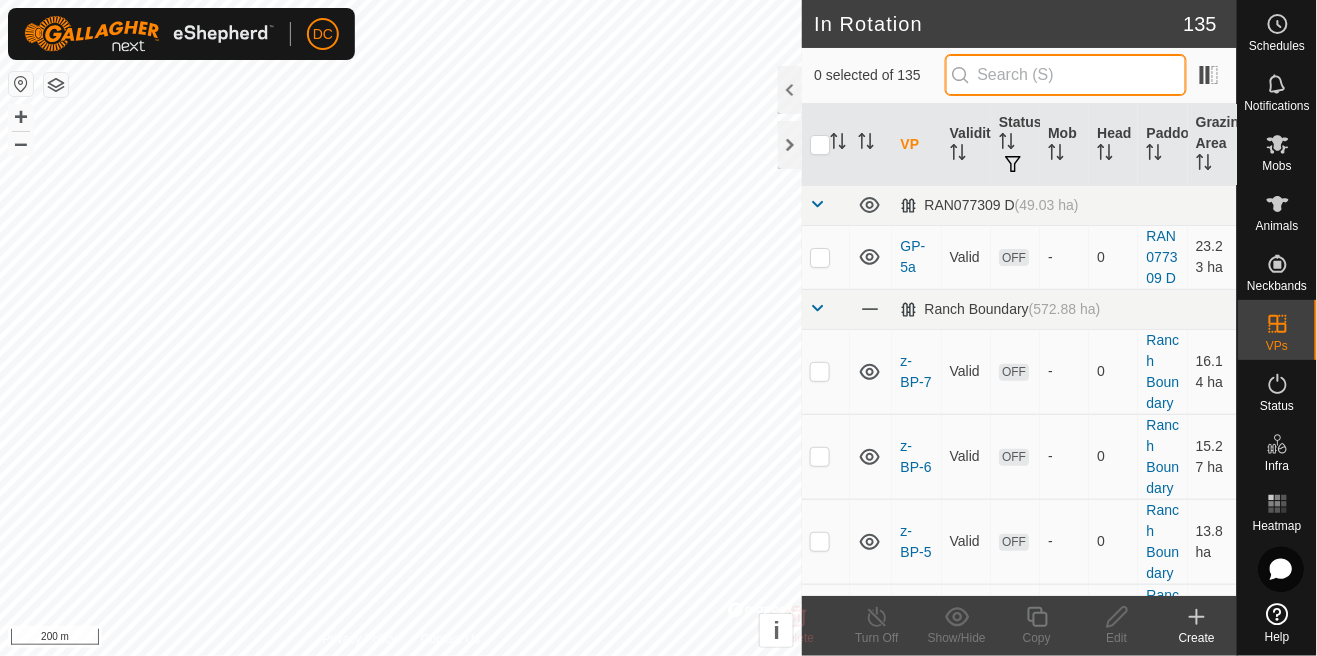 click at bounding box center [1066, 75] 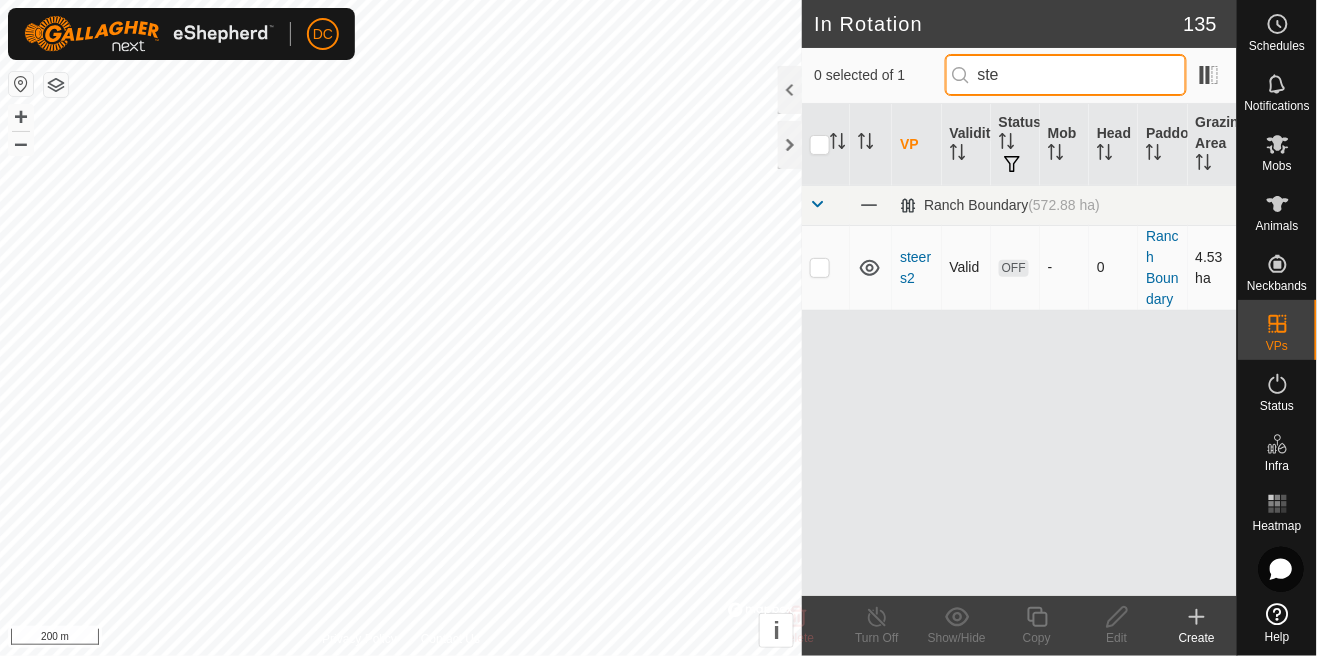 type on "ste" 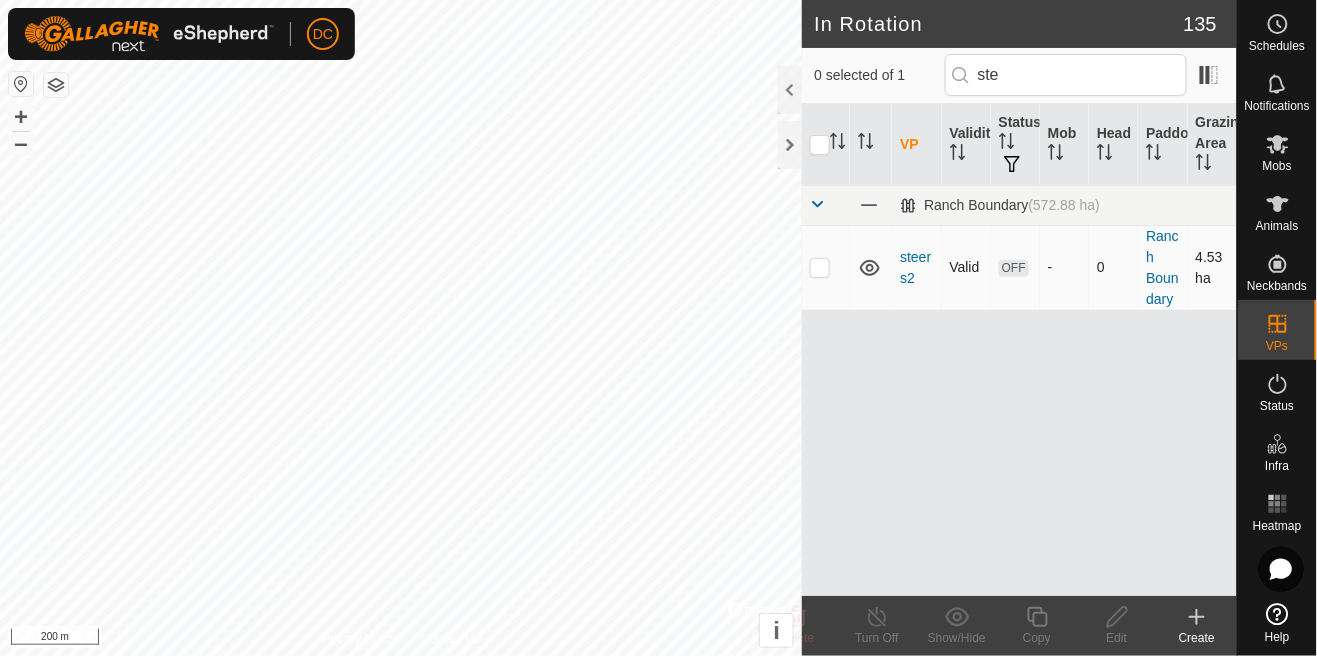 click at bounding box center [820, 267] 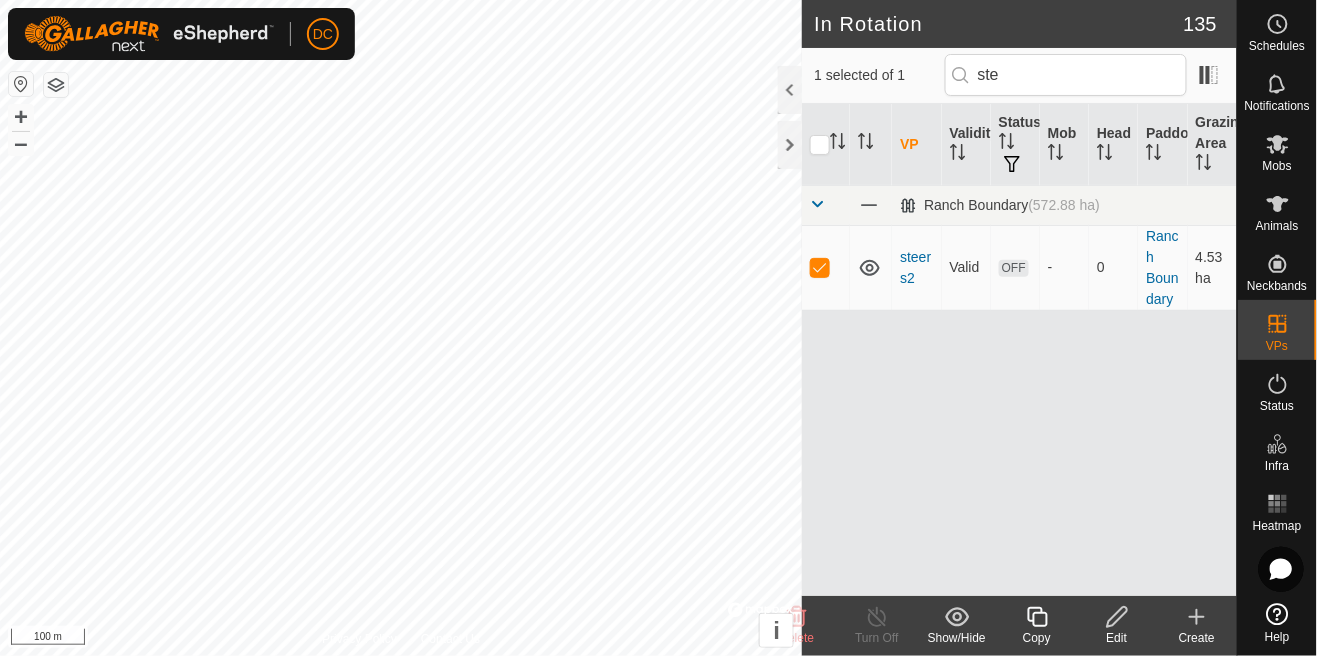 click on "Edit" 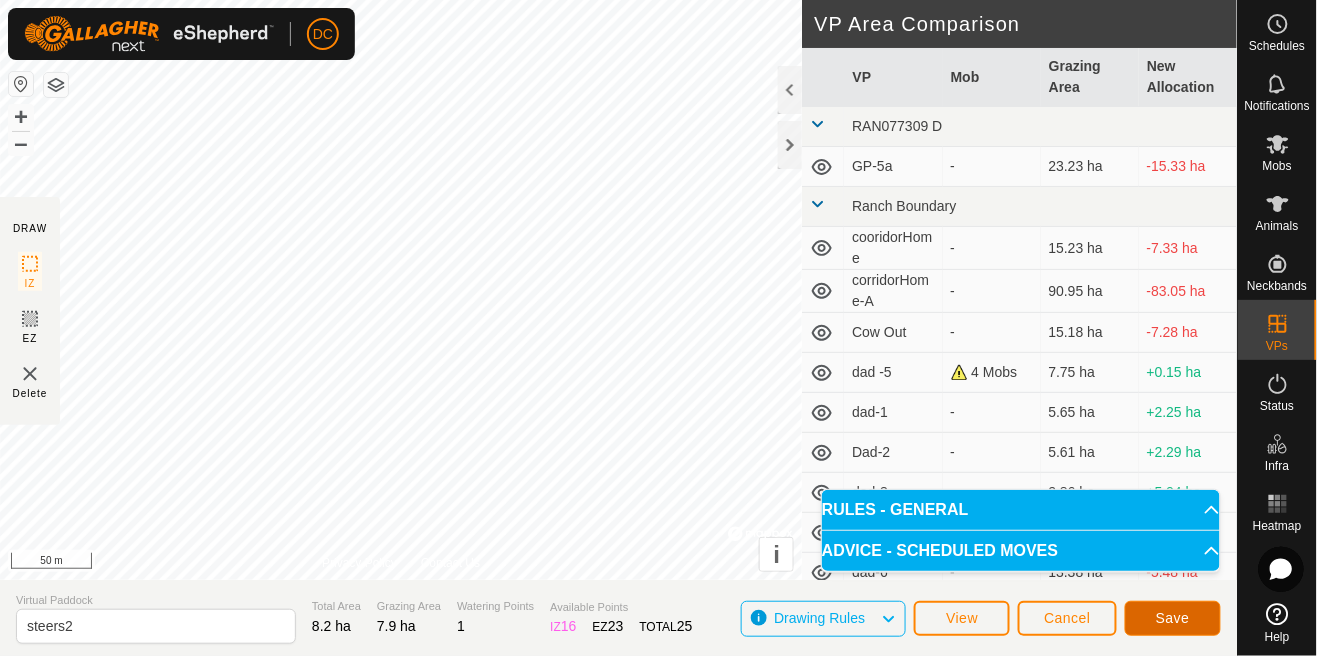 click on "Save" 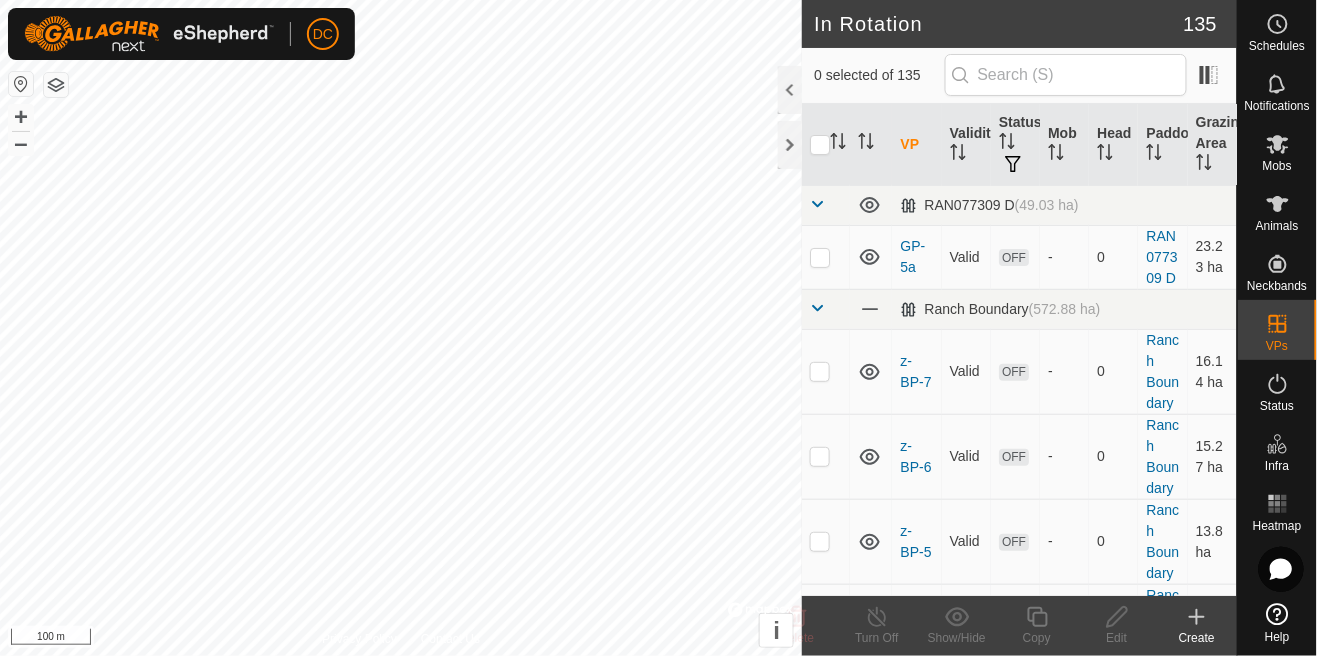 click 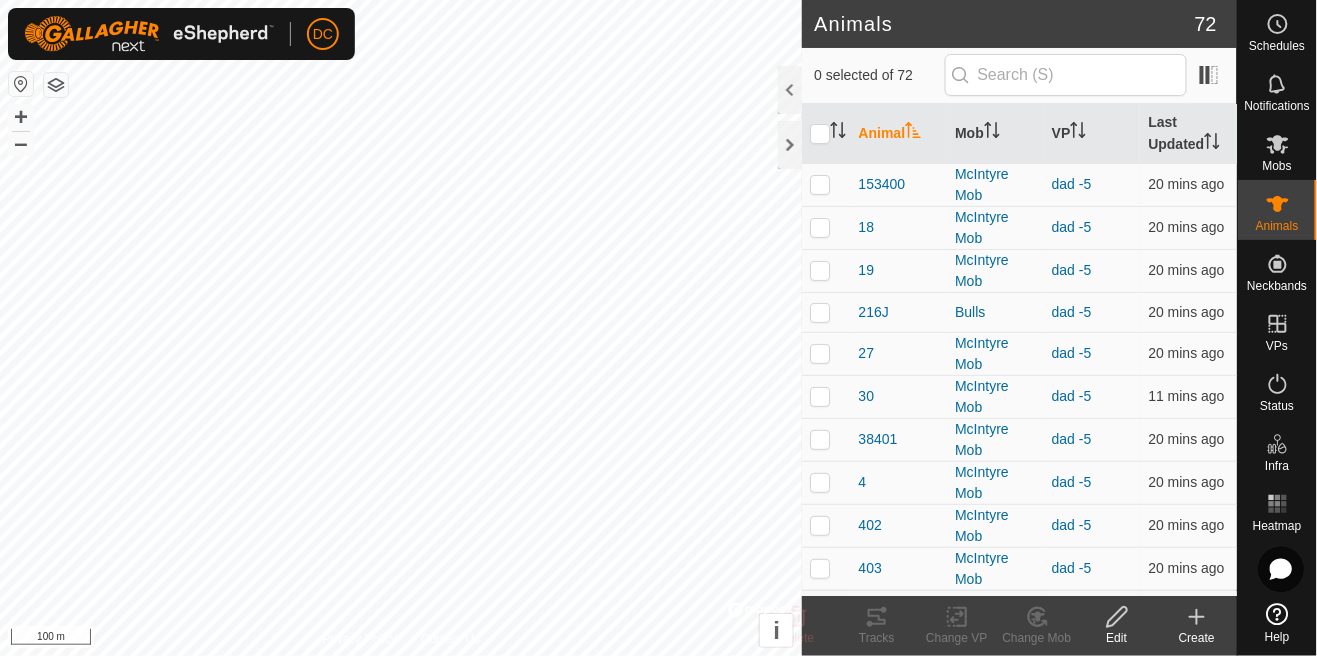 click 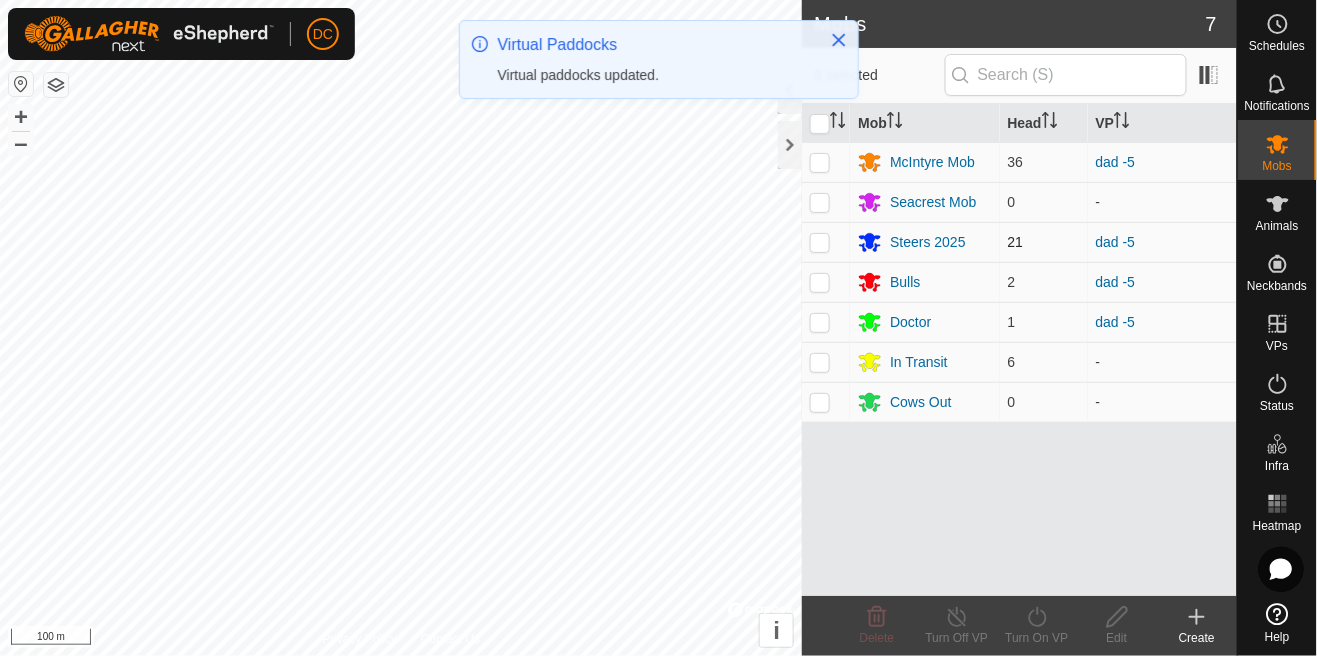 click at bounding box center (826, 242) 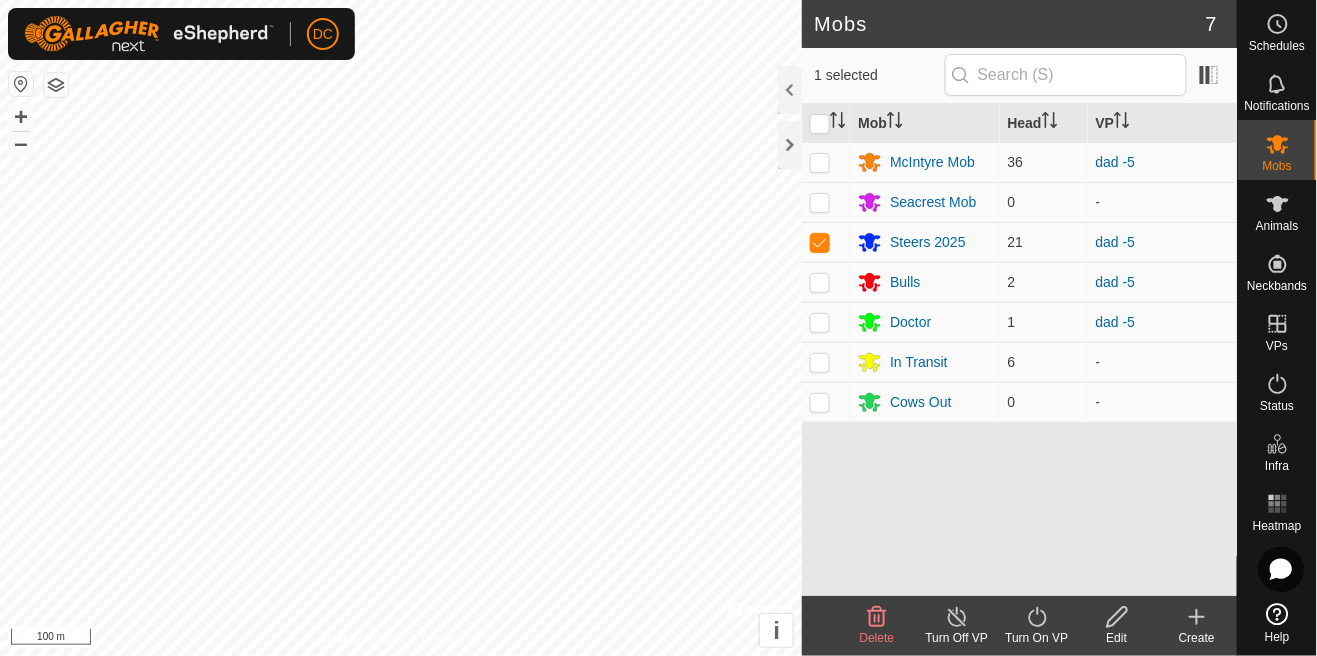 click 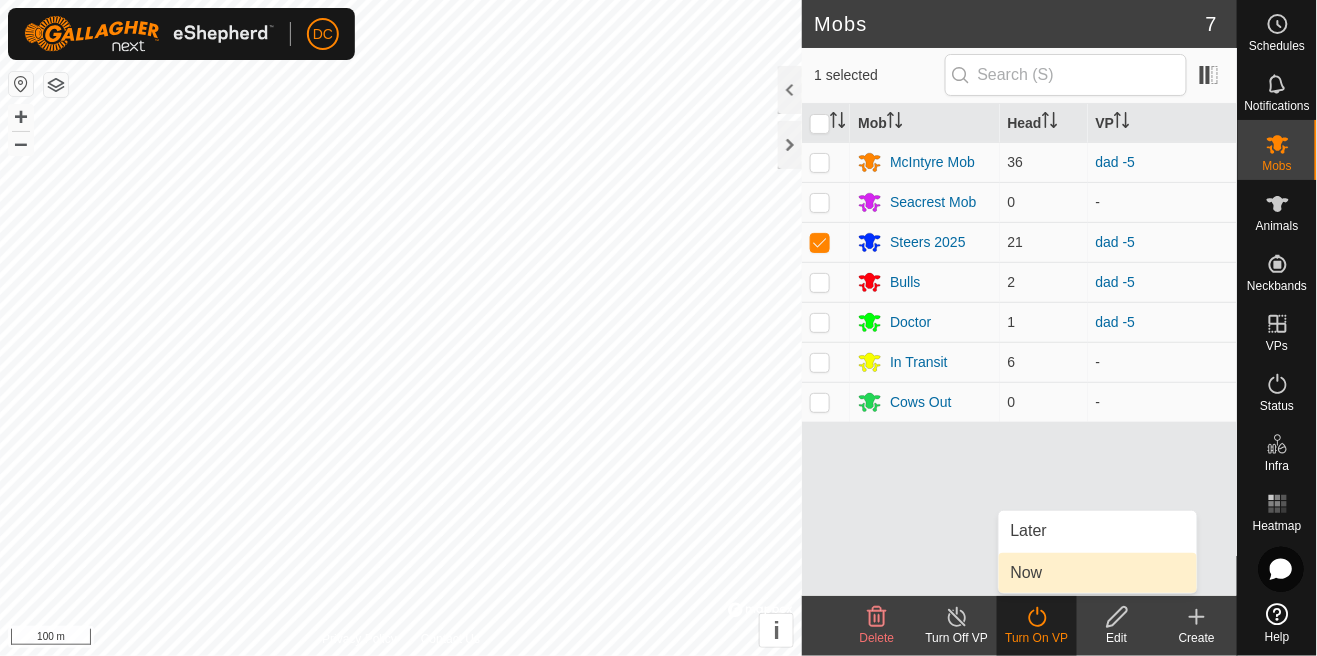 click on "Now" at bounding box center (1098, 573) 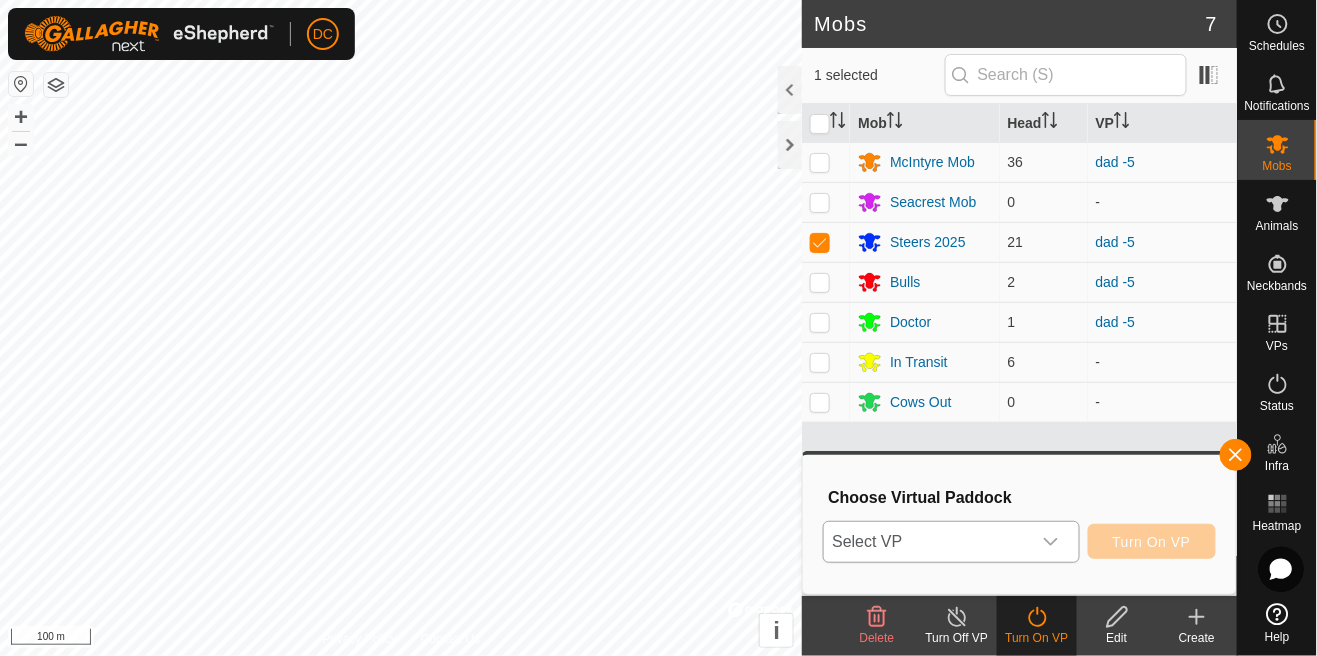 click 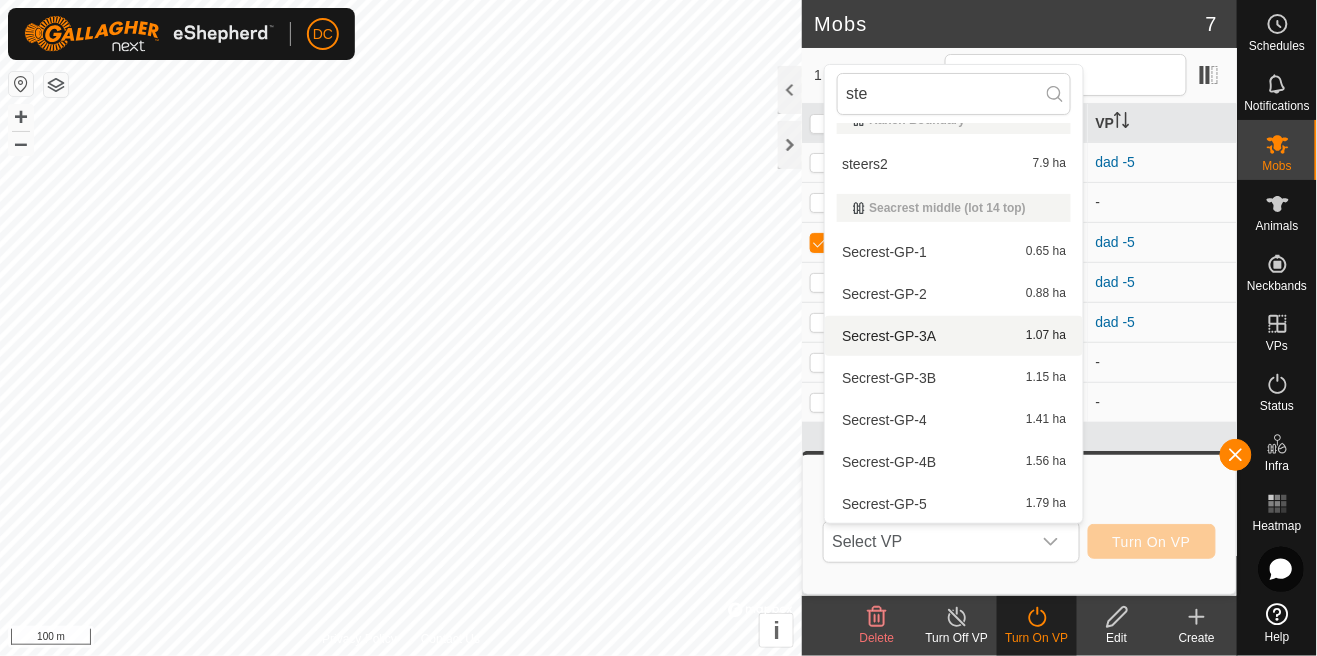 scroll, scrollTop: 0, scrollLeft: 0, axis: both 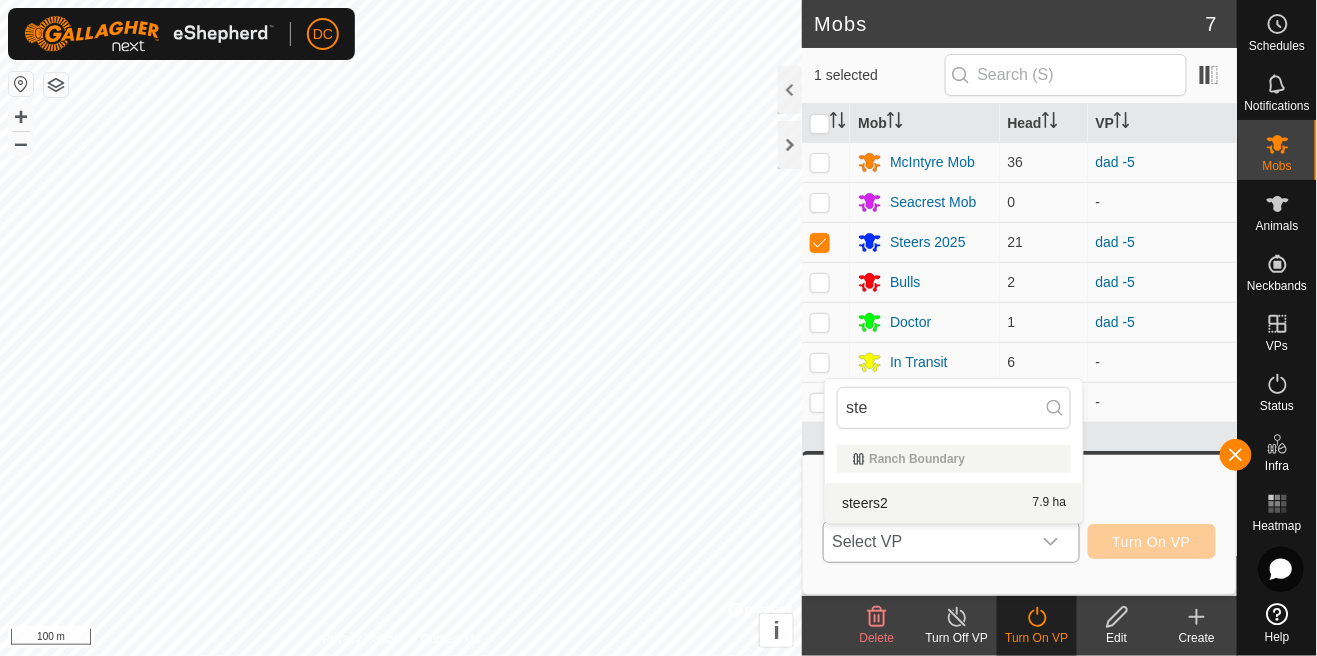 type on "ste" 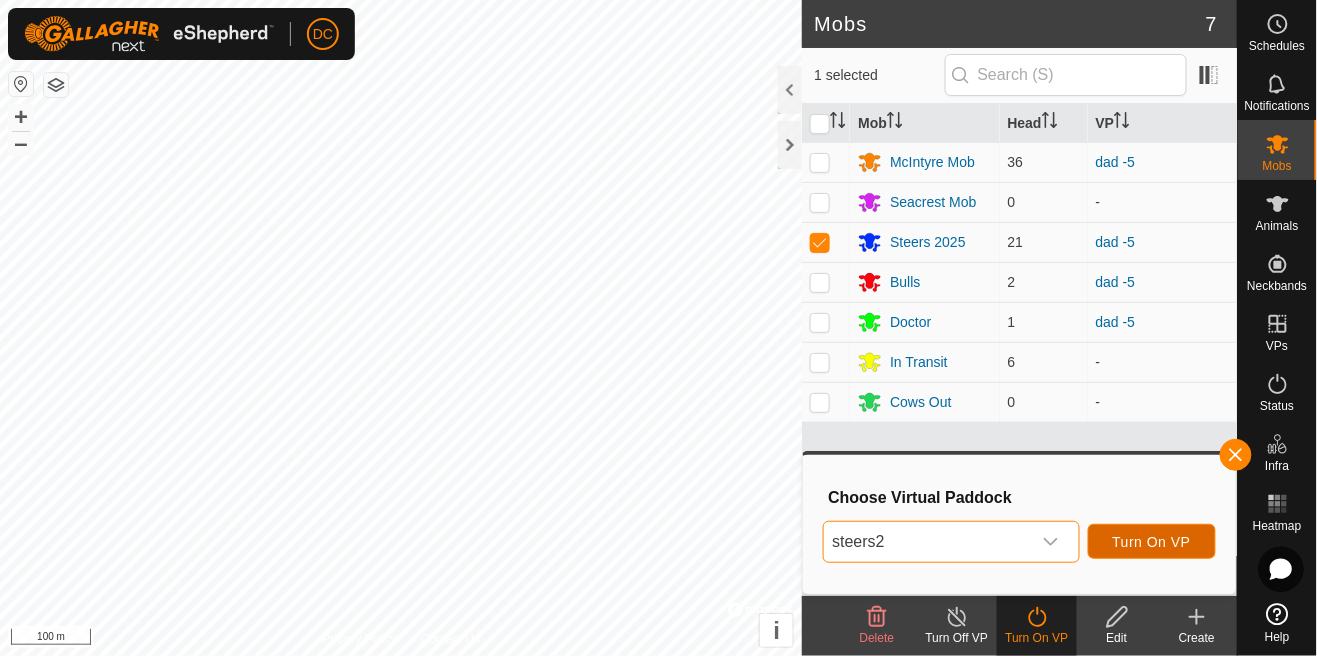 click on "Turn On VP" at bounding box center (1152, 541) 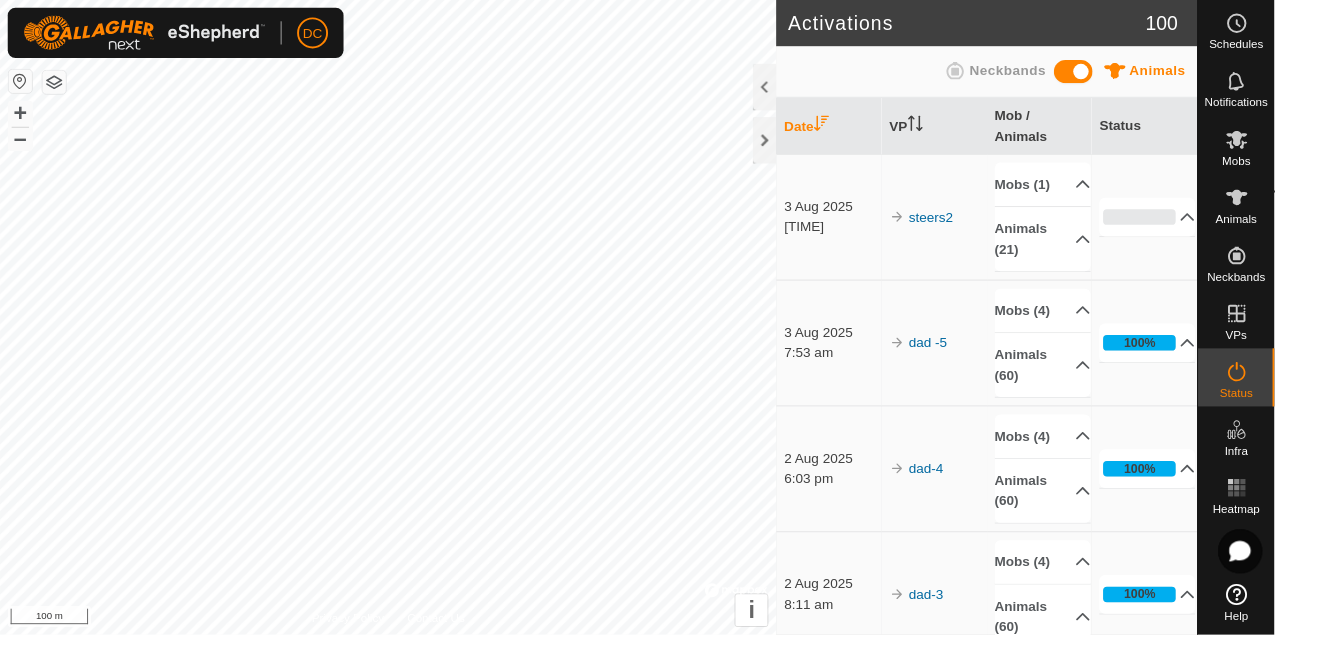 click on "Notifications" at bounding box center (1277, 106) 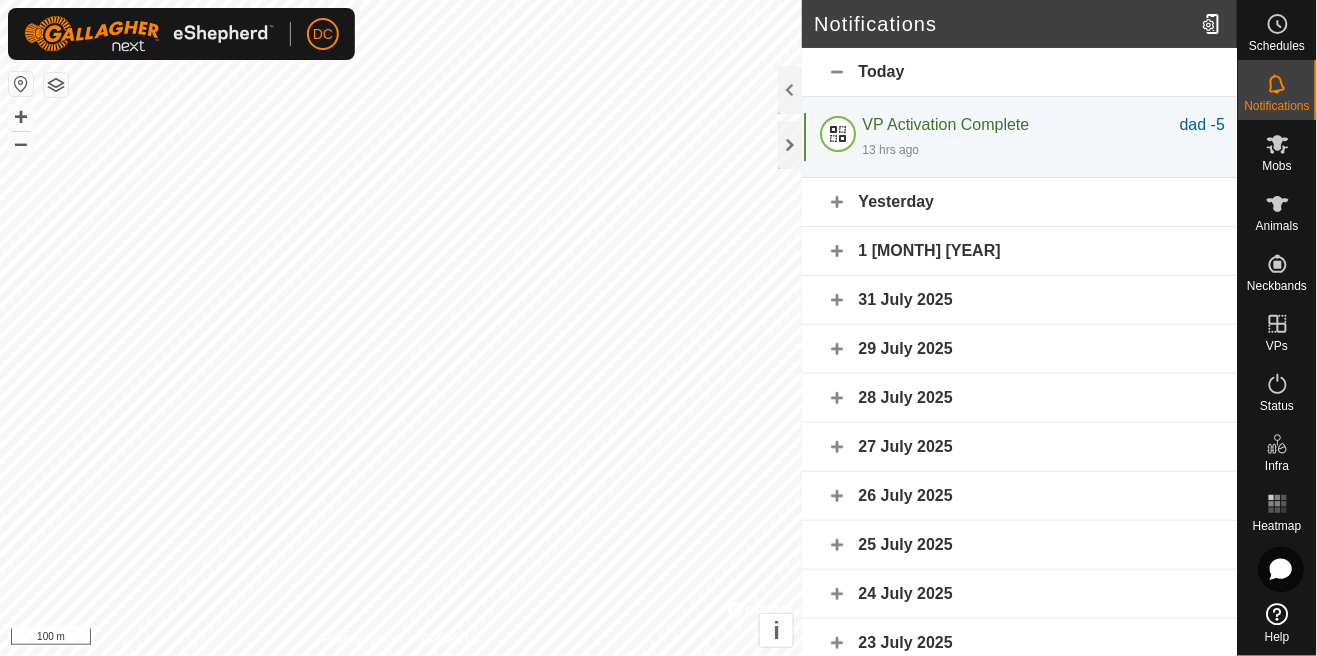 click on "Mobs" at bounding box center (1277, 166) 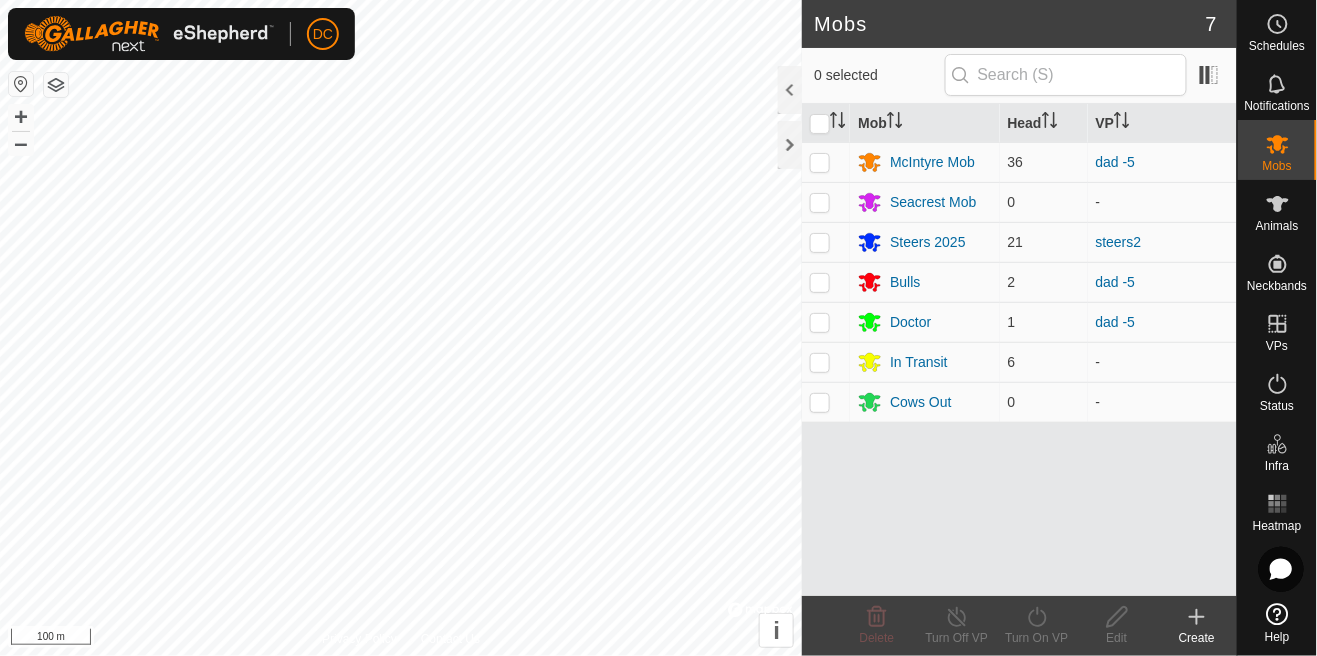 click 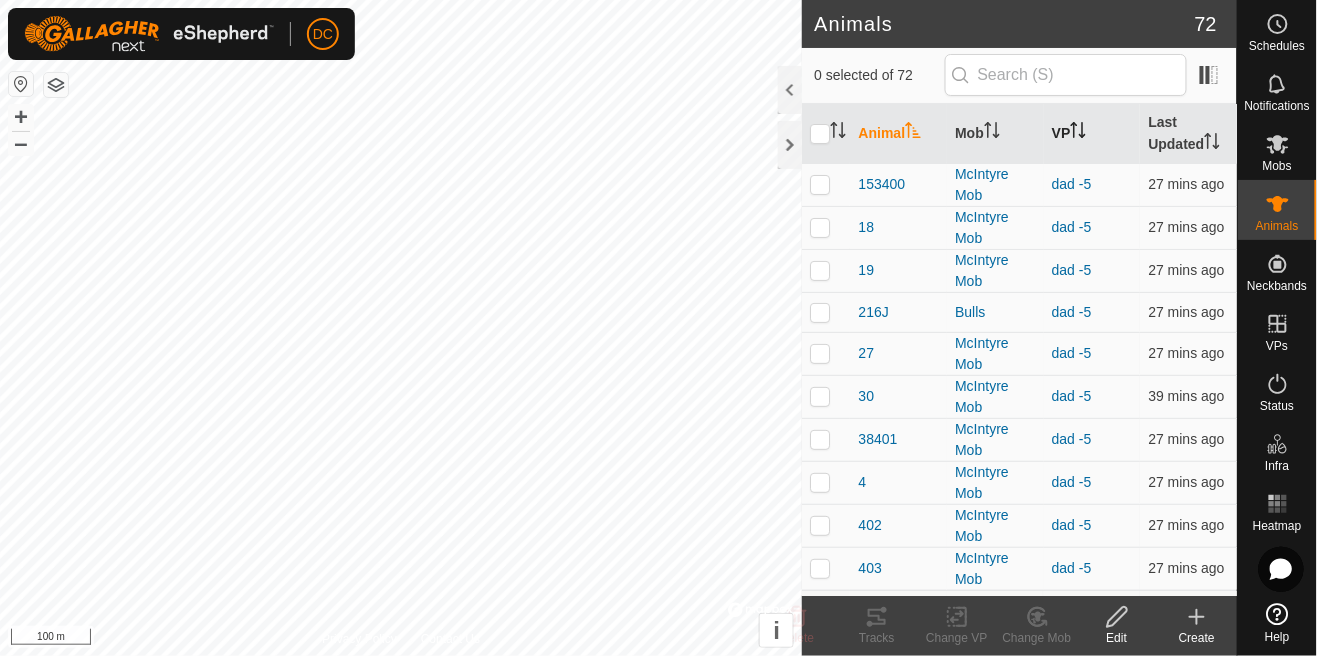 click at bounding box center (1078, 133) 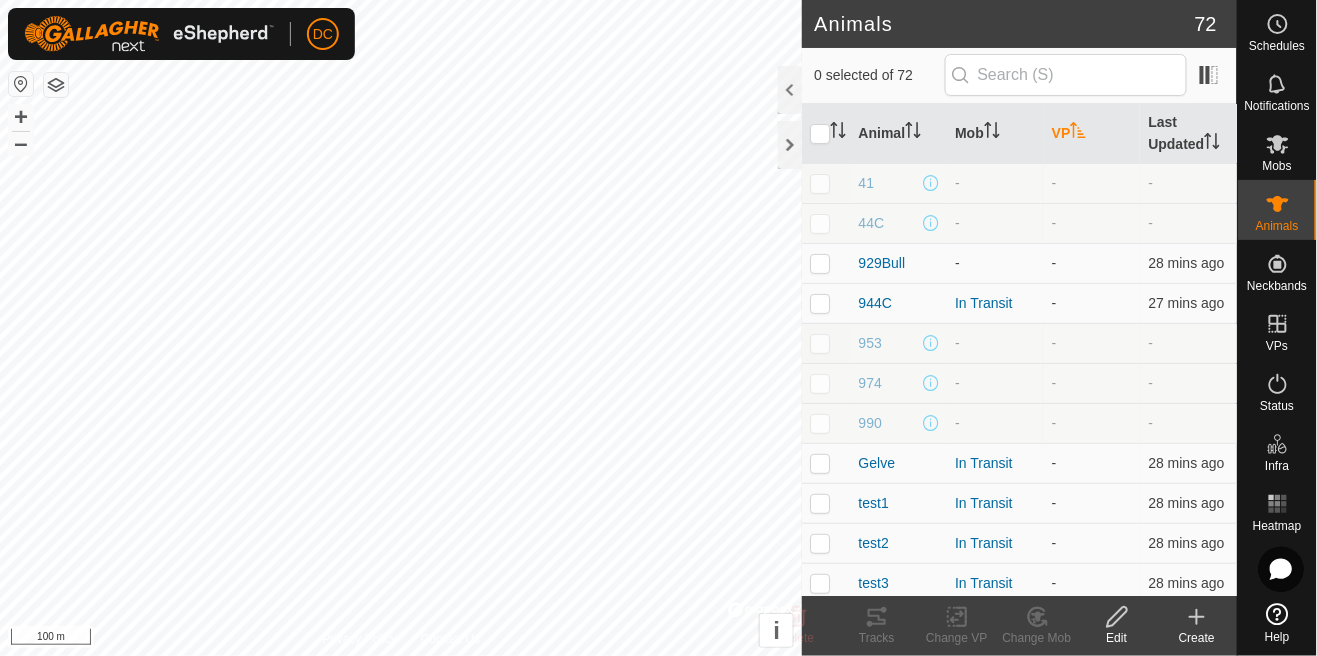click 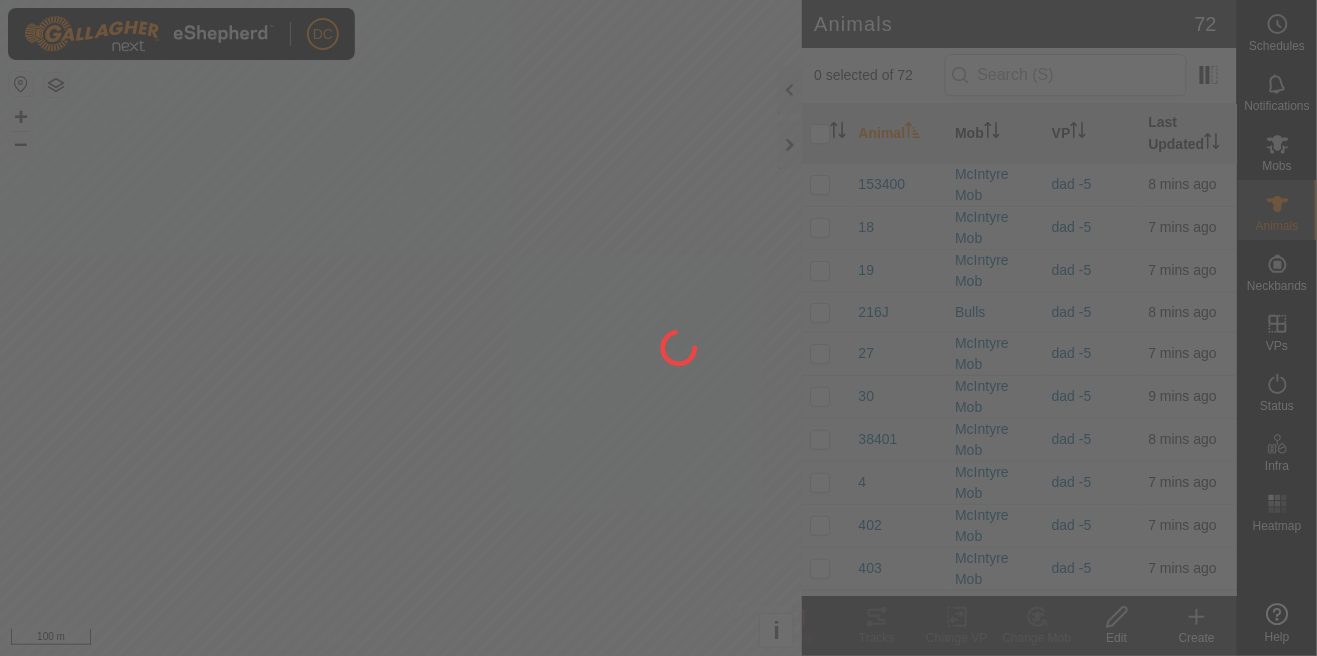 scroll, scrollTop: 0, scrollLeft: 0, axis: both 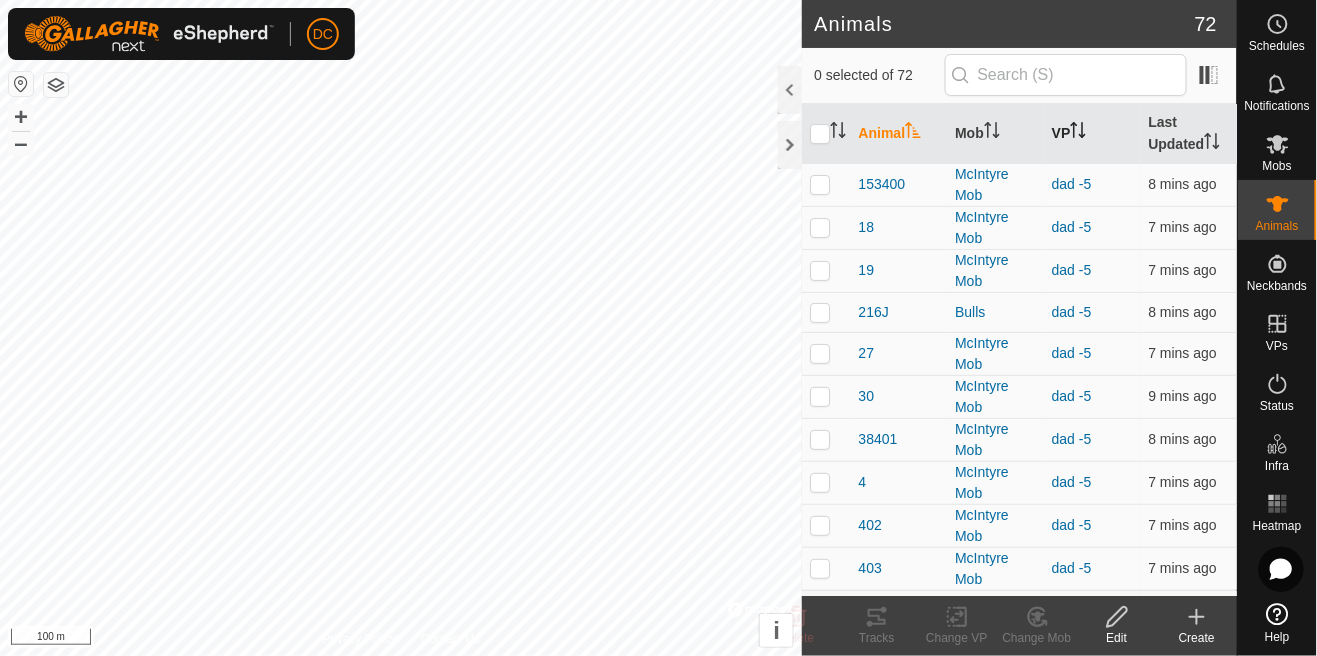 click 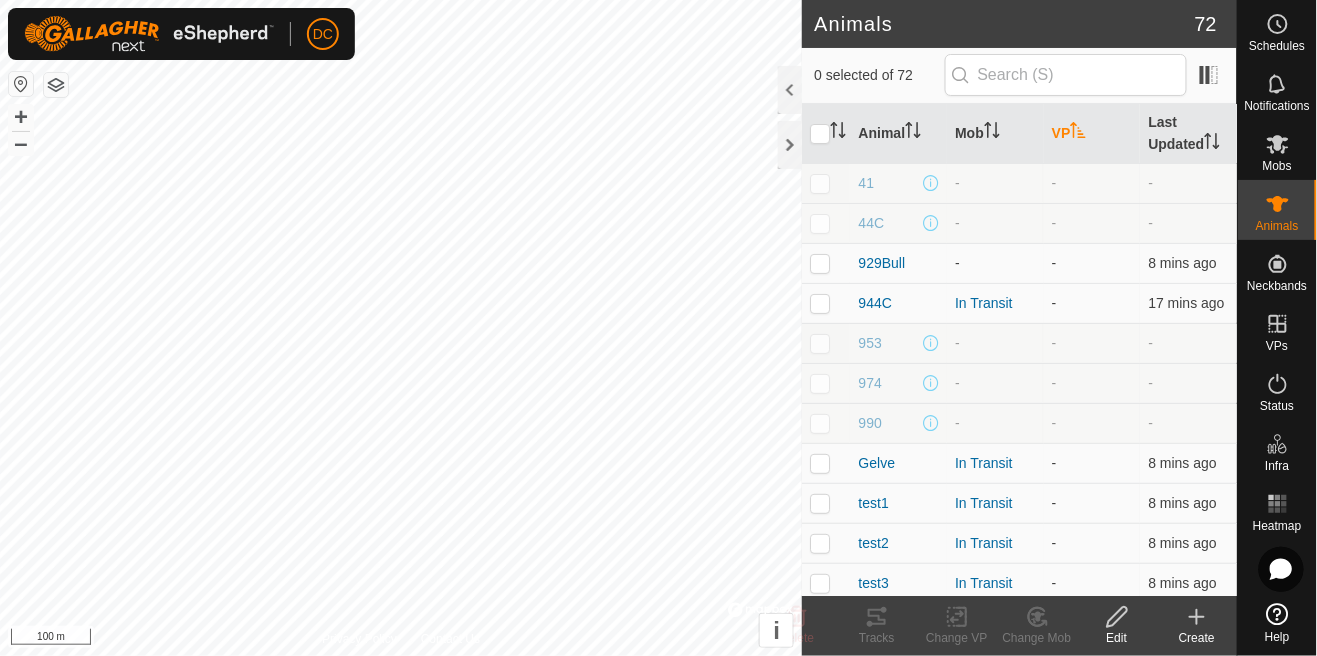 click on "VP" at bounding box center [1092, 134] 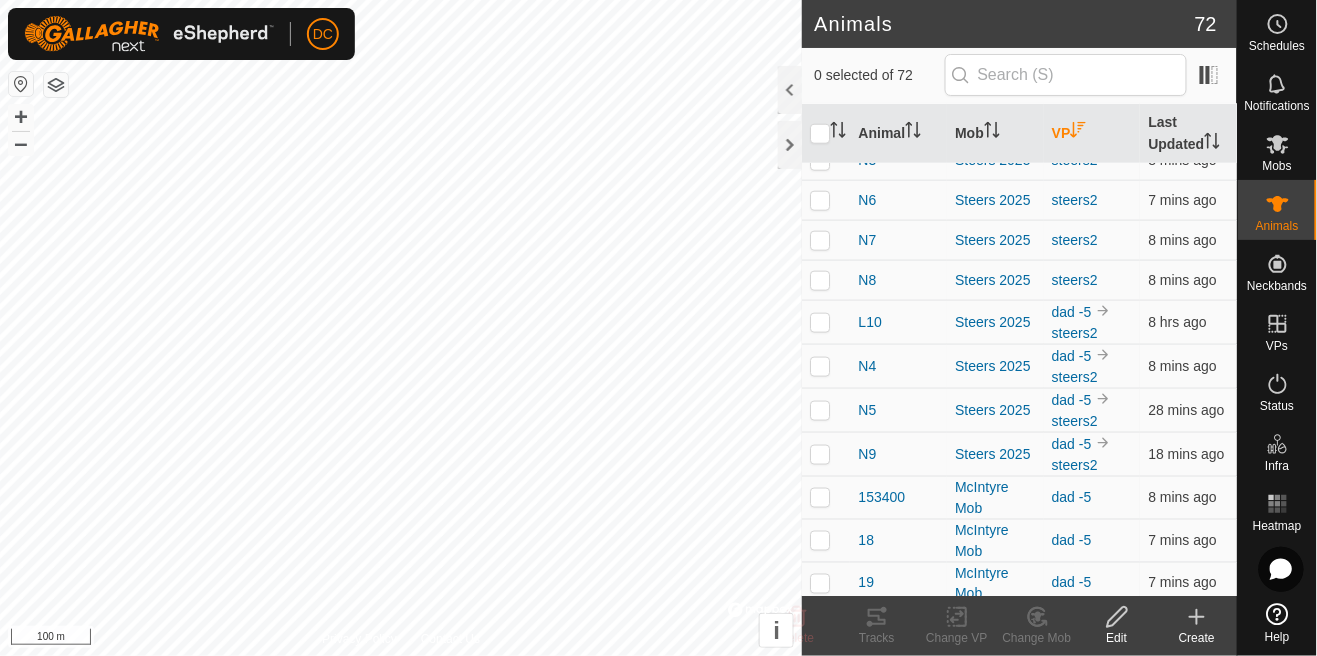 scroll, scrollTop: 541, scrollLeft: 0, axis: vertical 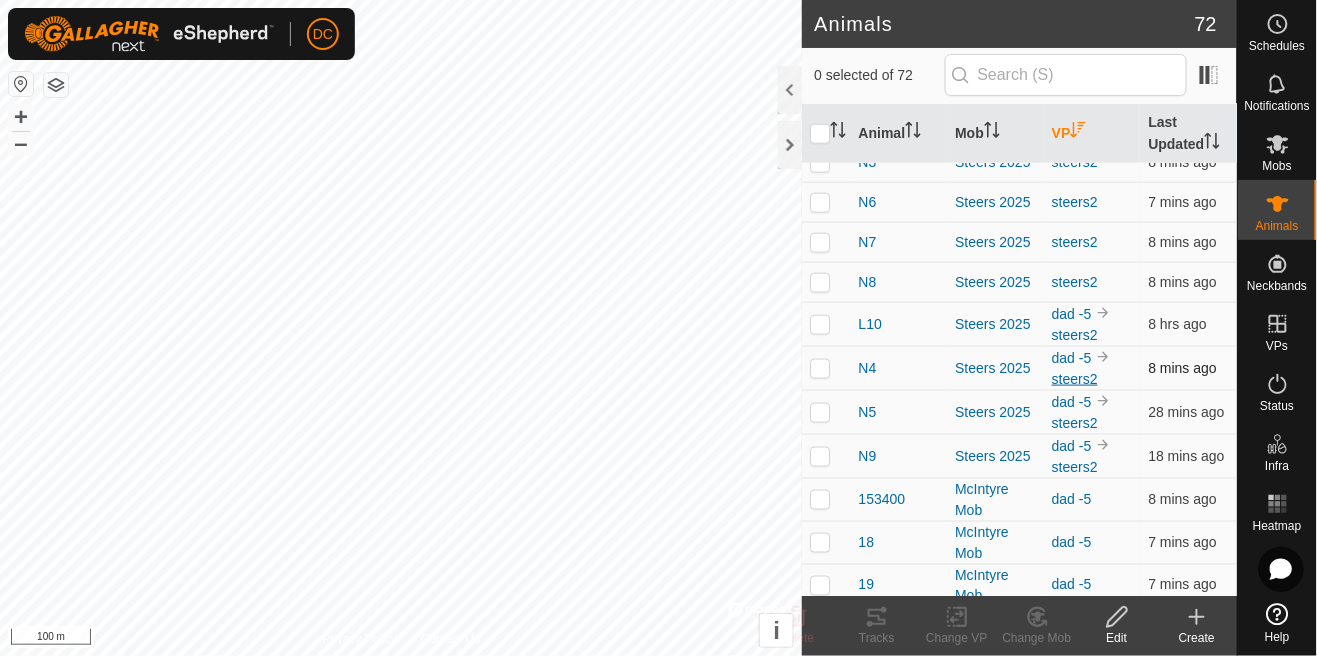 click on "steers2" at bounding box center (1075, 379) 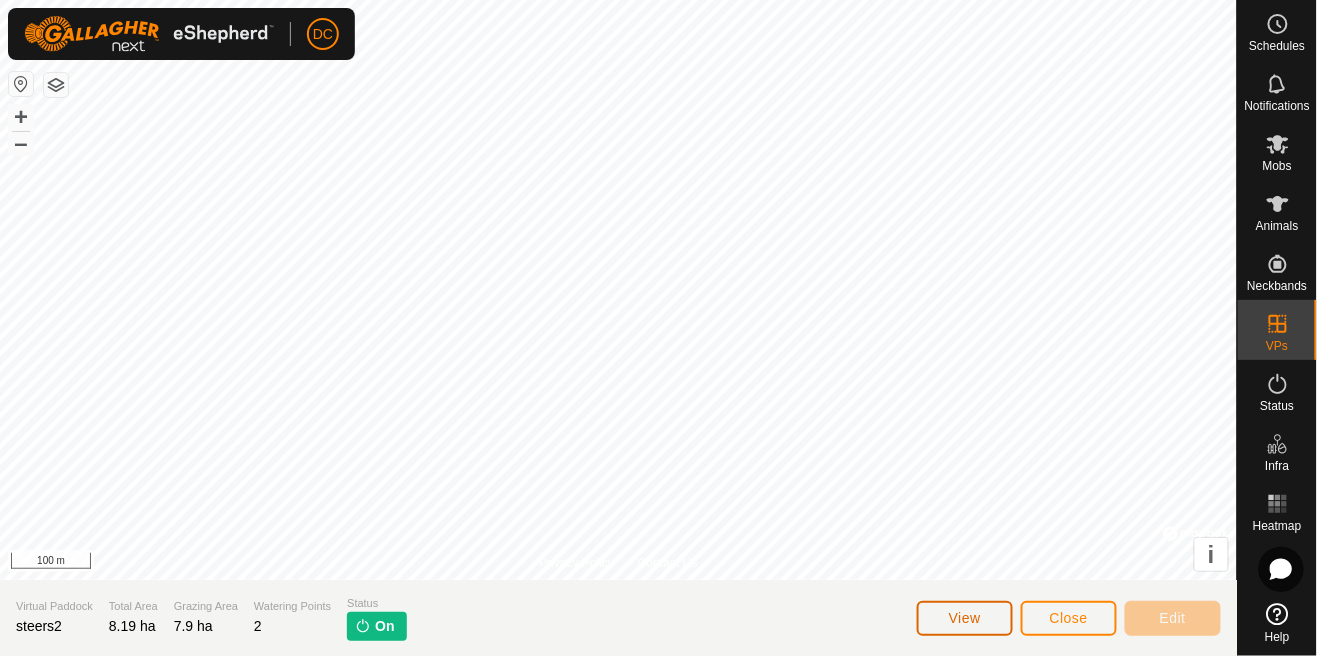 click on "View" 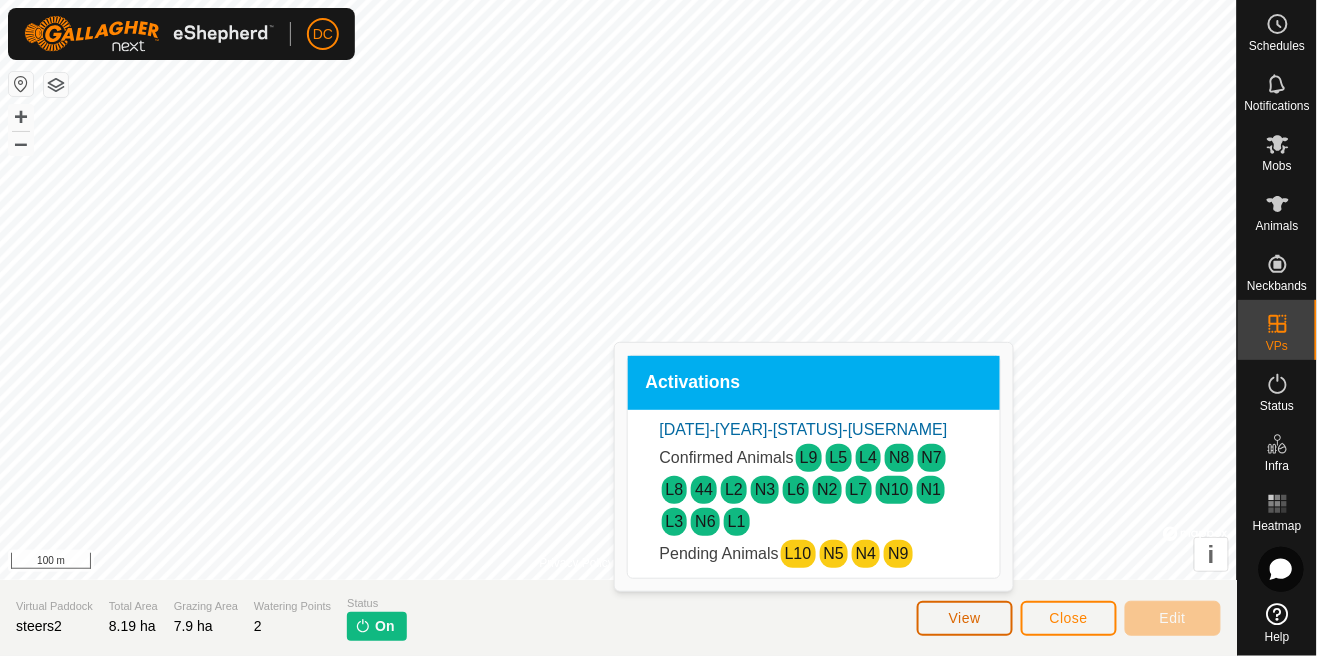 click on "View" 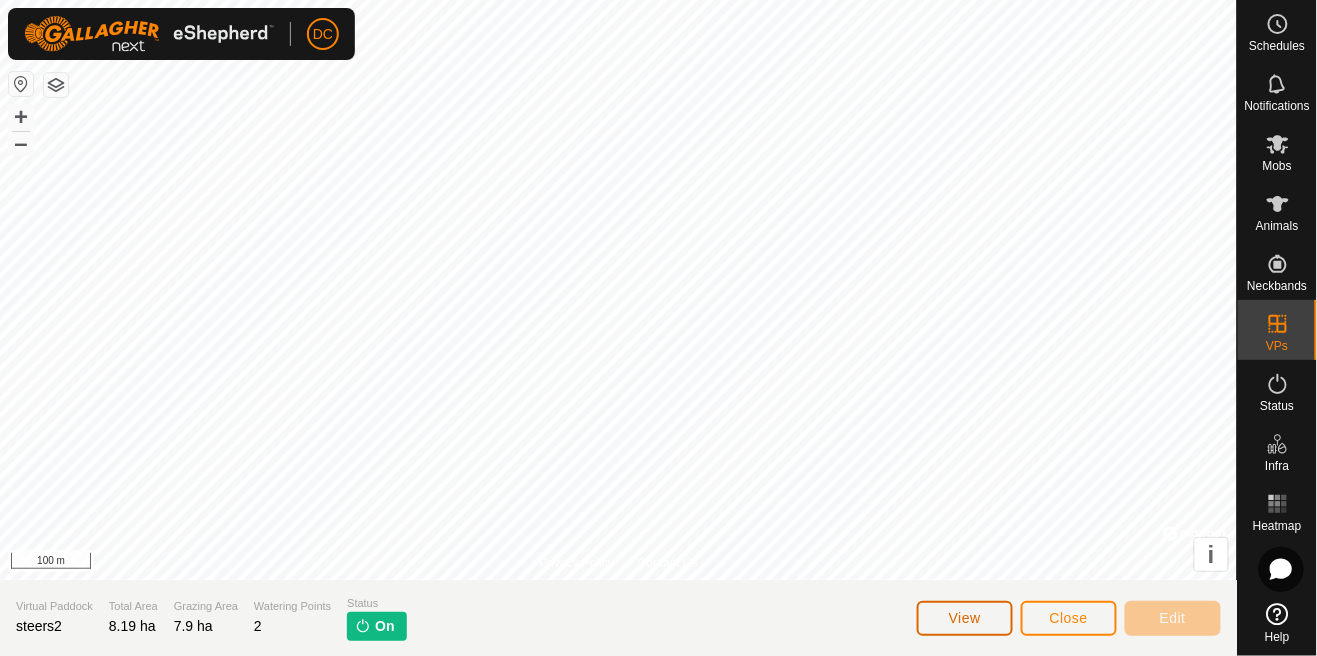 click on "View" 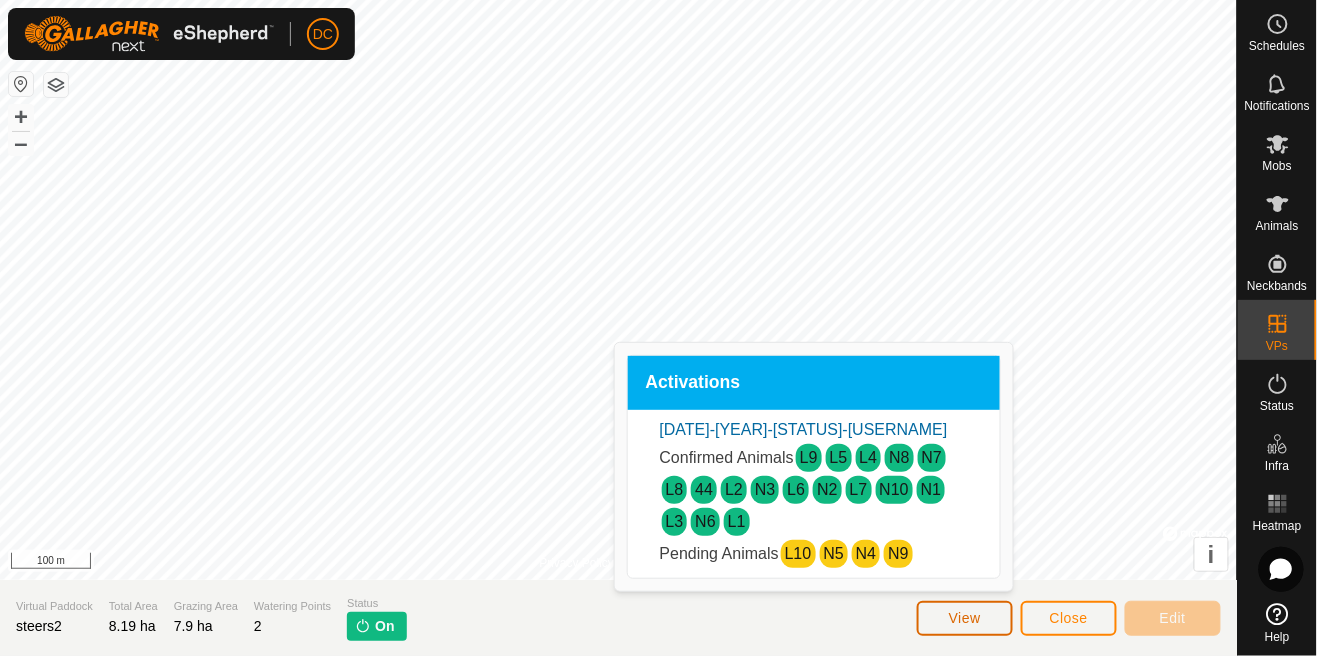 click on "View" 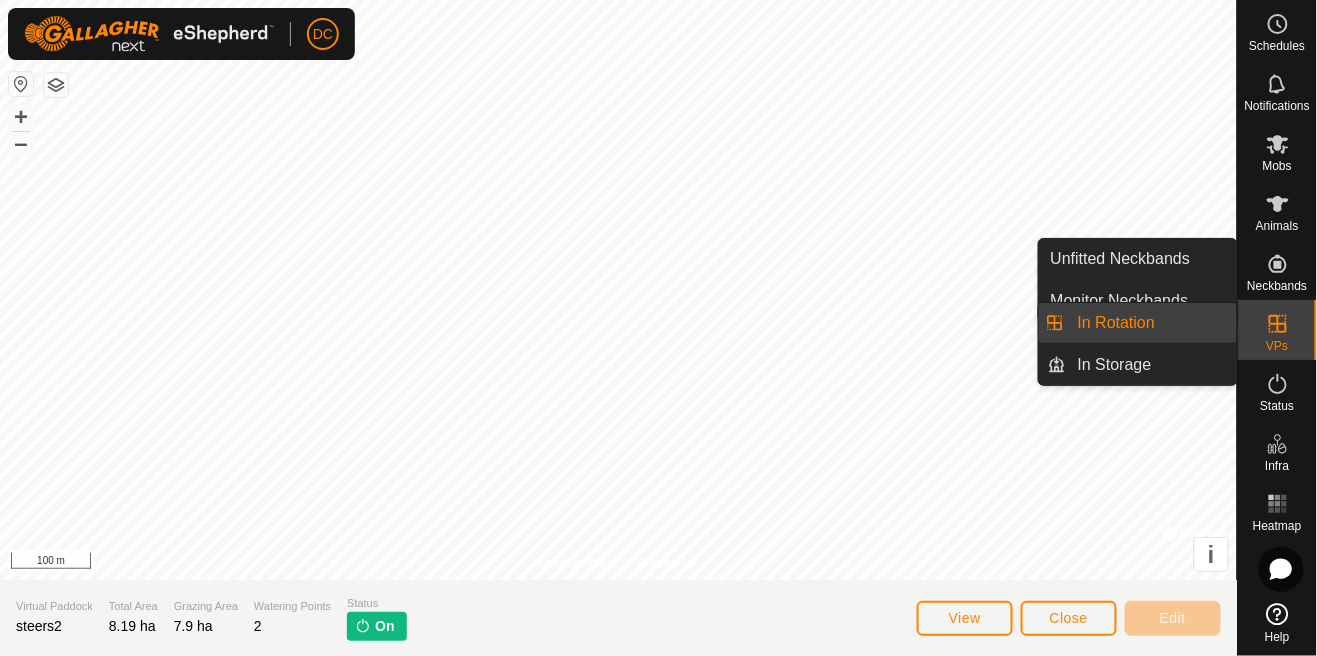 click on "VPs" at bounding box center [1277, 346] 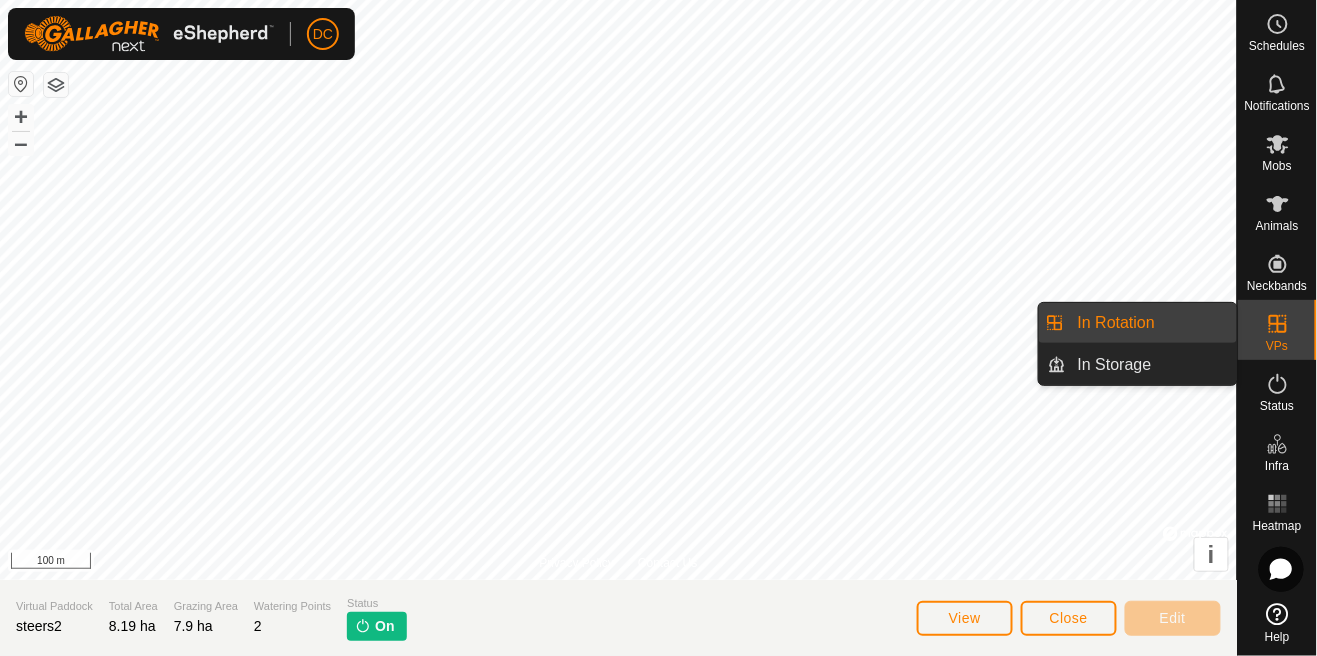 click on "In Rotation" at bounding box center [1151, 323] 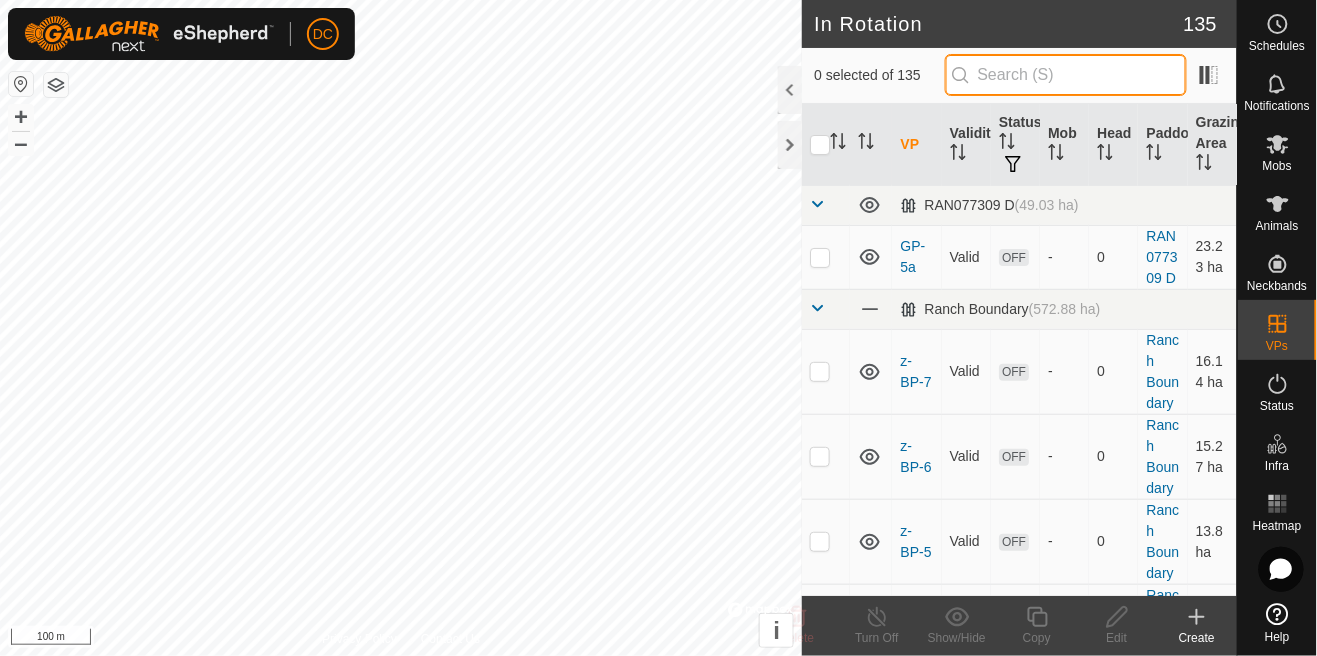 click at bounding box center (1066, 75) 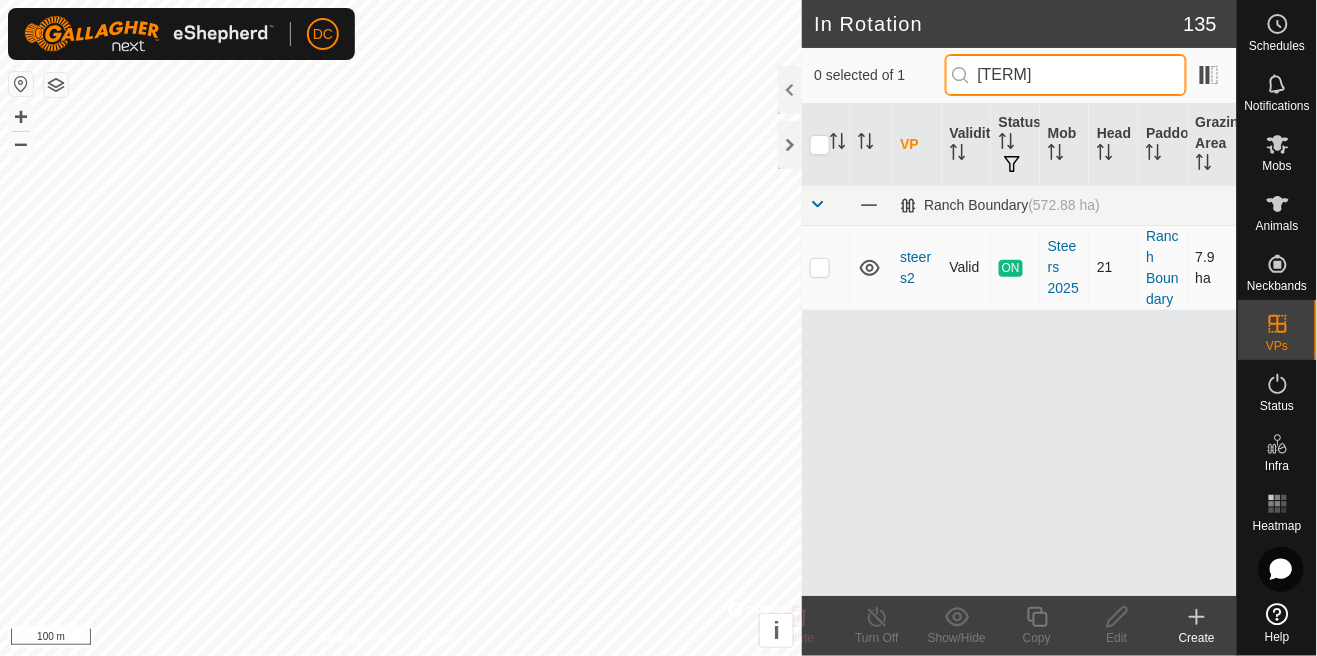 type on "steer" 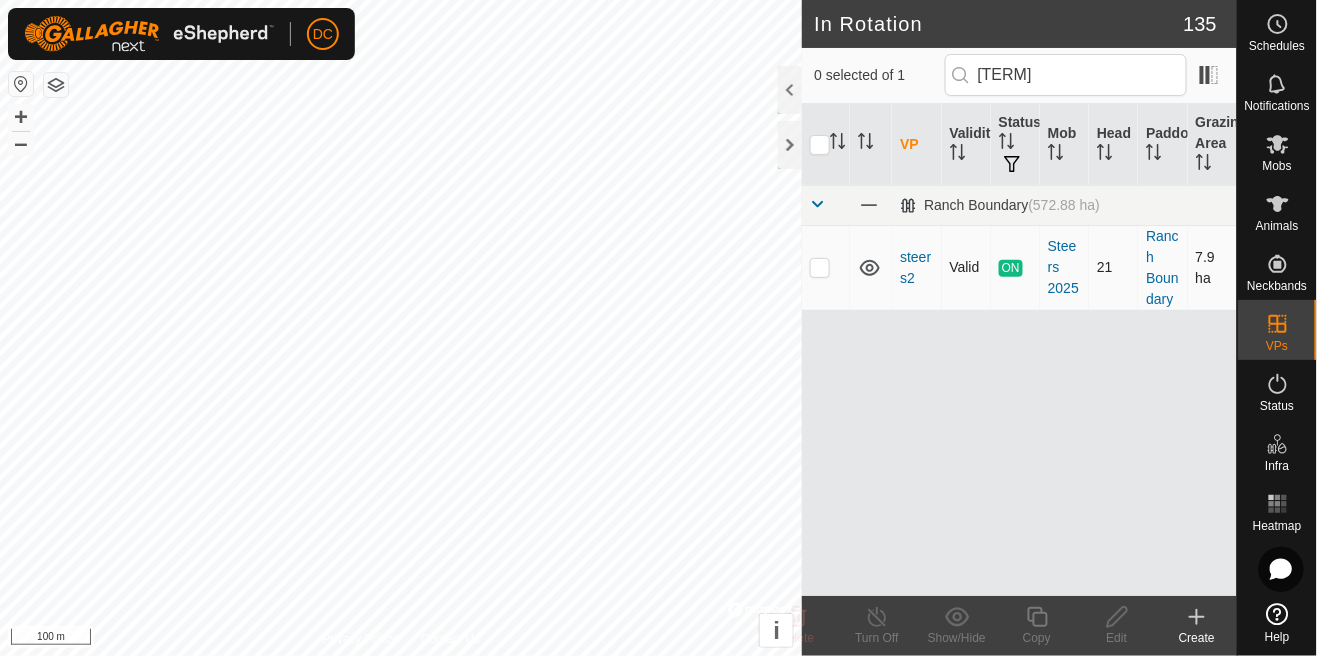 click at bounding box center [826, 267] 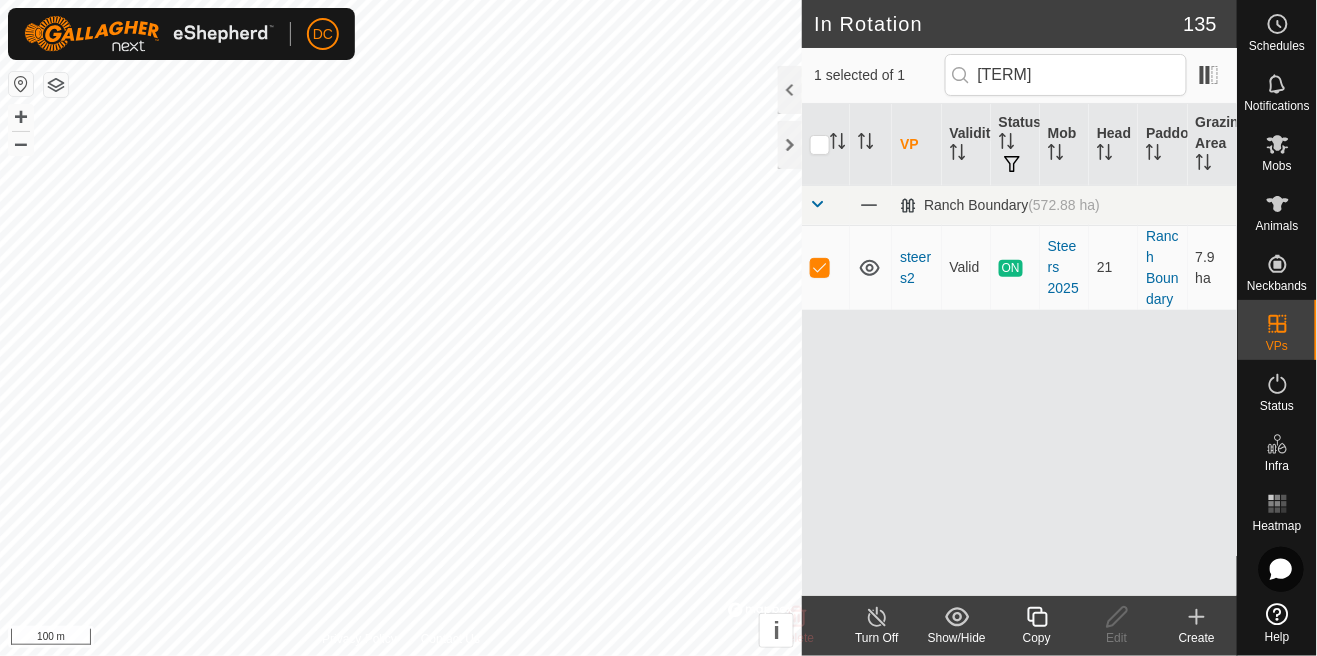 click 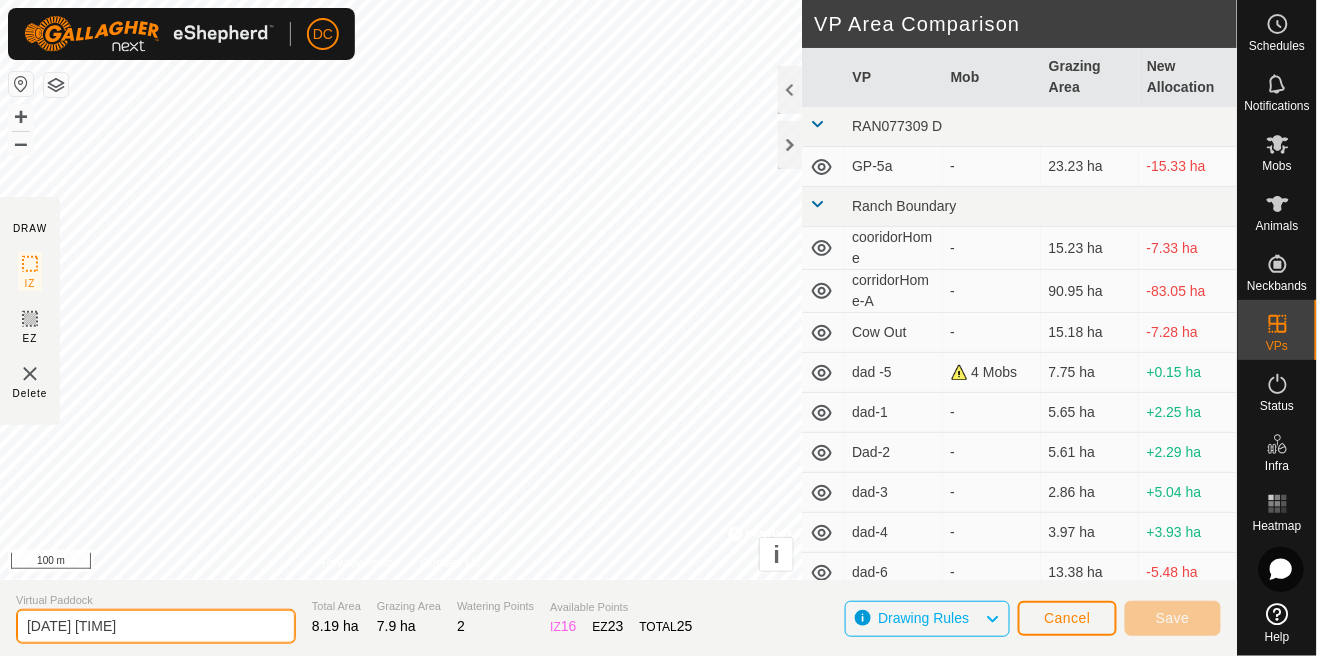 click on "2025-08-03 220401" 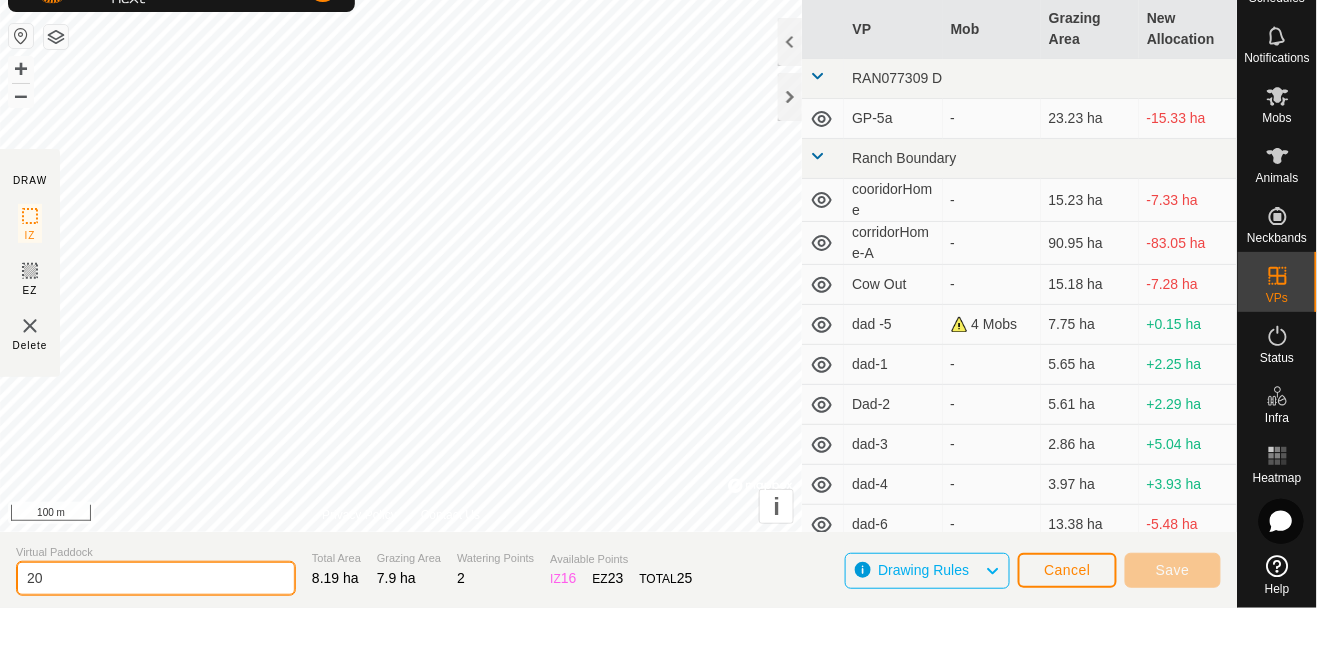 type on "2" 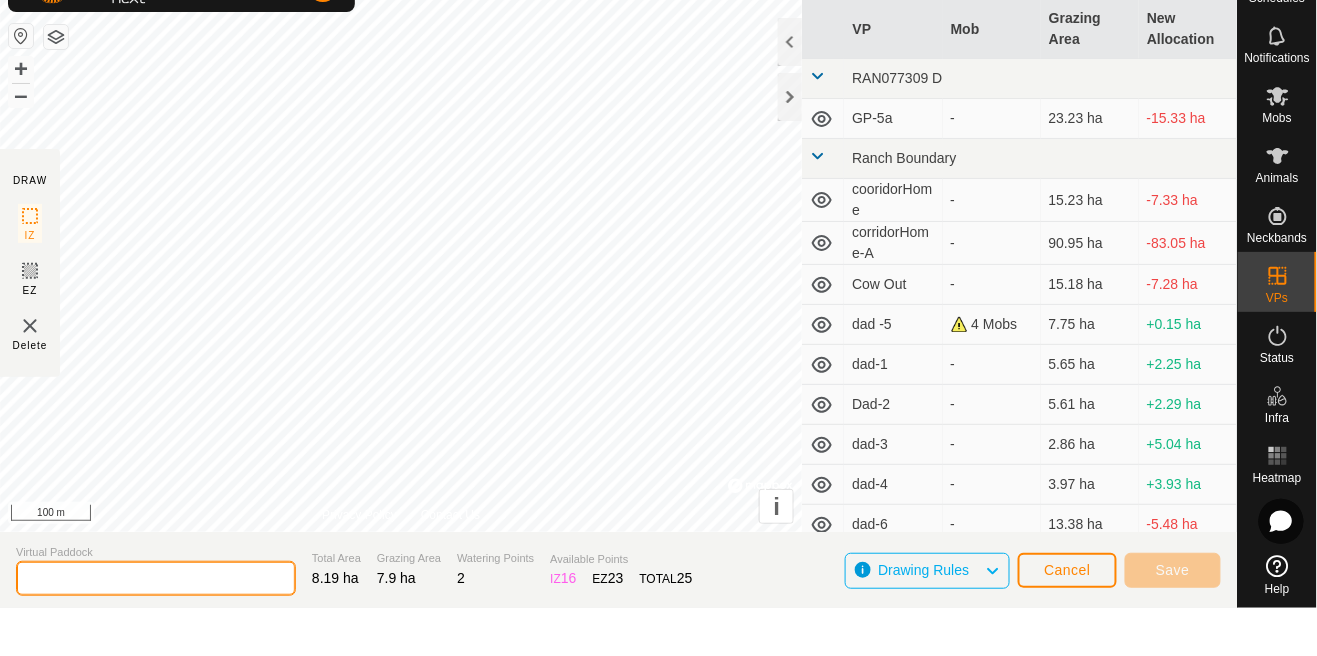 type on "a" 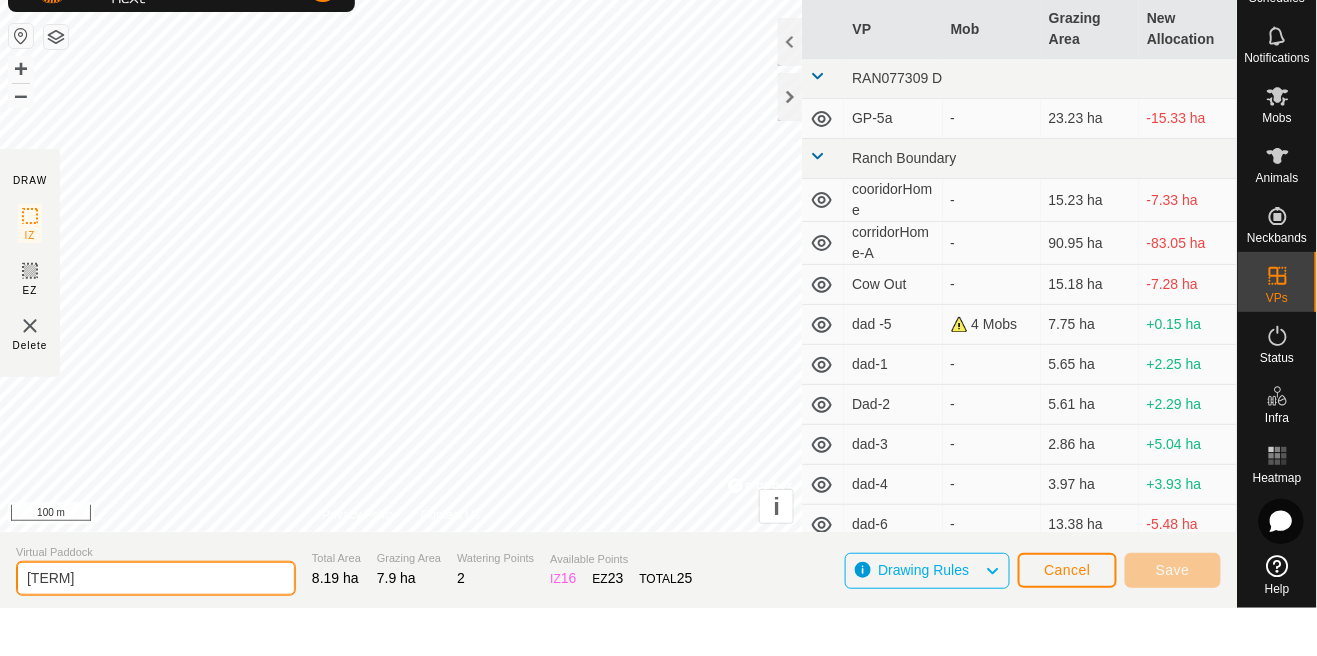 type on "steers" 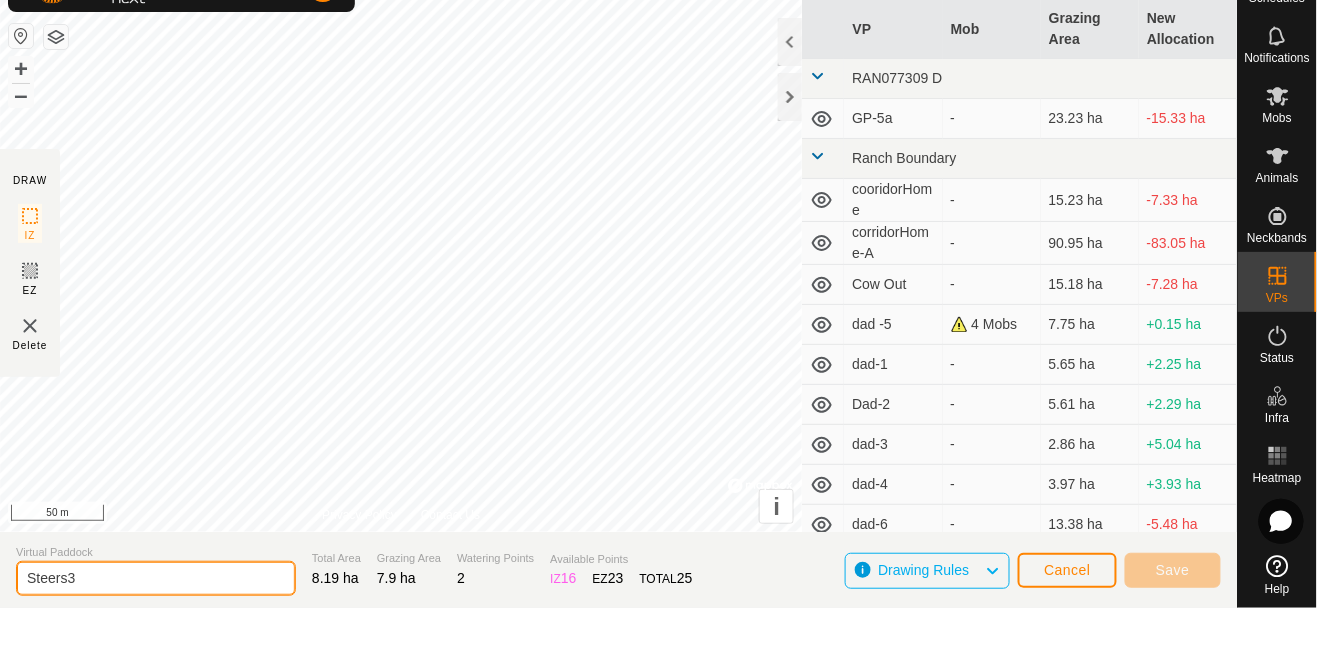 type on "Steers3" 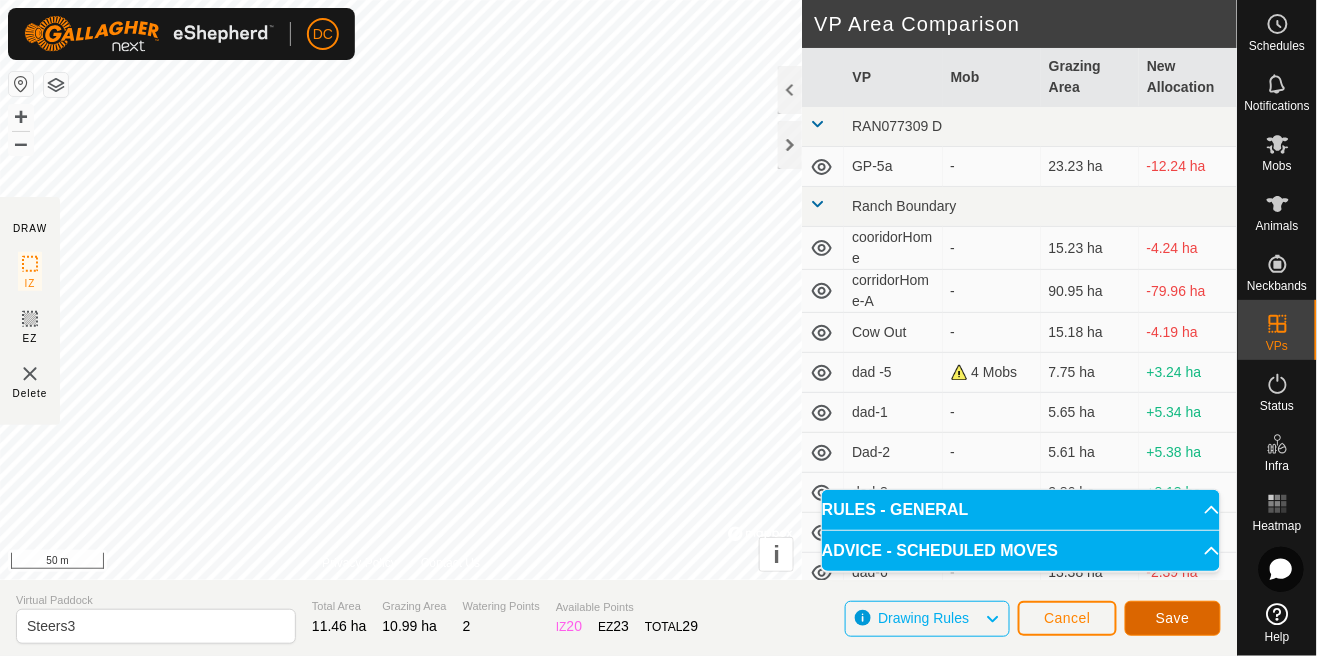 click on "Save" 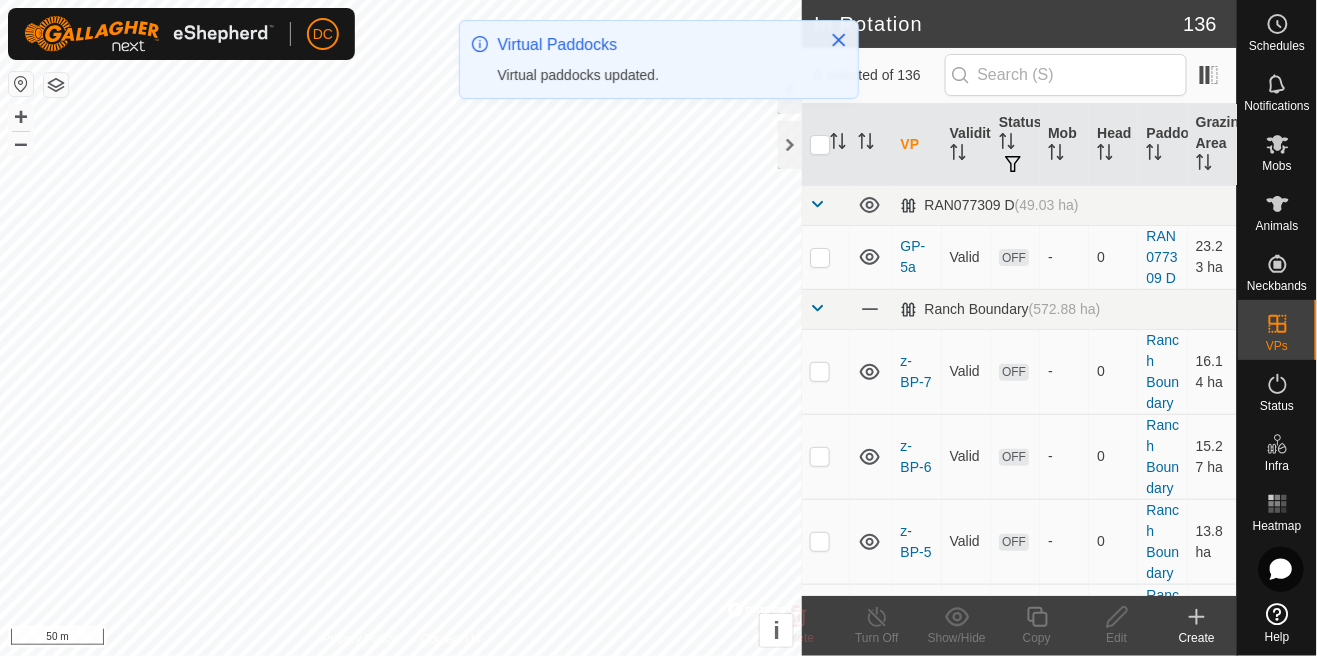 click 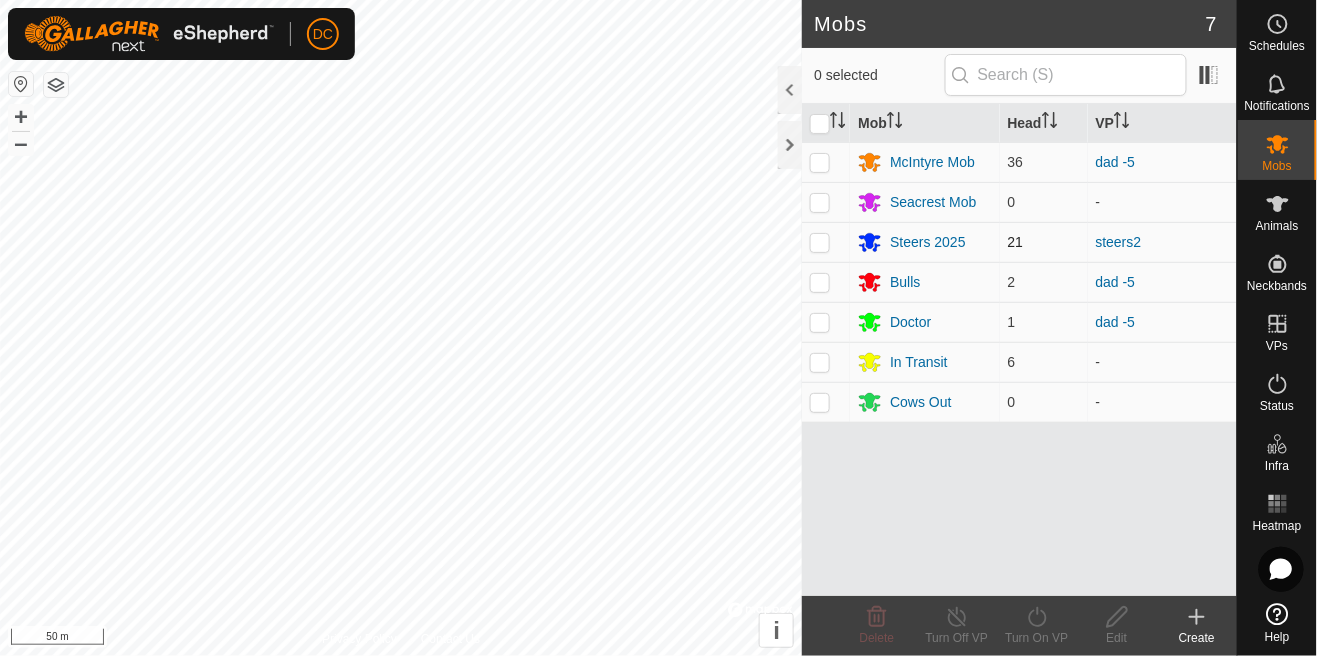 click at bounding box center (820, 242) 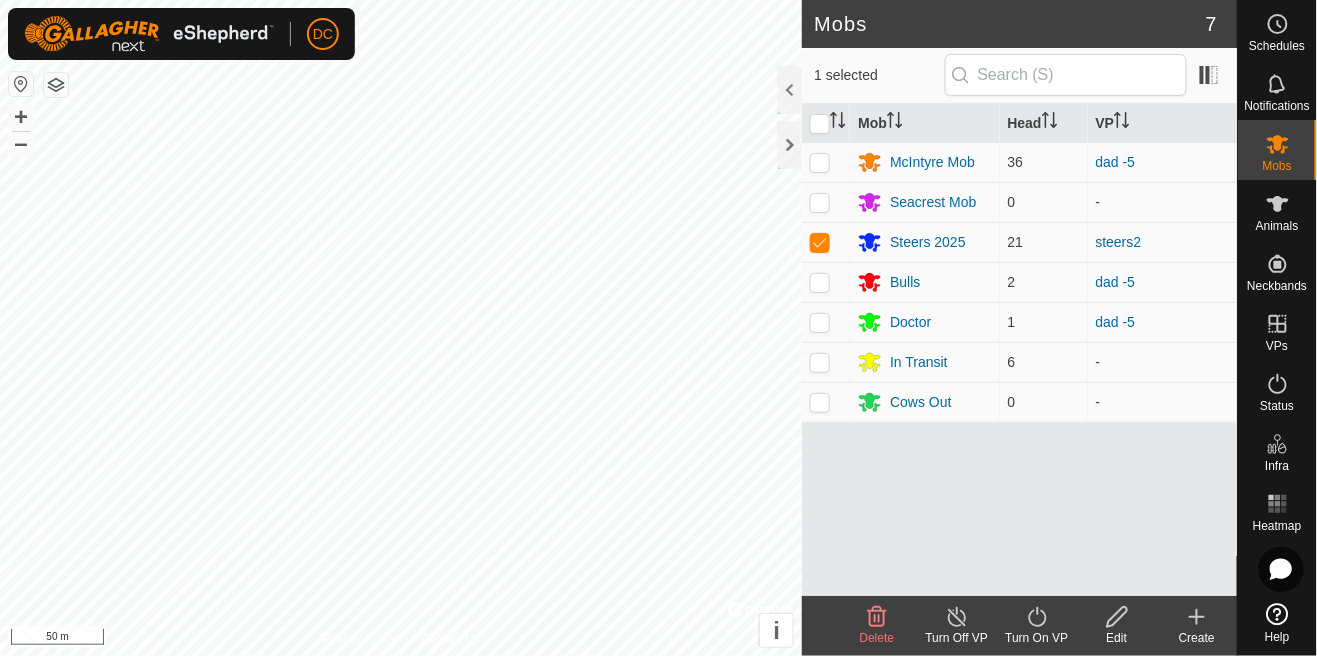 click on "Turn On VP" 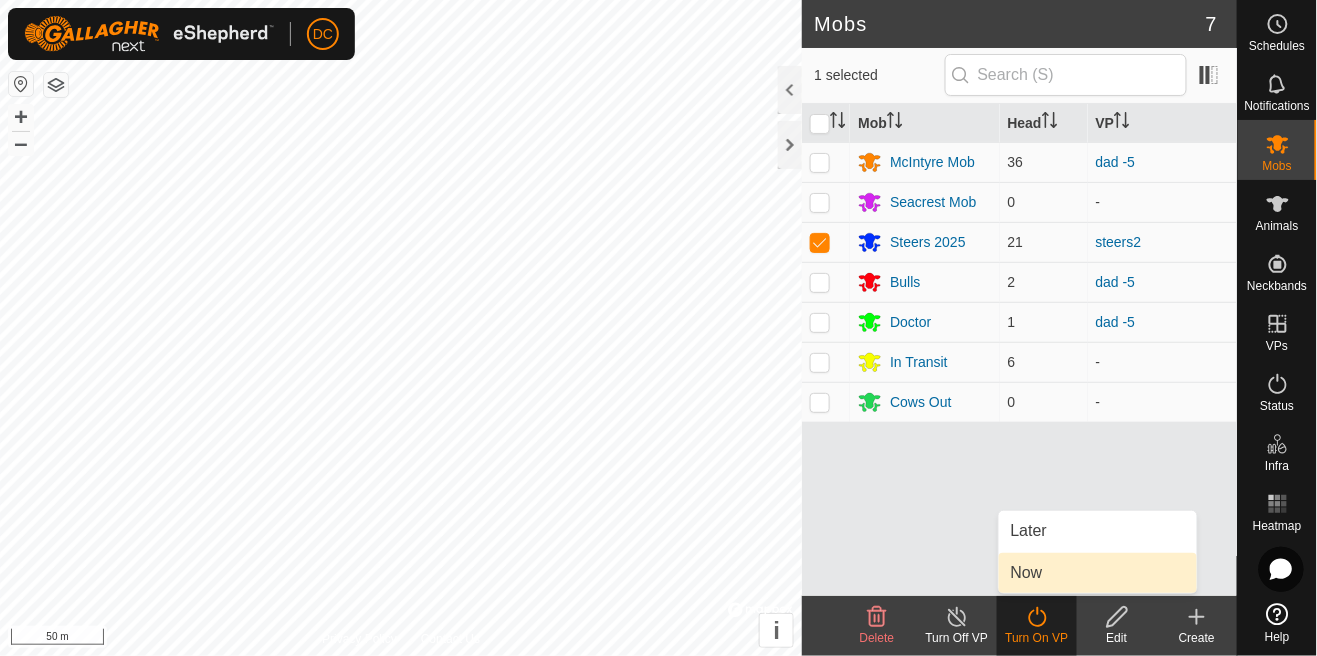 click on "Now" at bounding box center (1098, 573) 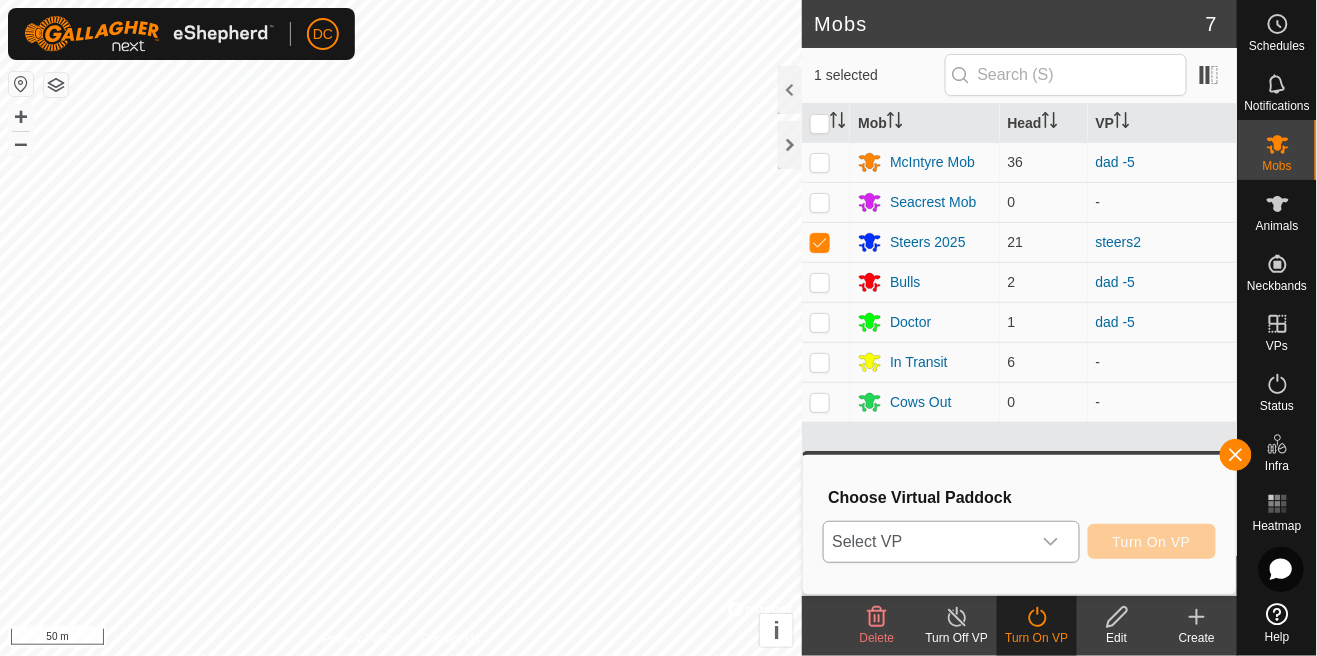 click 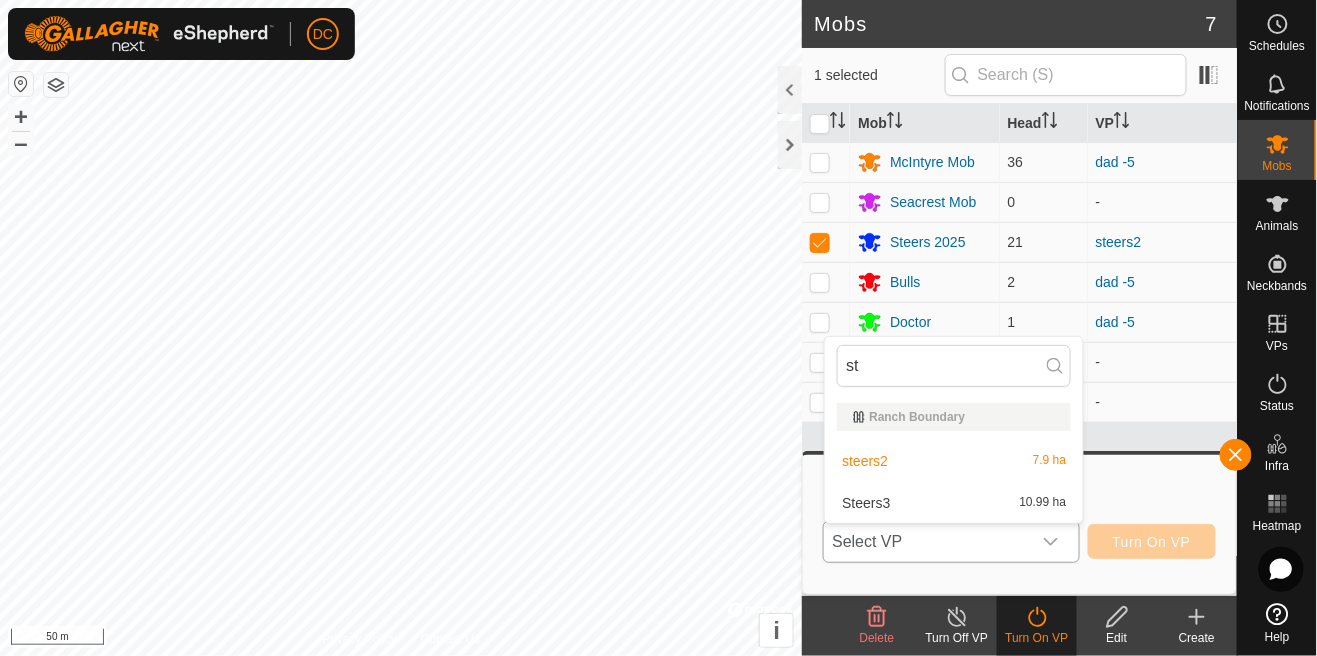 type on "stee" 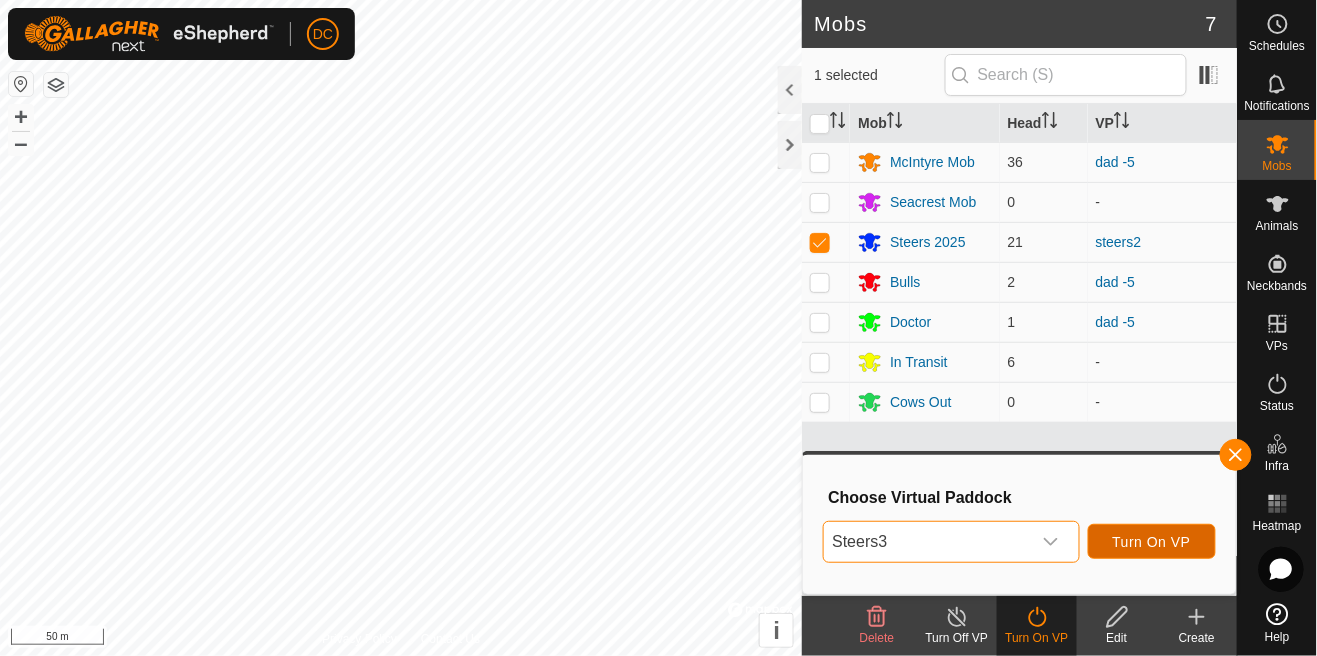 click on "Turn On VP" at bounding box center [1152, 541] 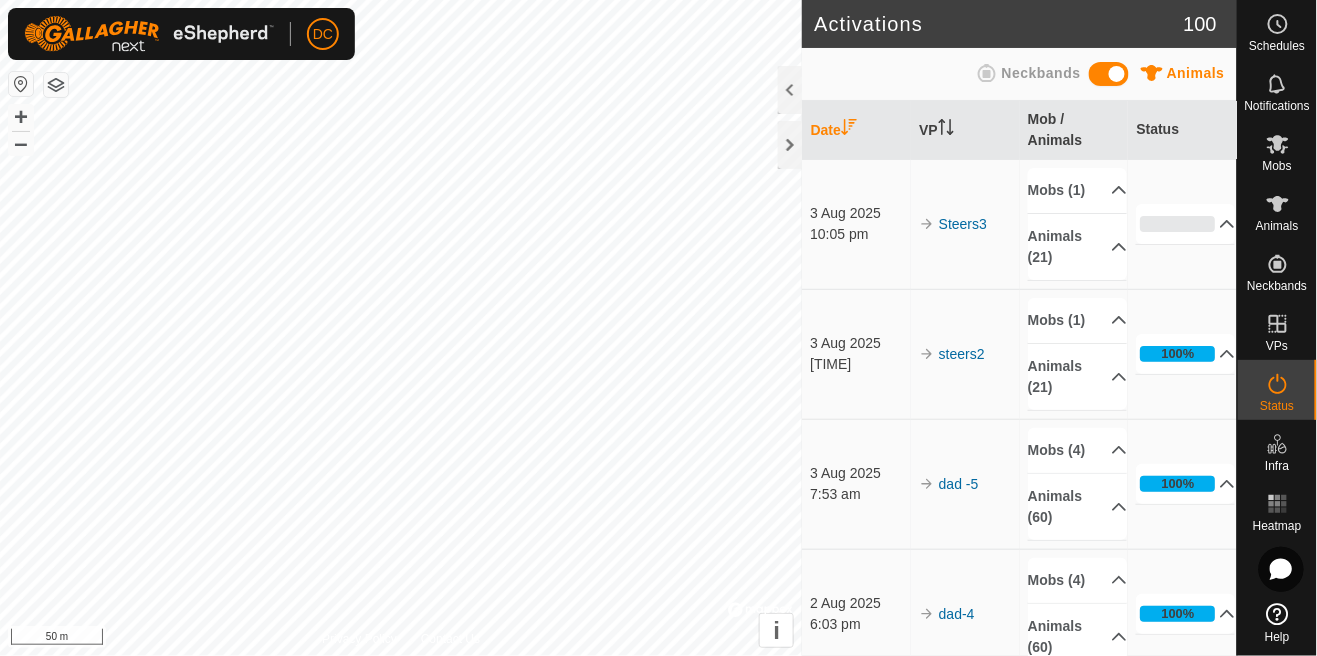 click on "Mobs" at bounding box center [1277, 166] 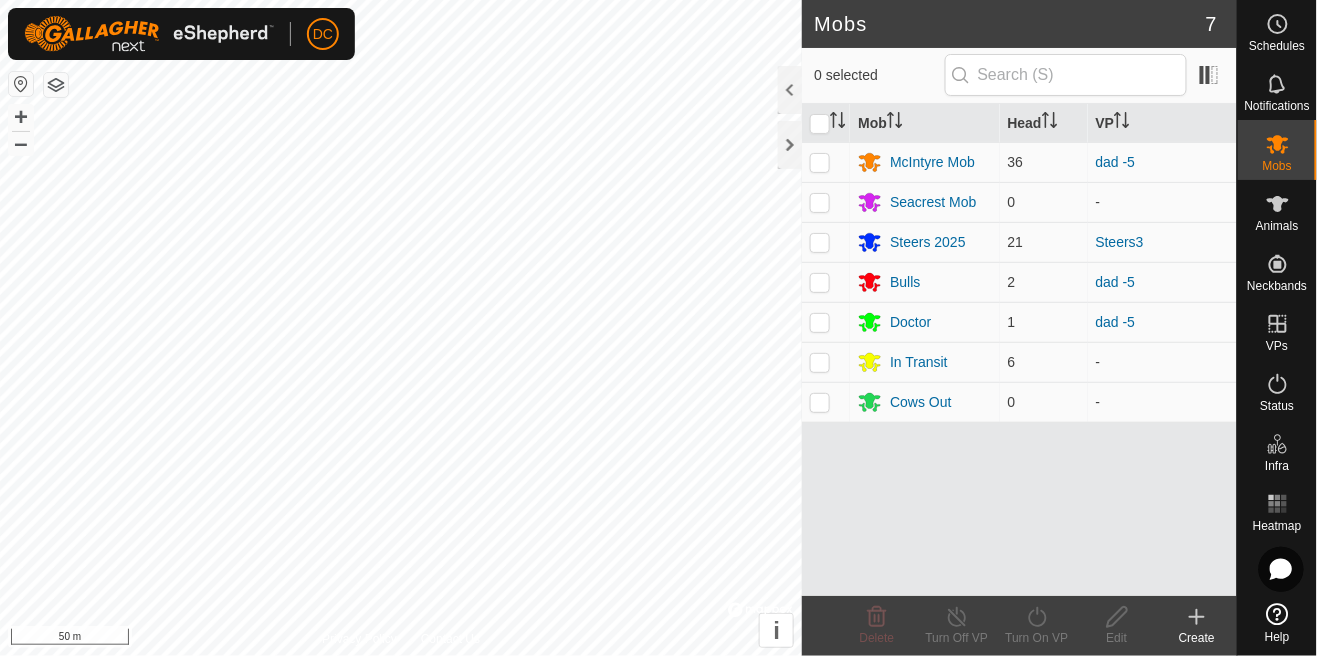 click at bounding box center [1278, 84] 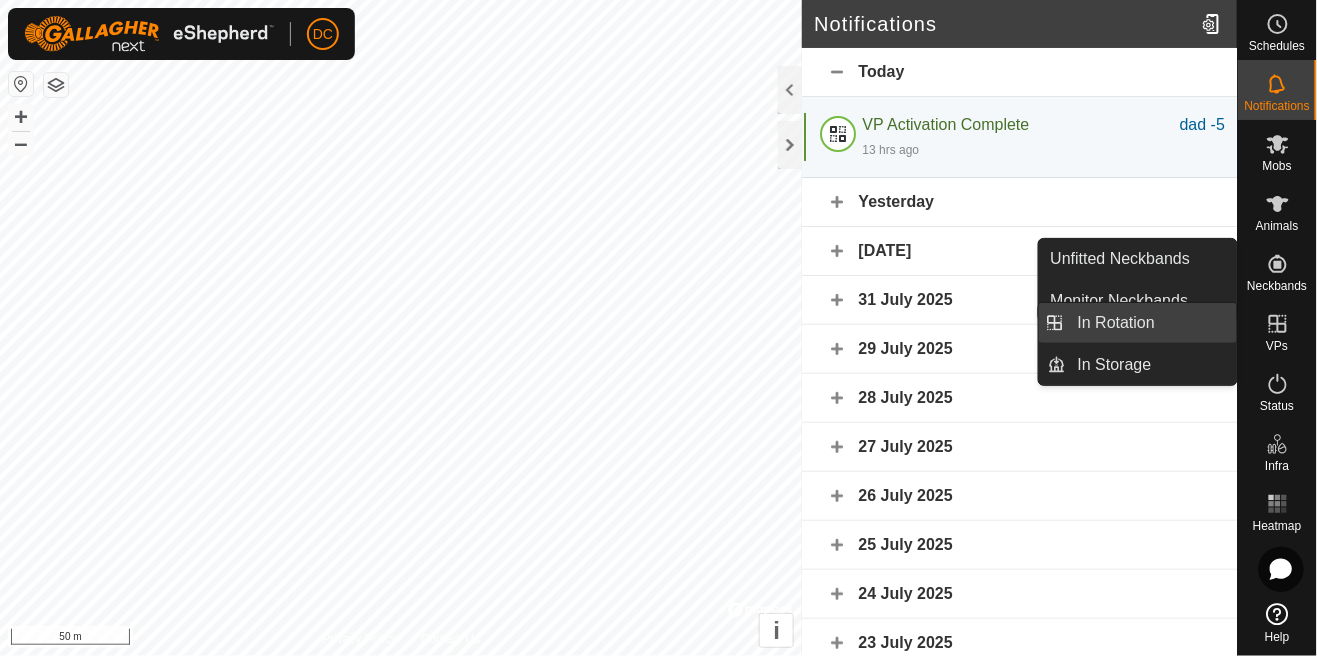 click on "In Rotation" at bounding box center [1151, 323] 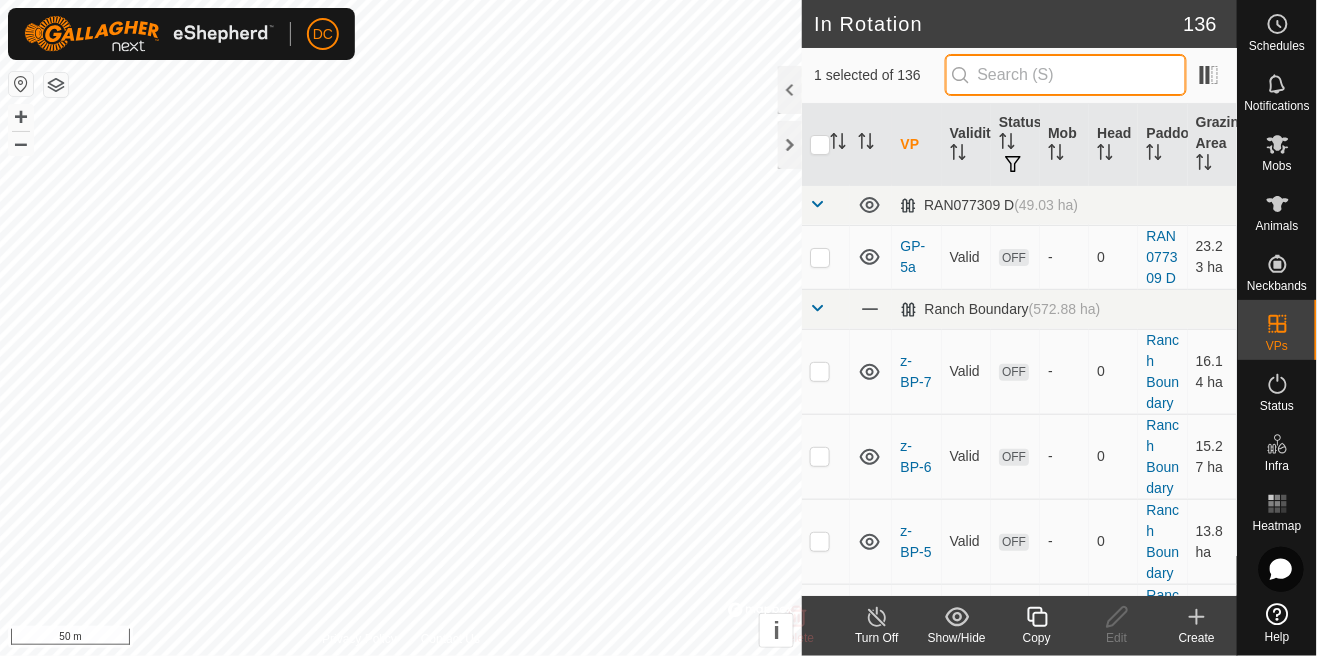 click at bounding box center (1066, 75) 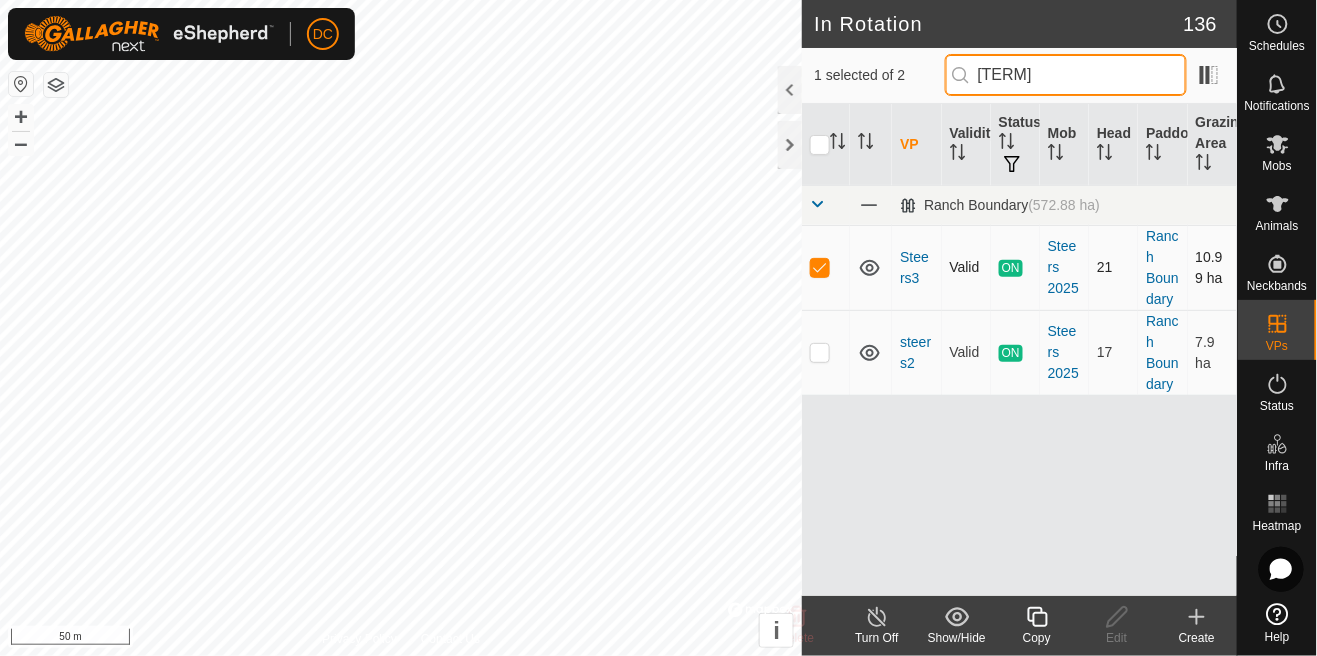 type on "steer" 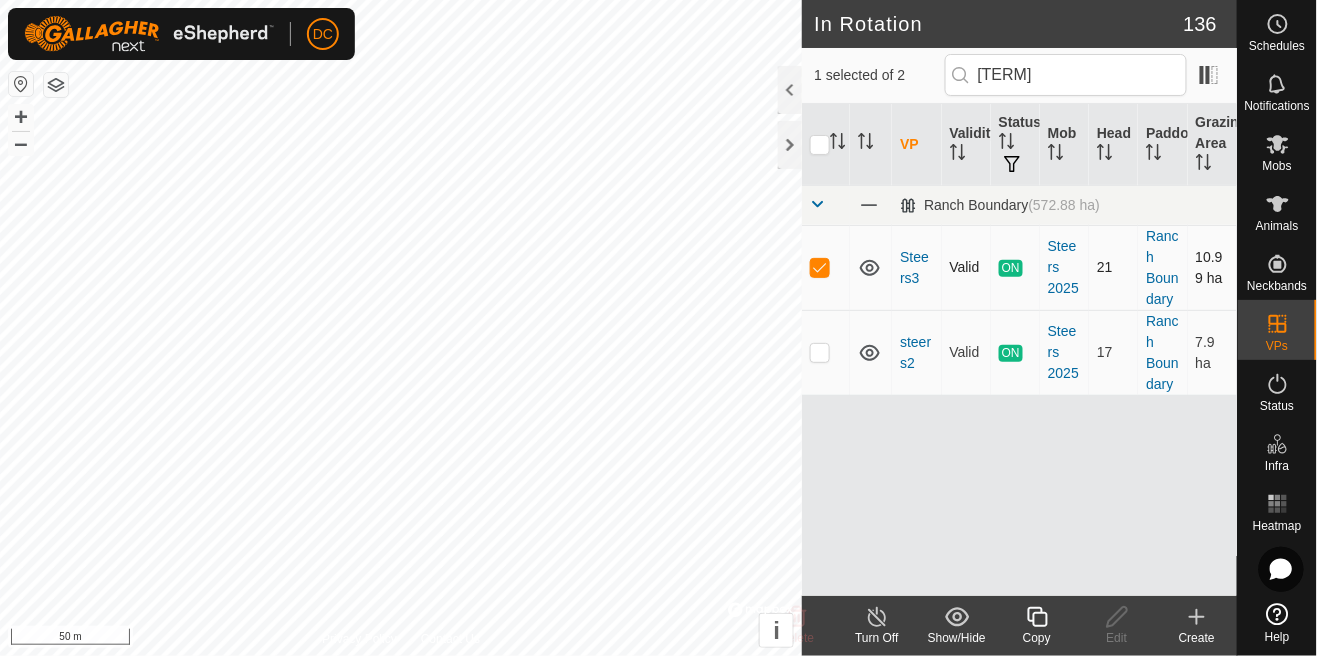 click at bounding box center [820, 267] 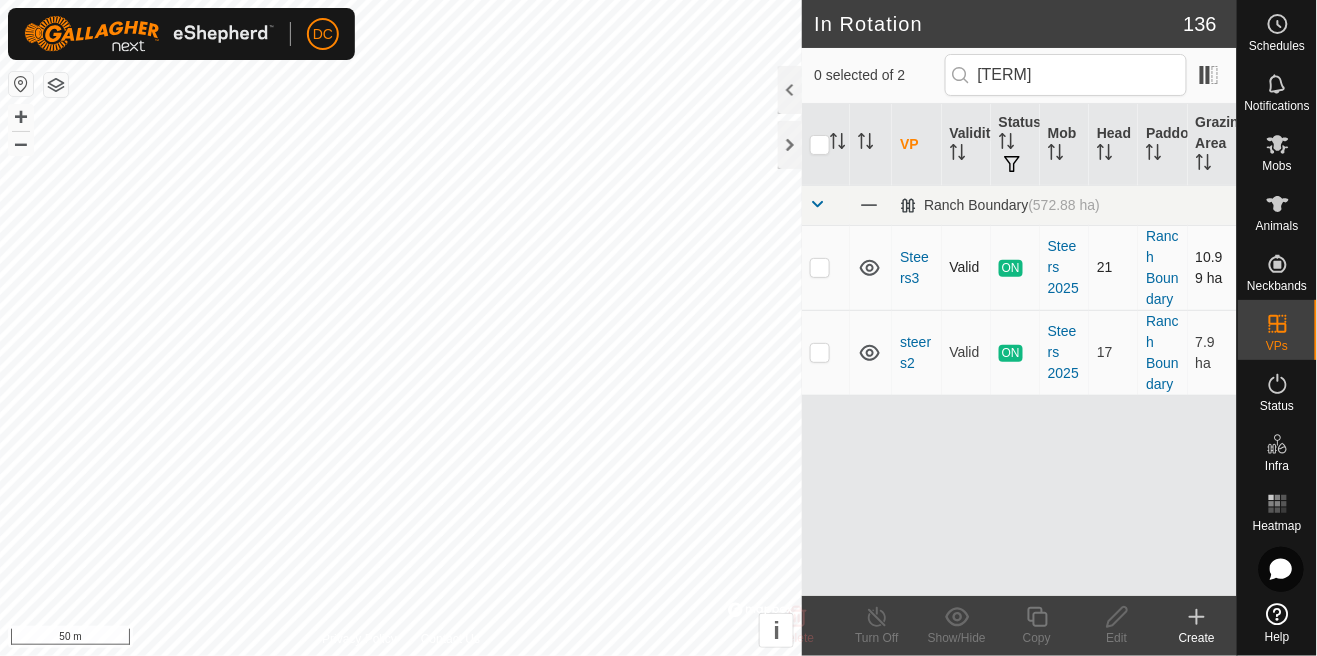 click at bounding box center [826, 267] 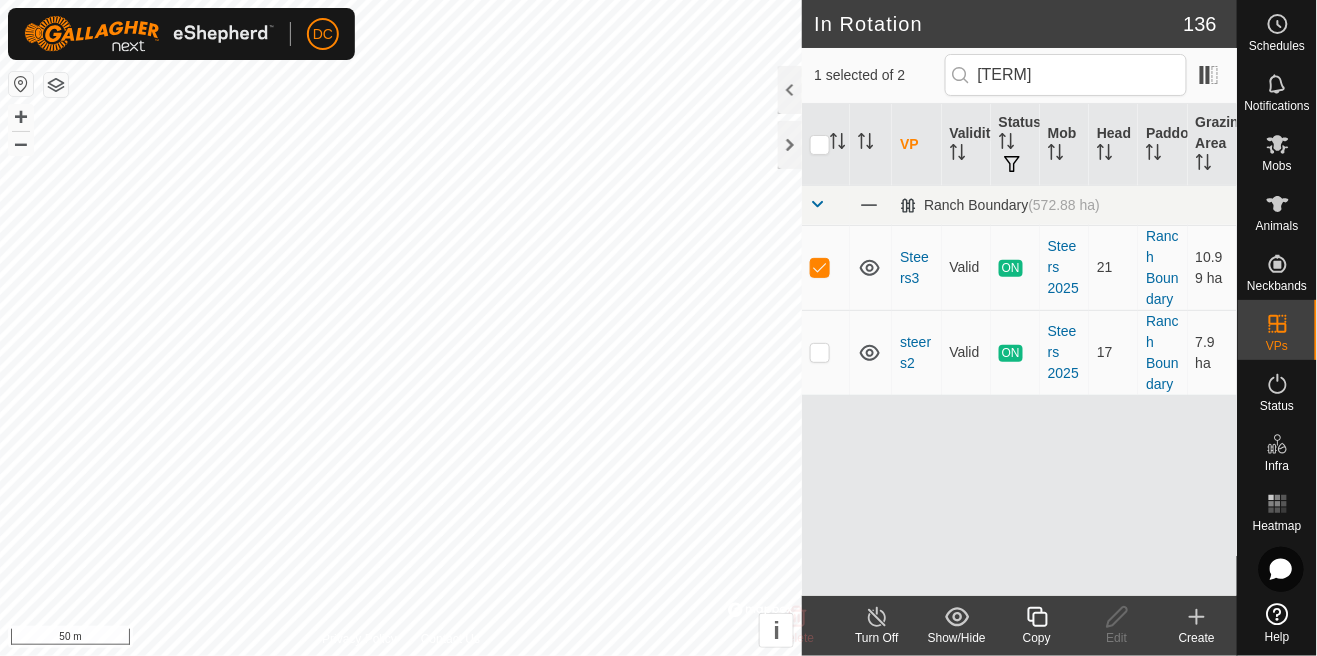click on "Copy" 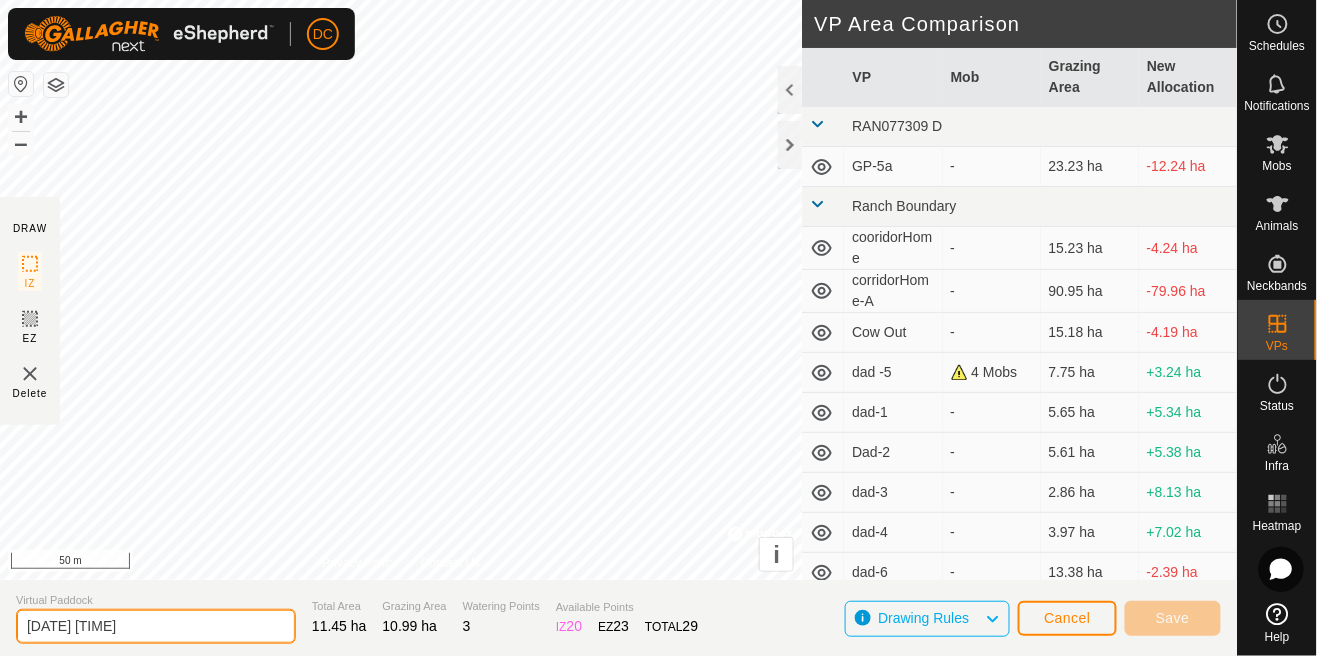 click on "2025-08-03 220721" 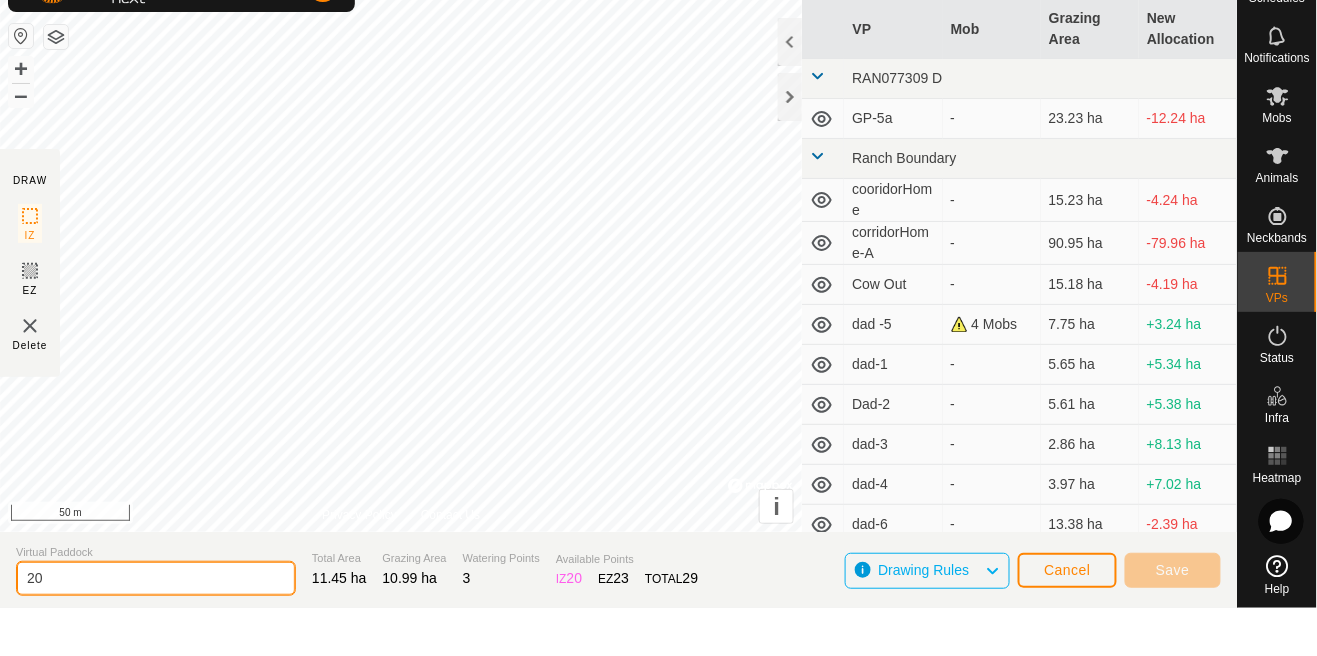 type on "2" 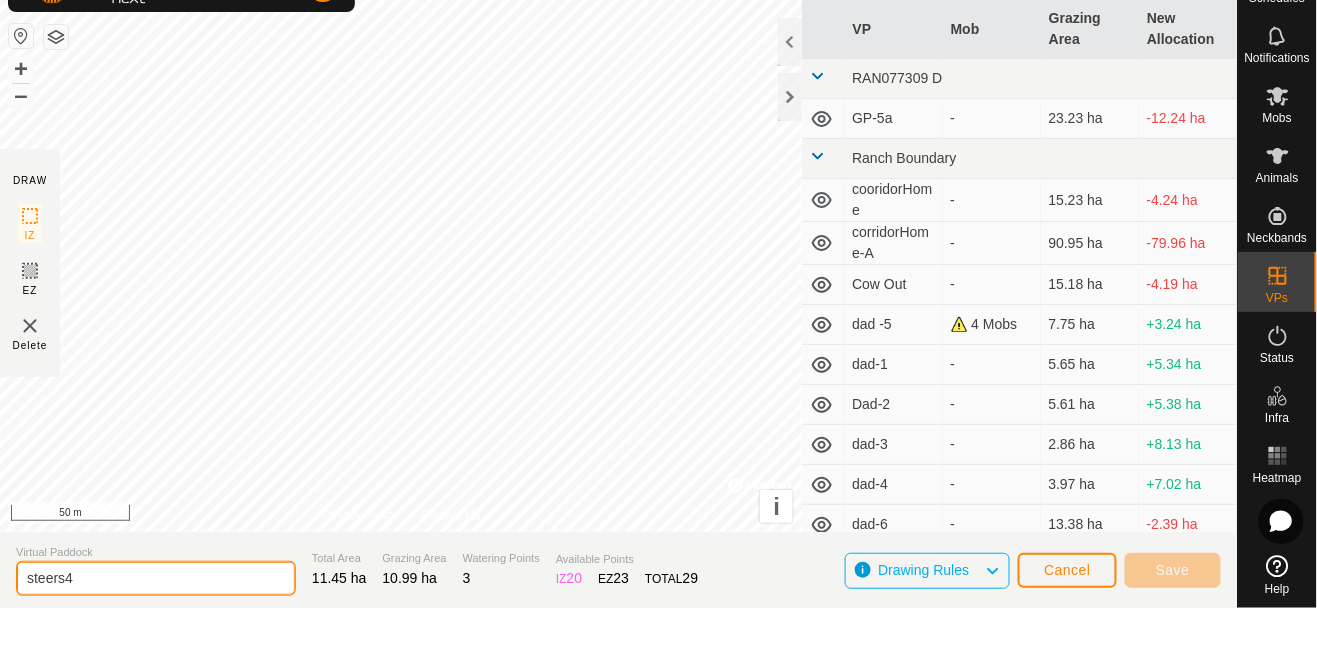 type on "steers4" 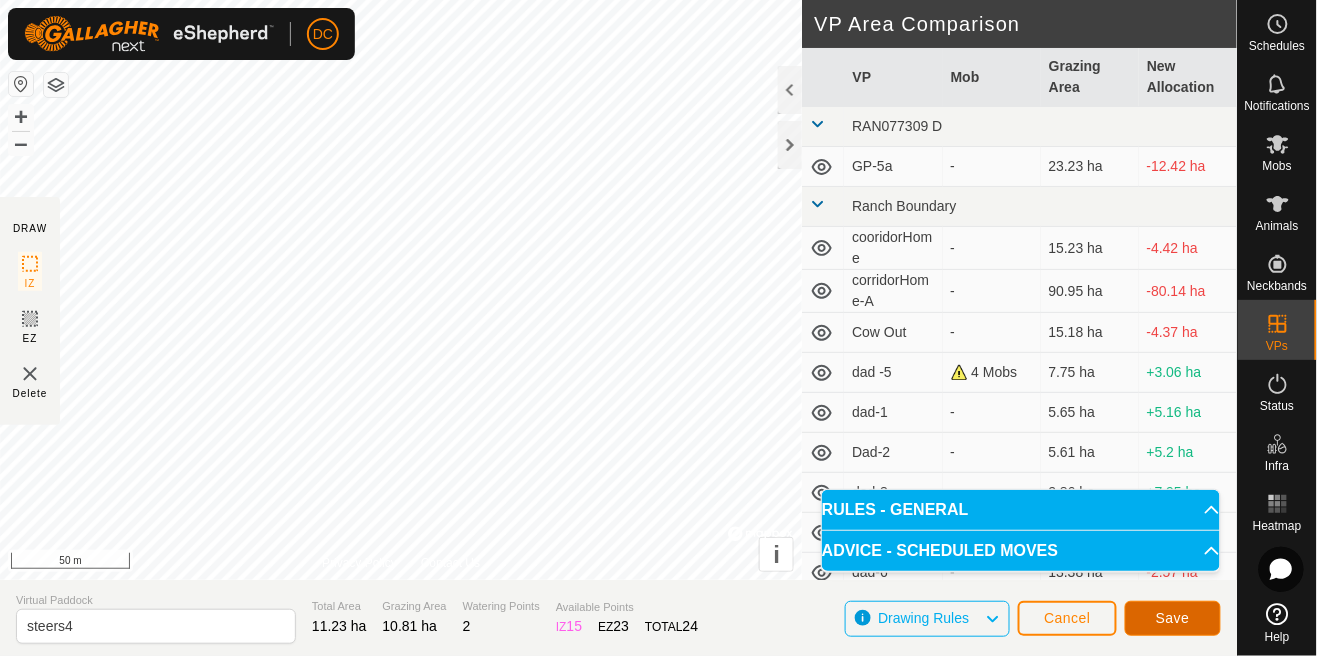 click on "Save" 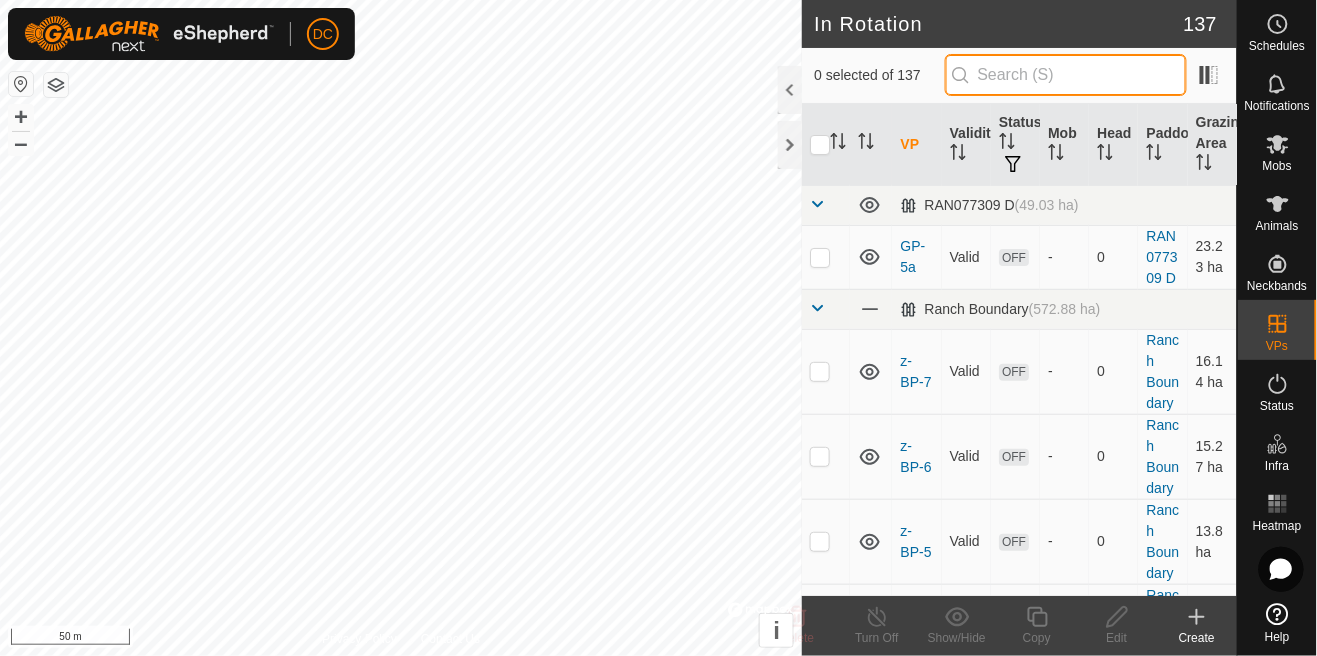 click at bounding box center [1066, 75] 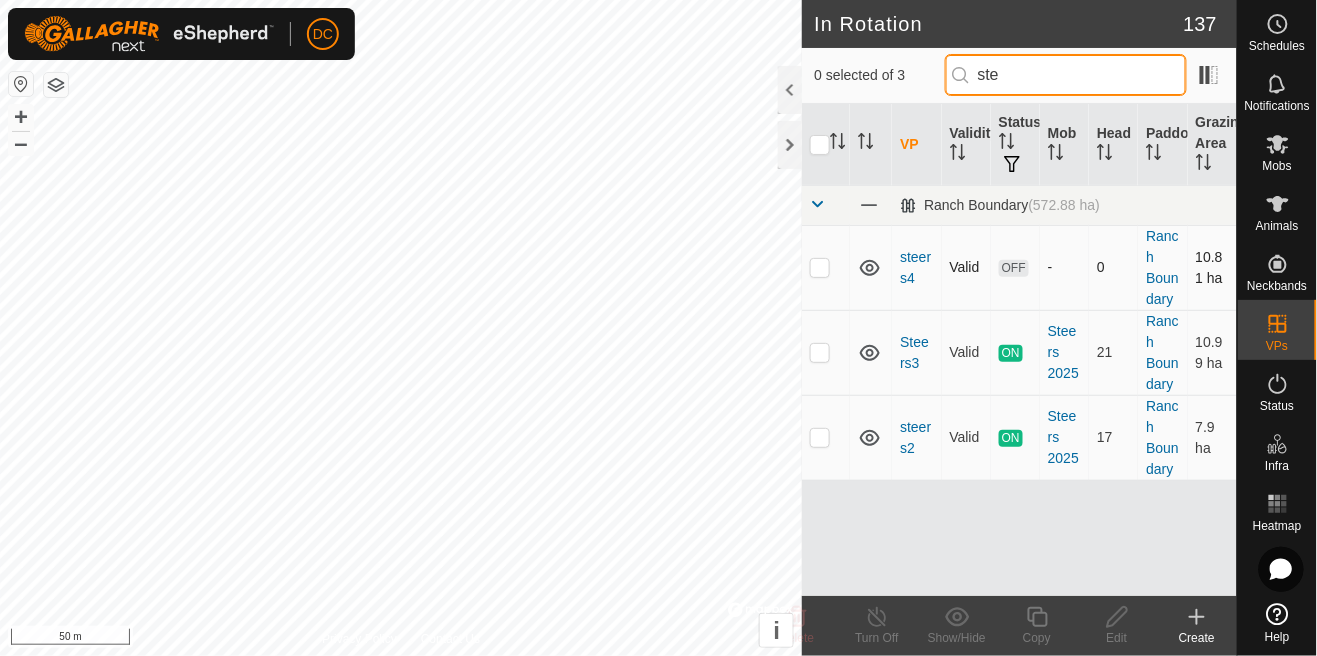 type on "ste" 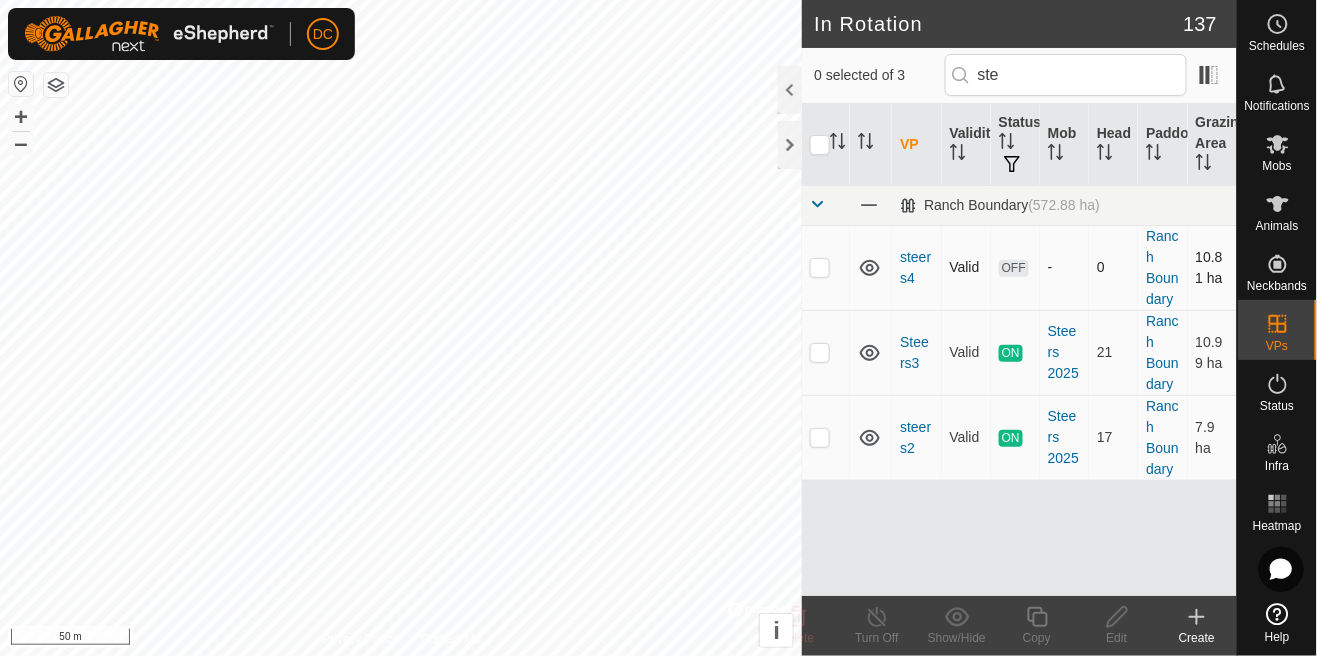 click at bounding box center (820, 267) 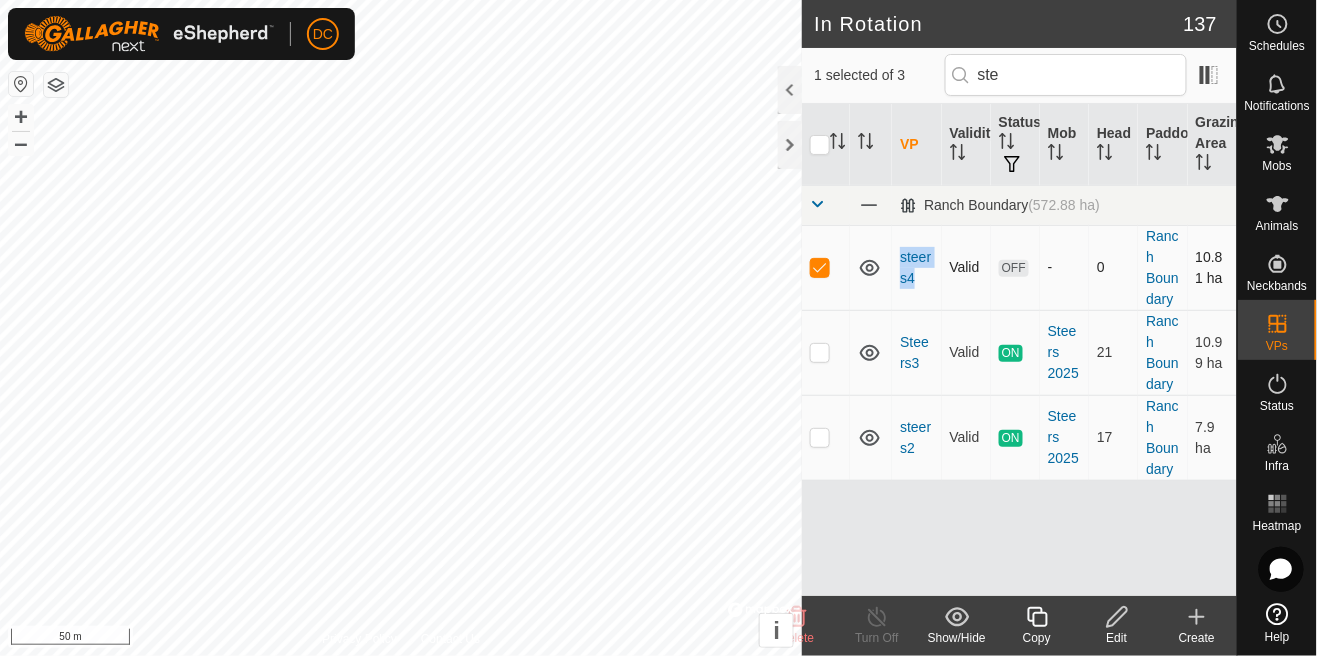 click at bounding box center [820, 267] 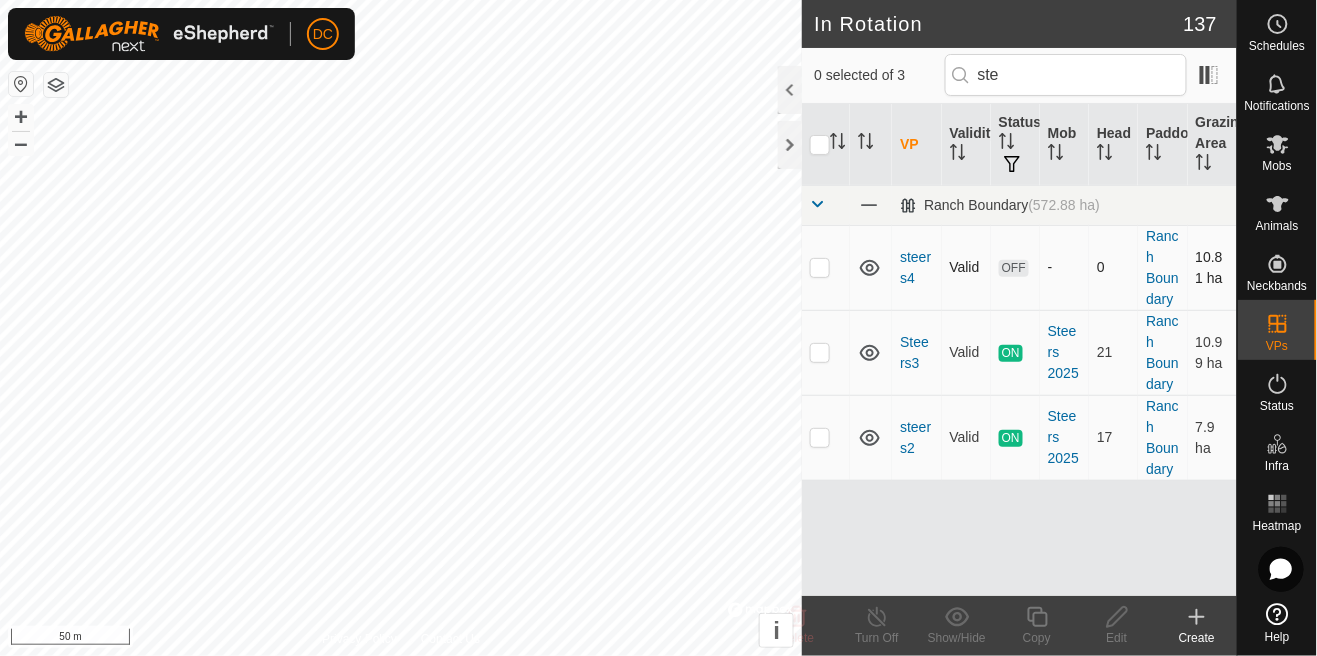 click at bounding box center (820, 267) 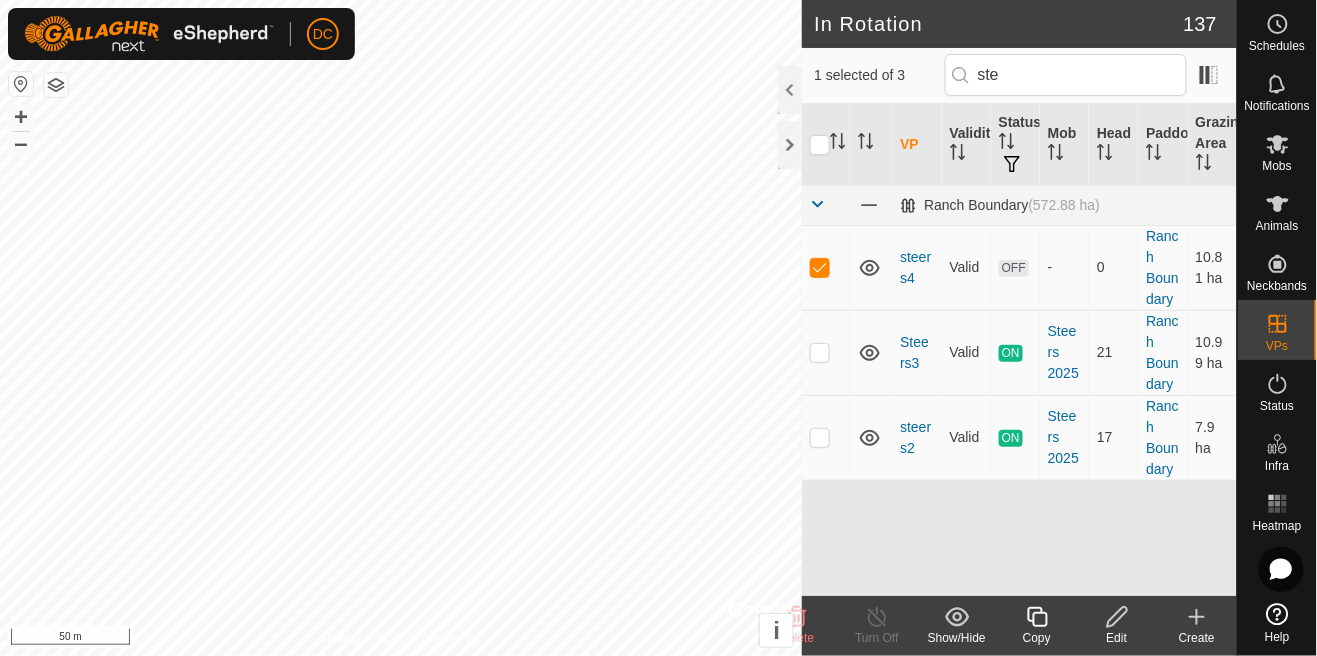 click 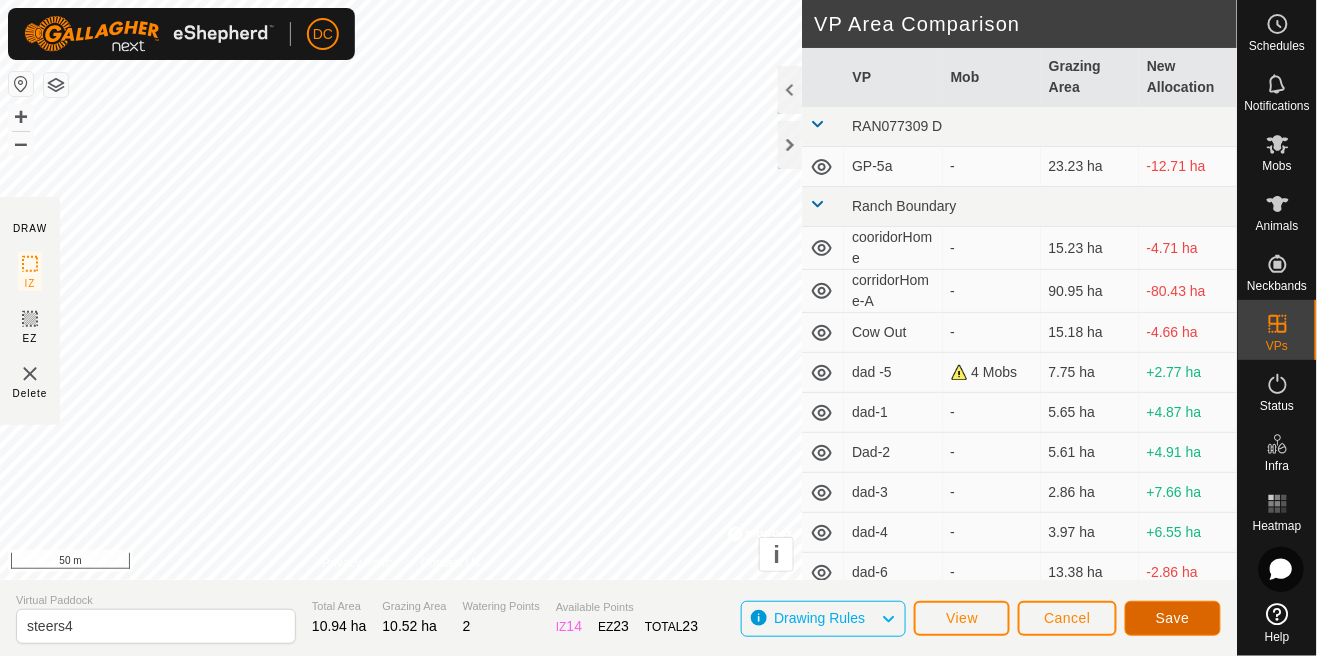 click on "Save" 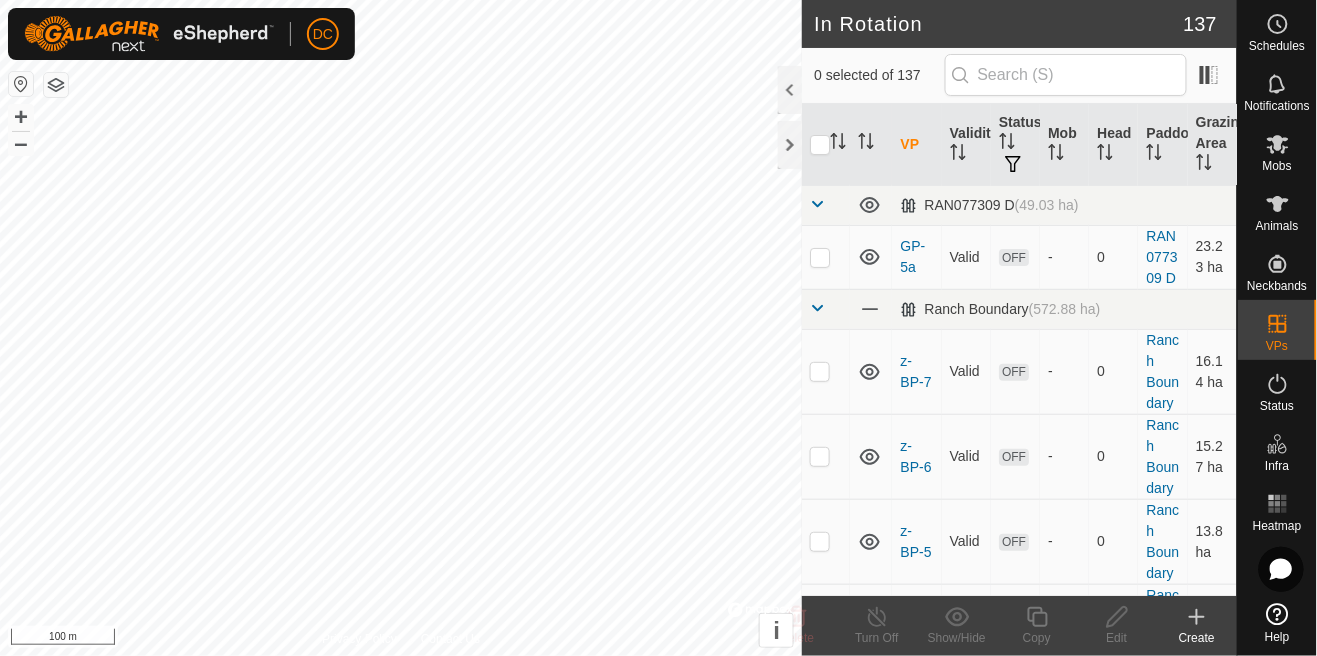 click at bounding box center [1278, 144] 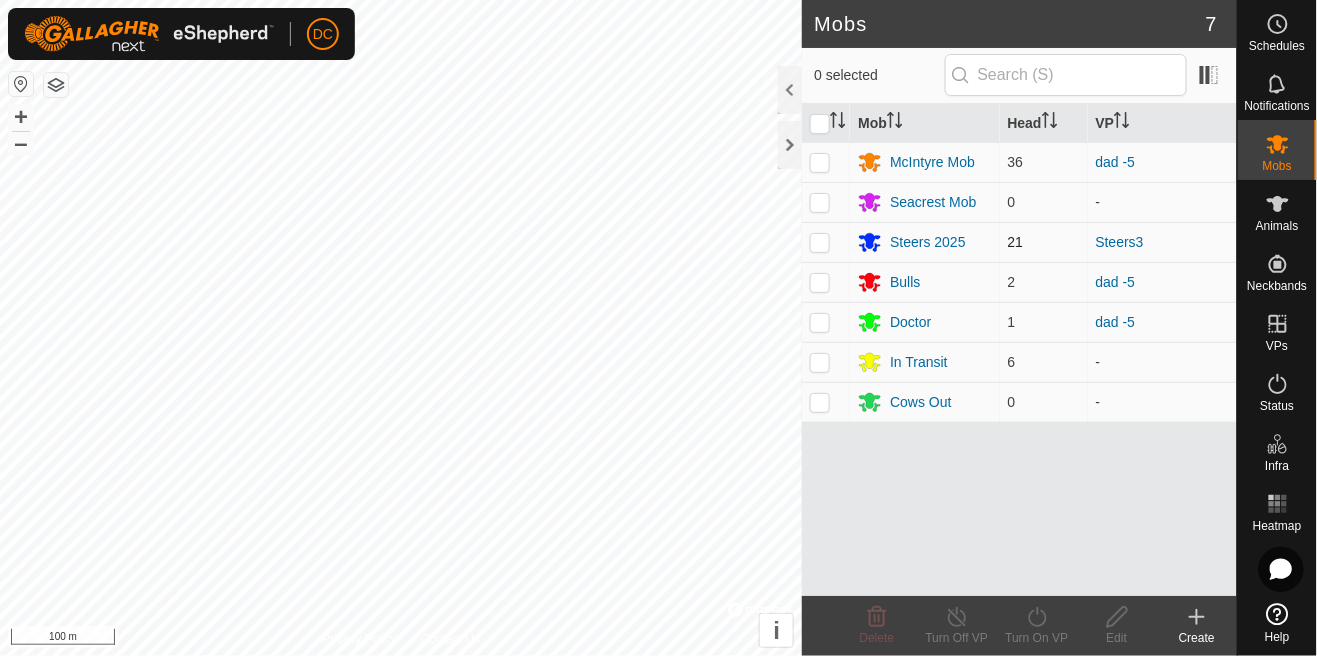 click at bounding box center (820, 242) 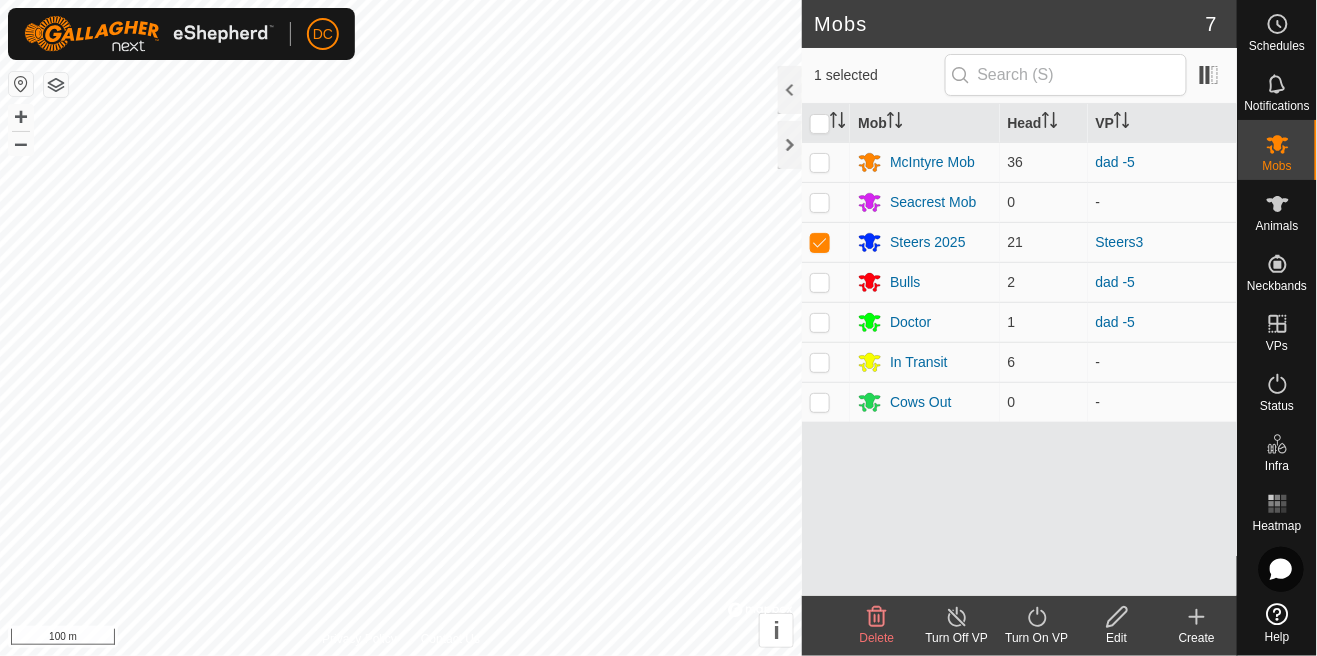 click 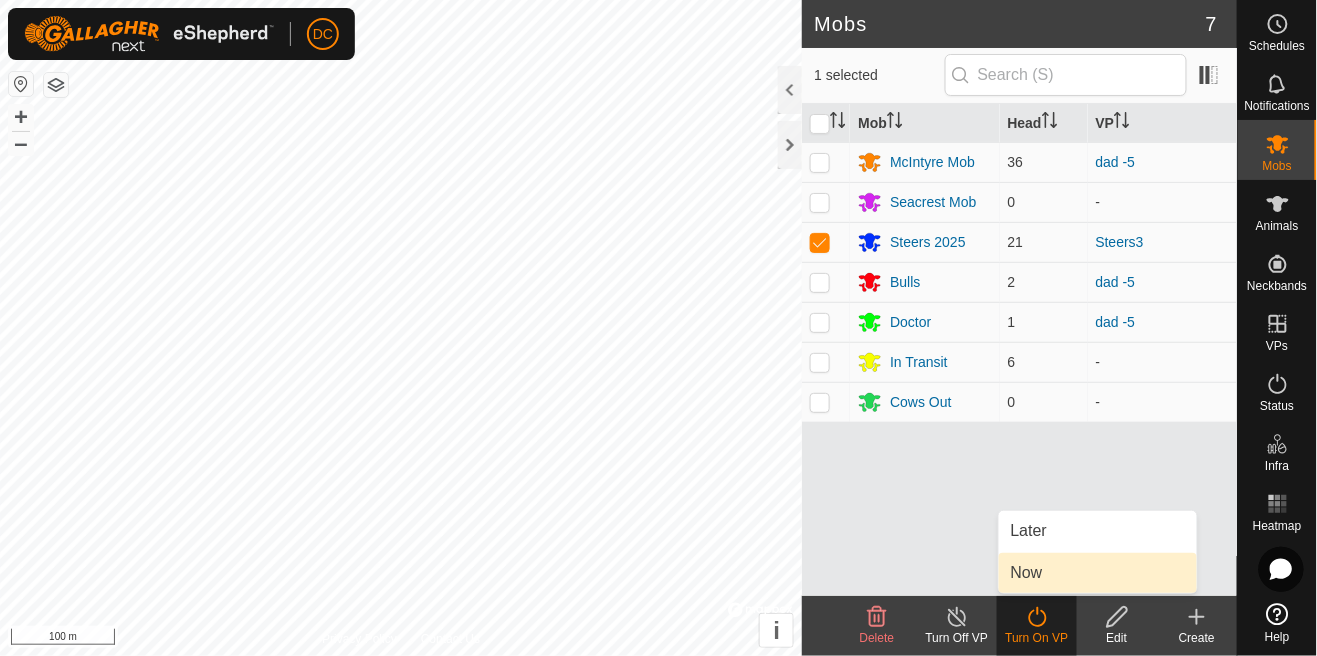 click on "Now" at bounding box center [1098, 573] 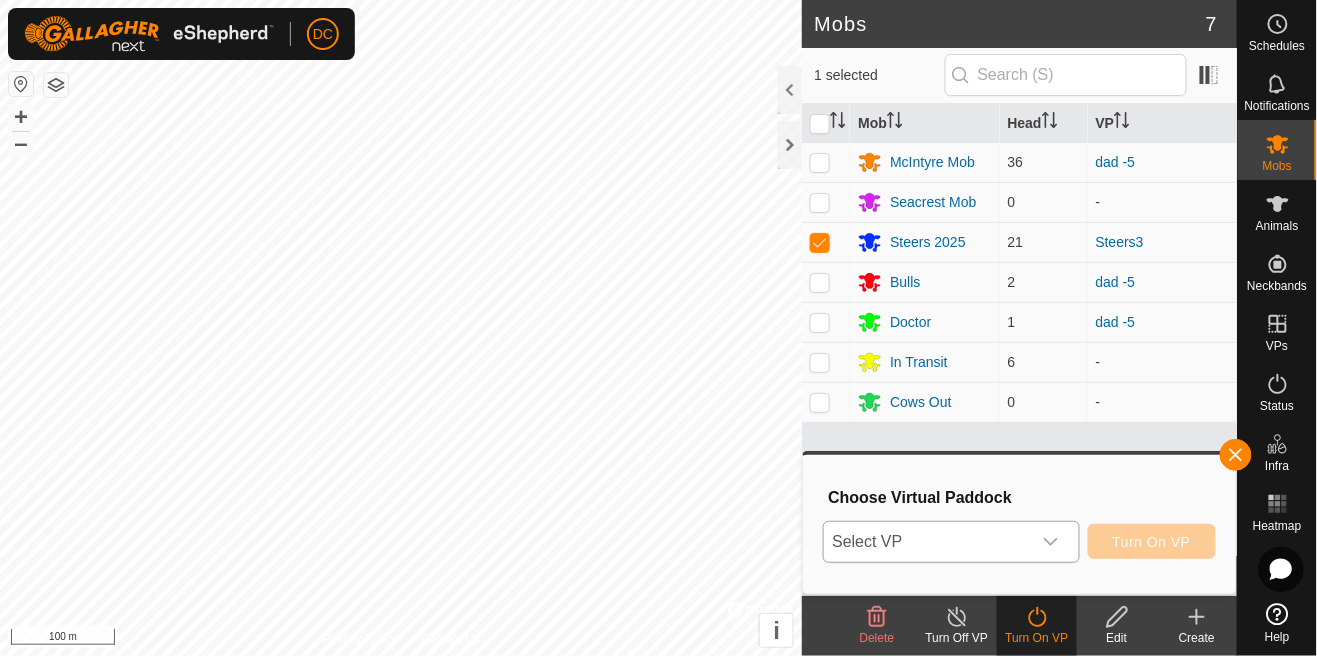 click 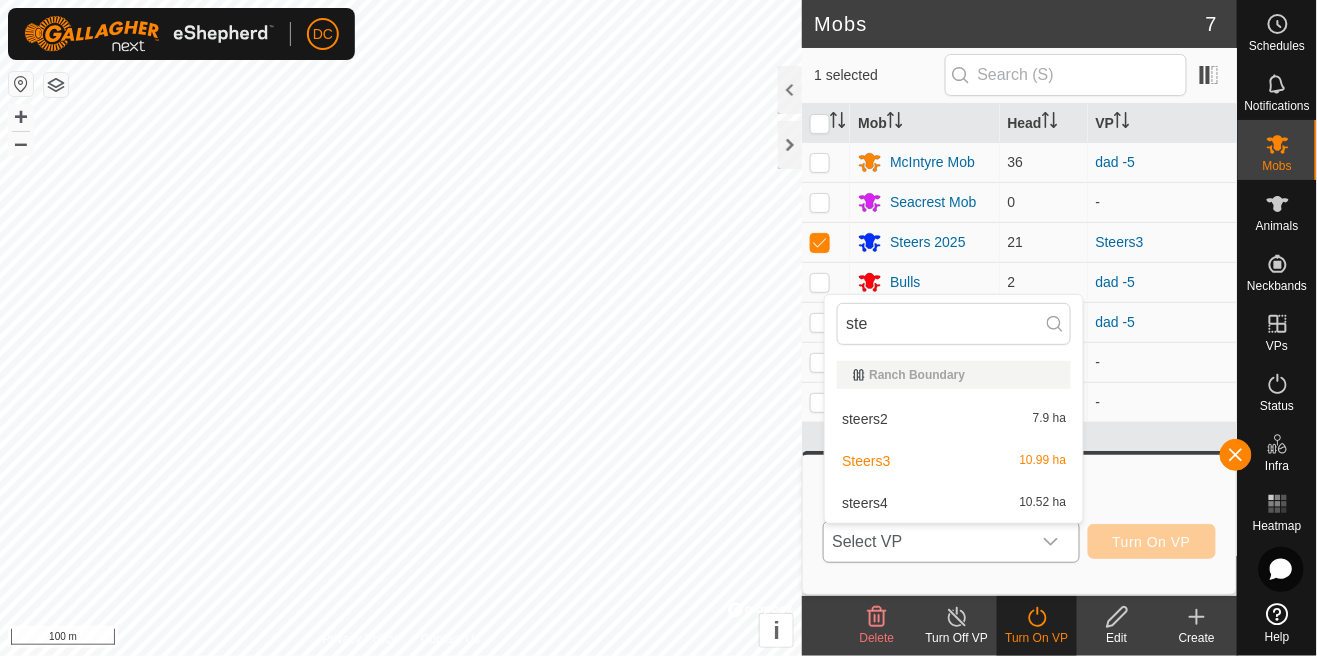 type on "ste" 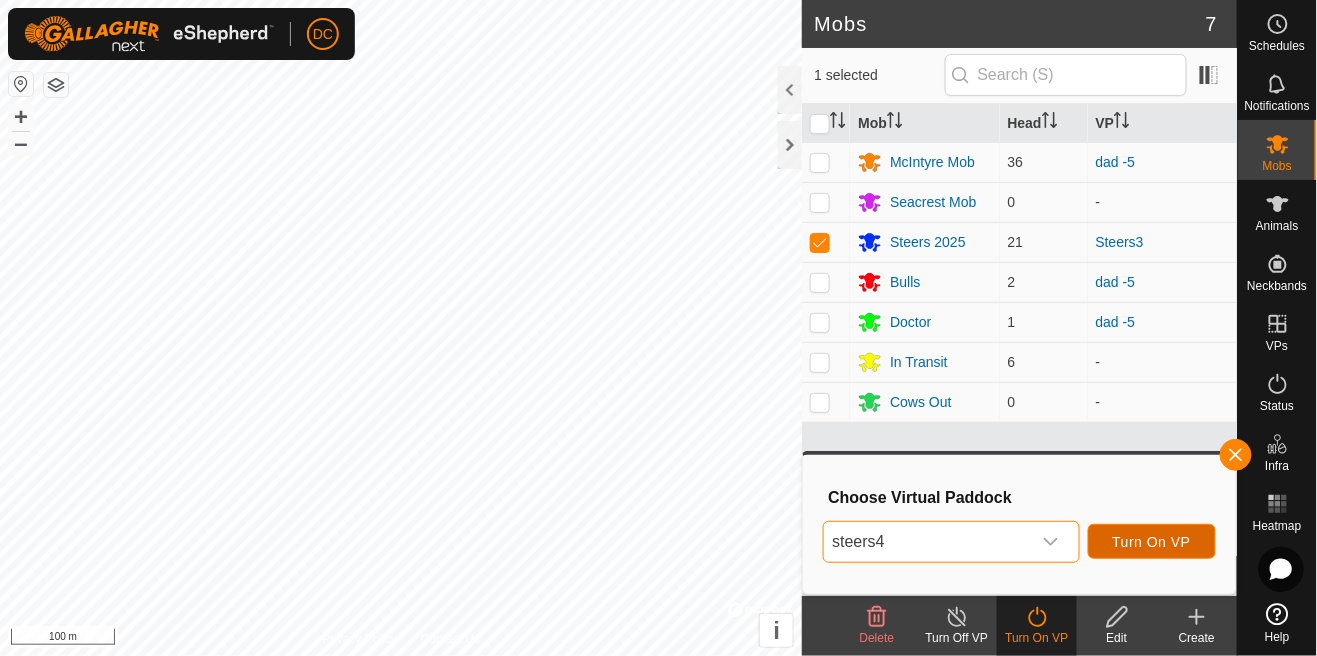 click on "Turn On VP" at bounding box center [1152, 541] 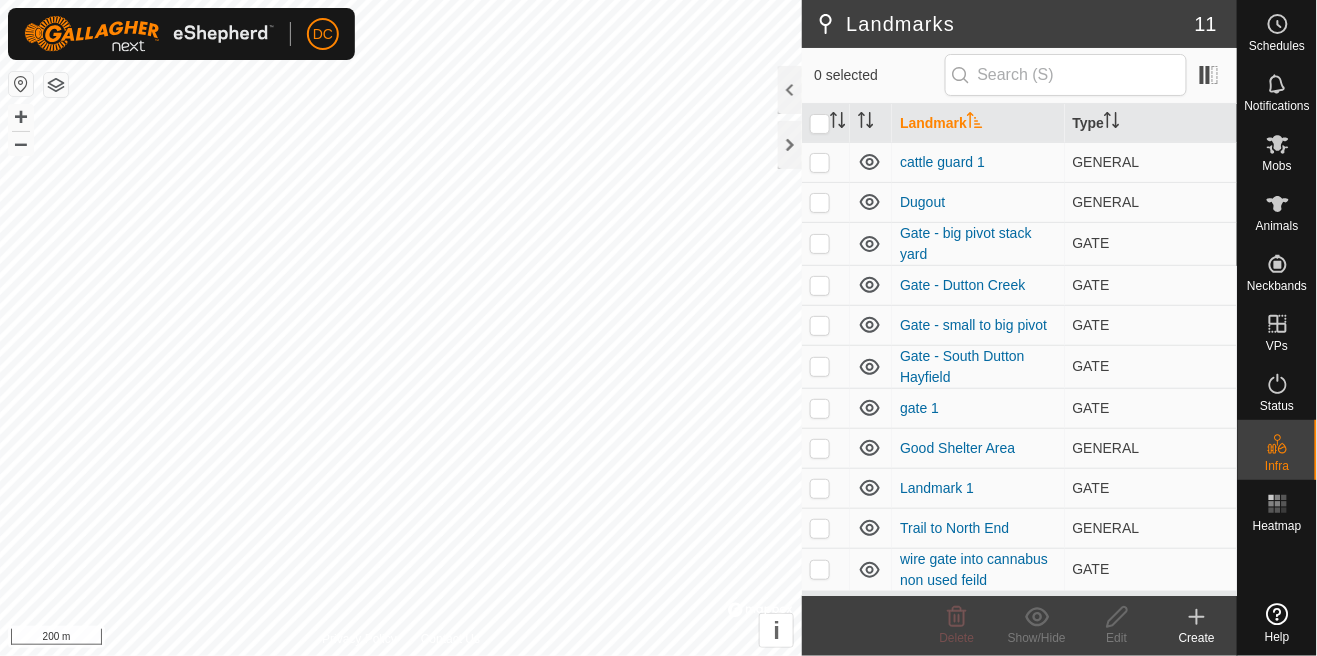 scroll, scrollTop: 0, scrollLeft: 0, axis: both 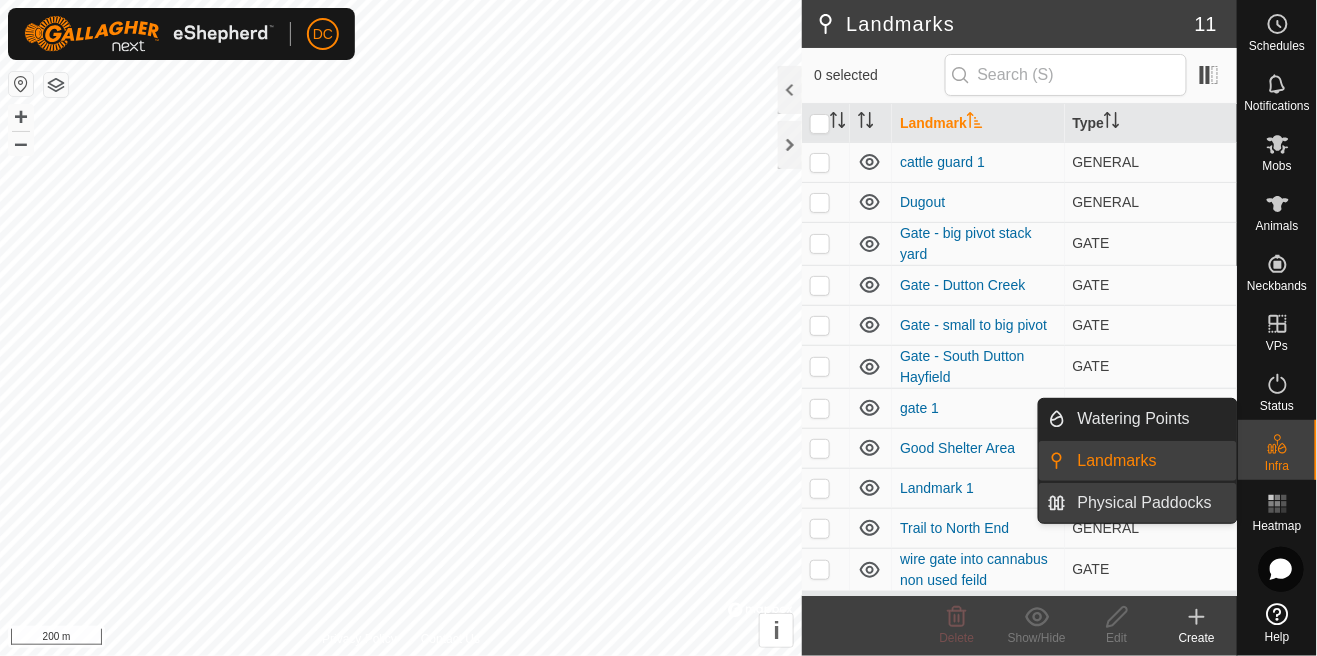 click on "Physical Paddocks" at bounding box center (1151, 503) 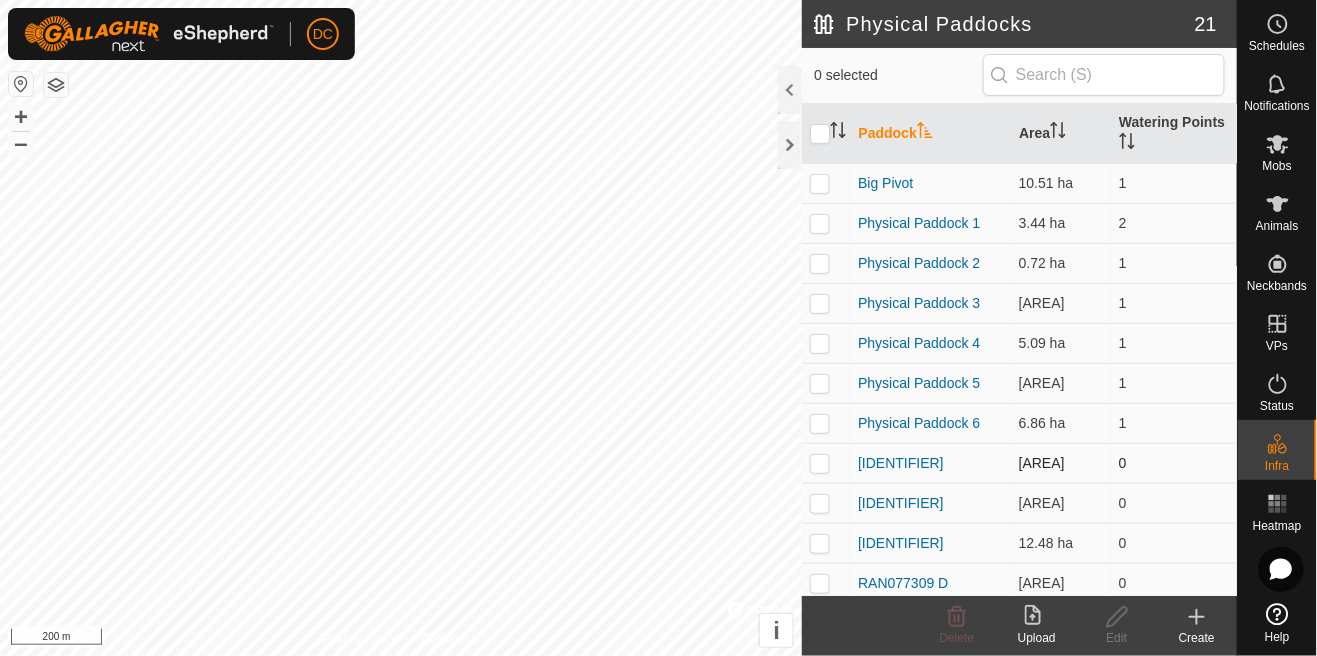click at bounding box center [820, 463] 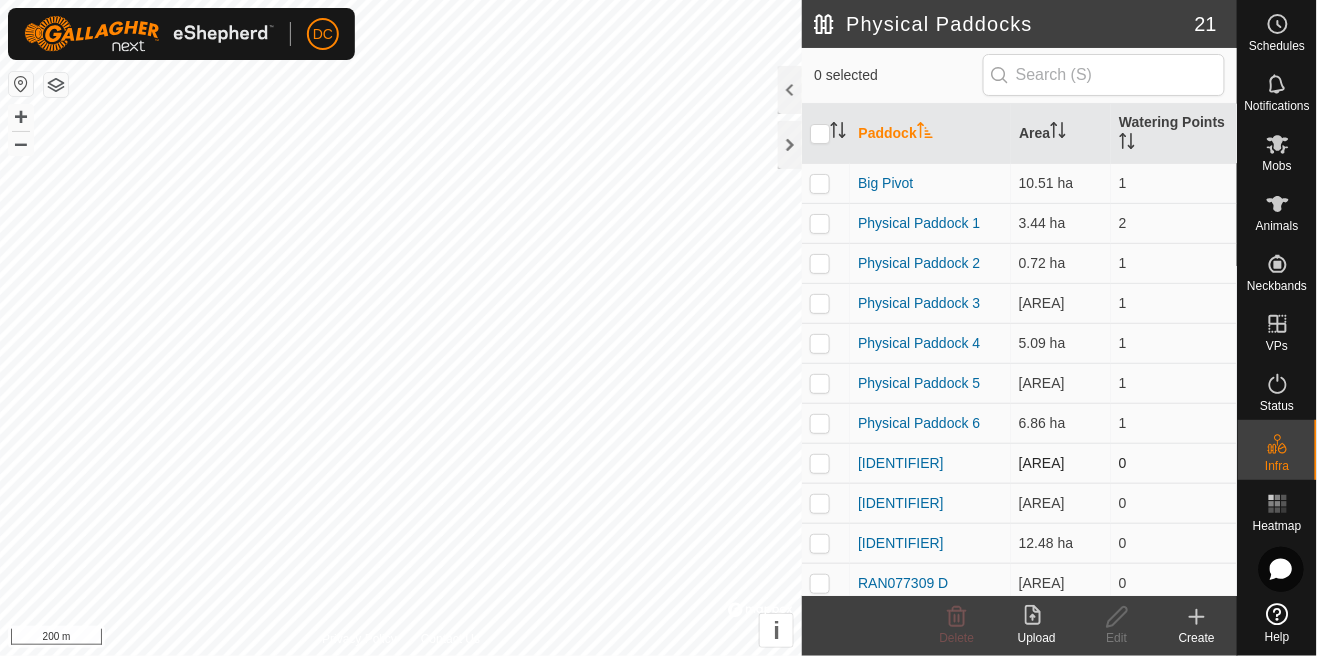 checkbox on "true" 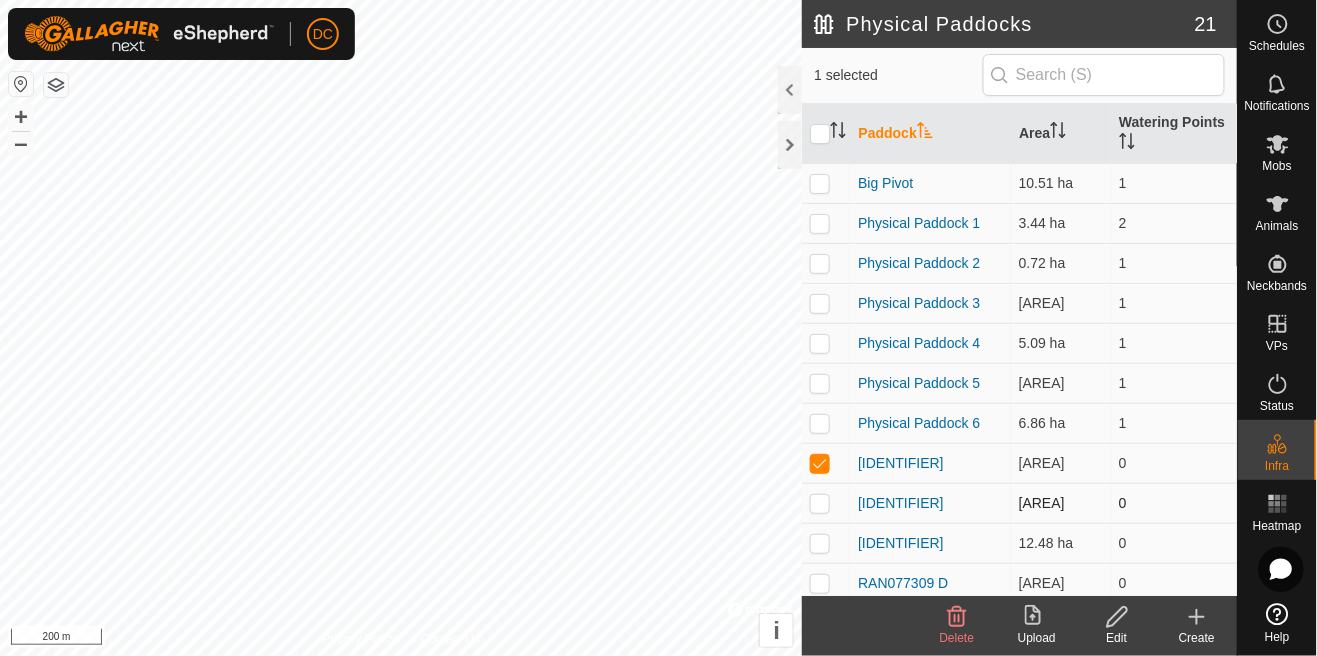 click at bounding box center (820, 503) 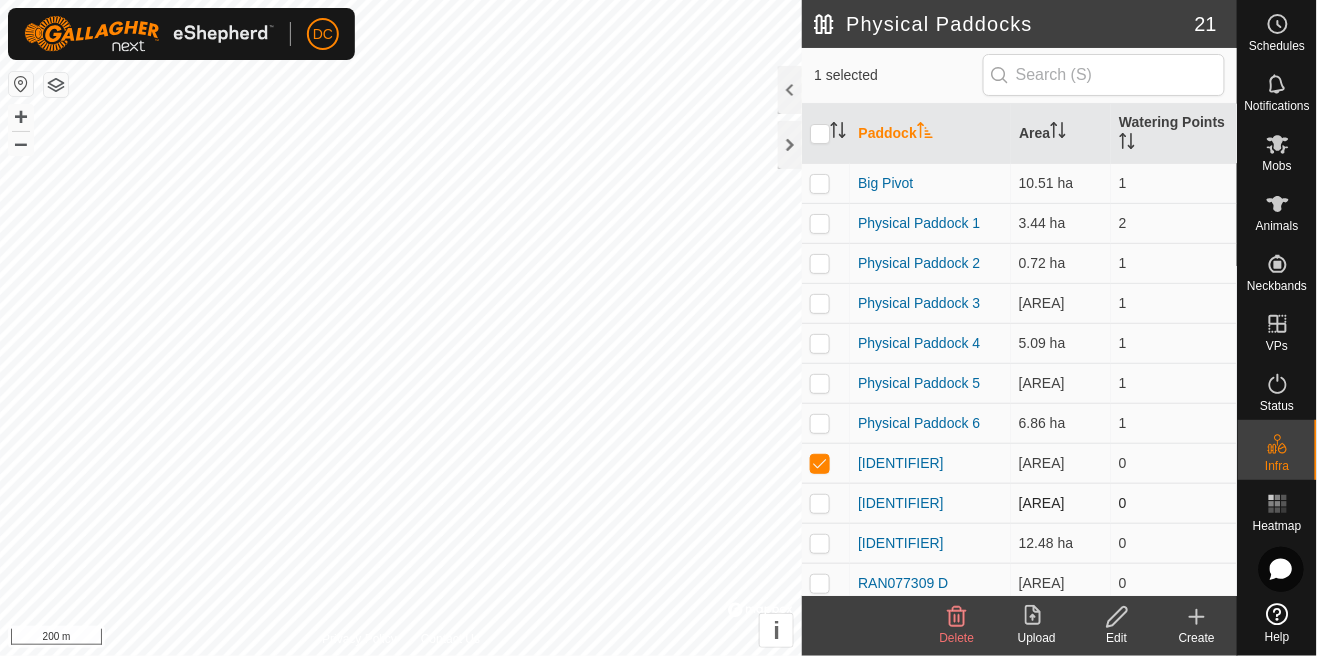 checkbox on "true" 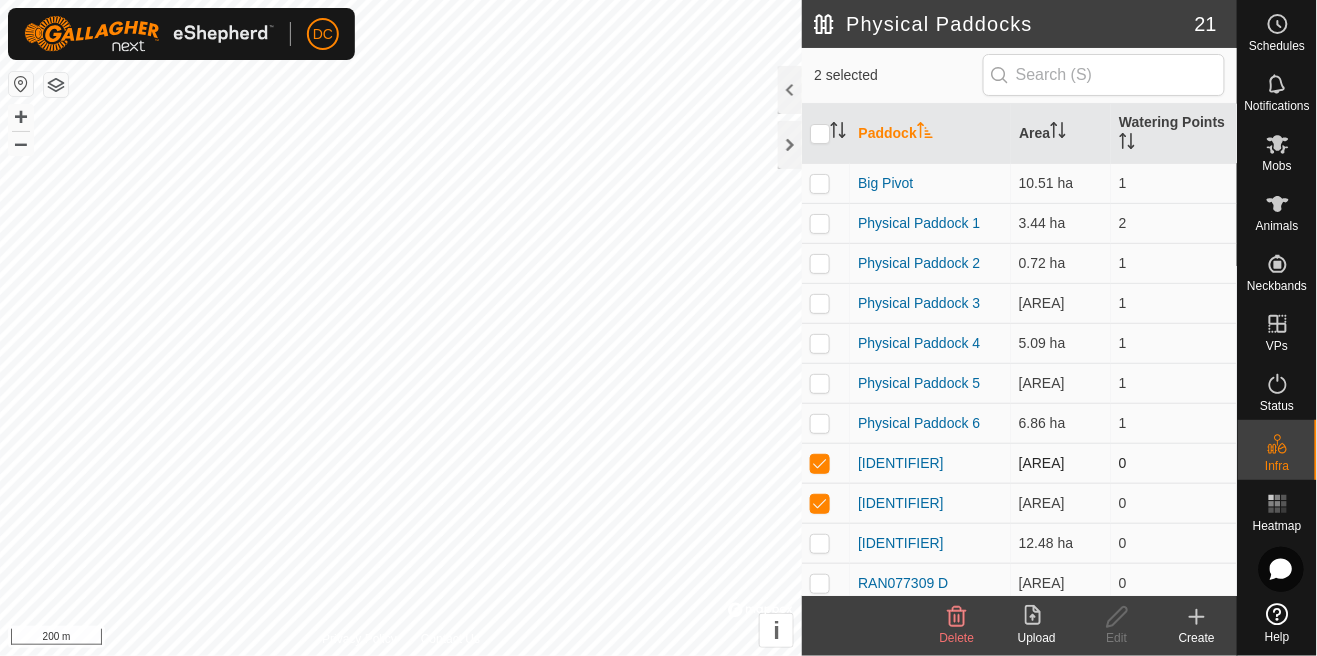 click at bounding box center [820, 463] 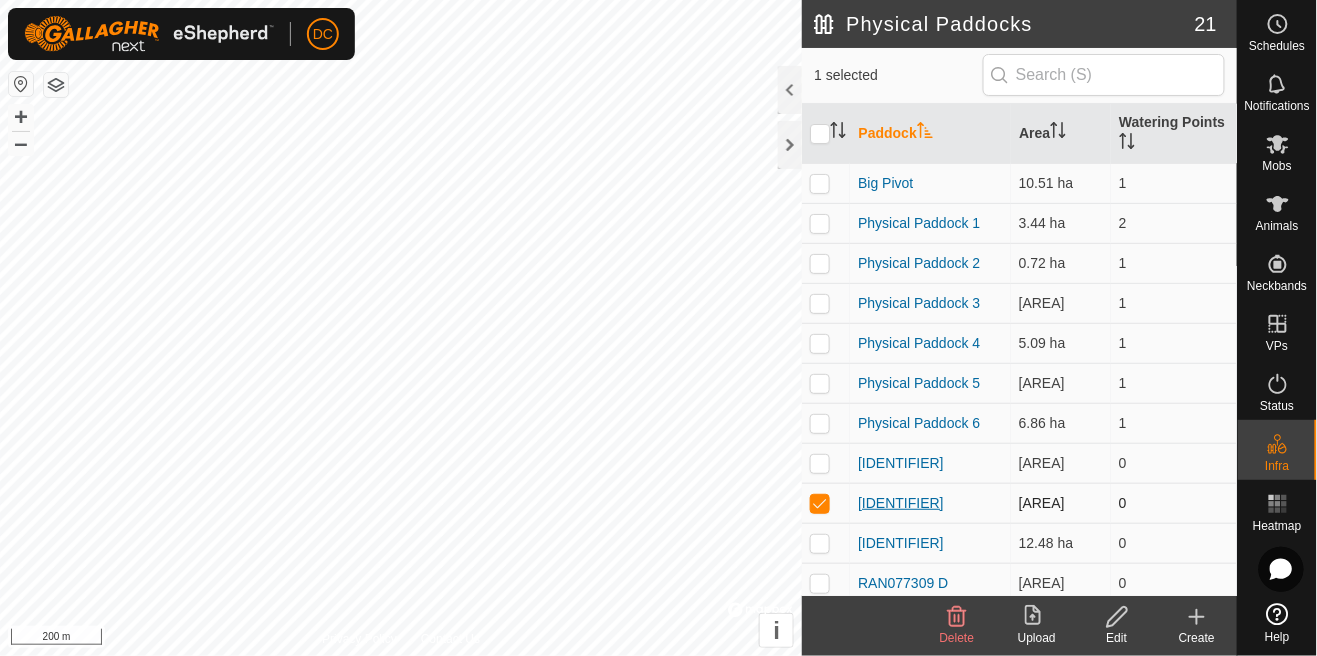 click on "RAN077309 B" at bounding box center [901, 503] 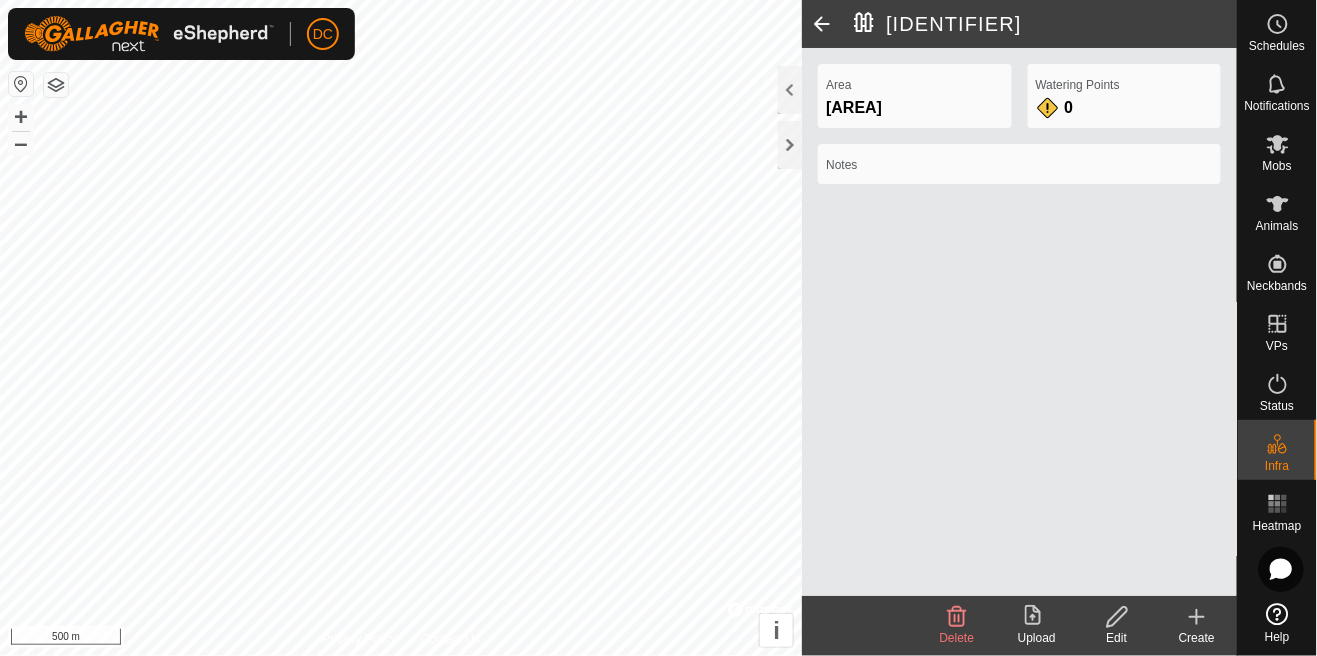 click 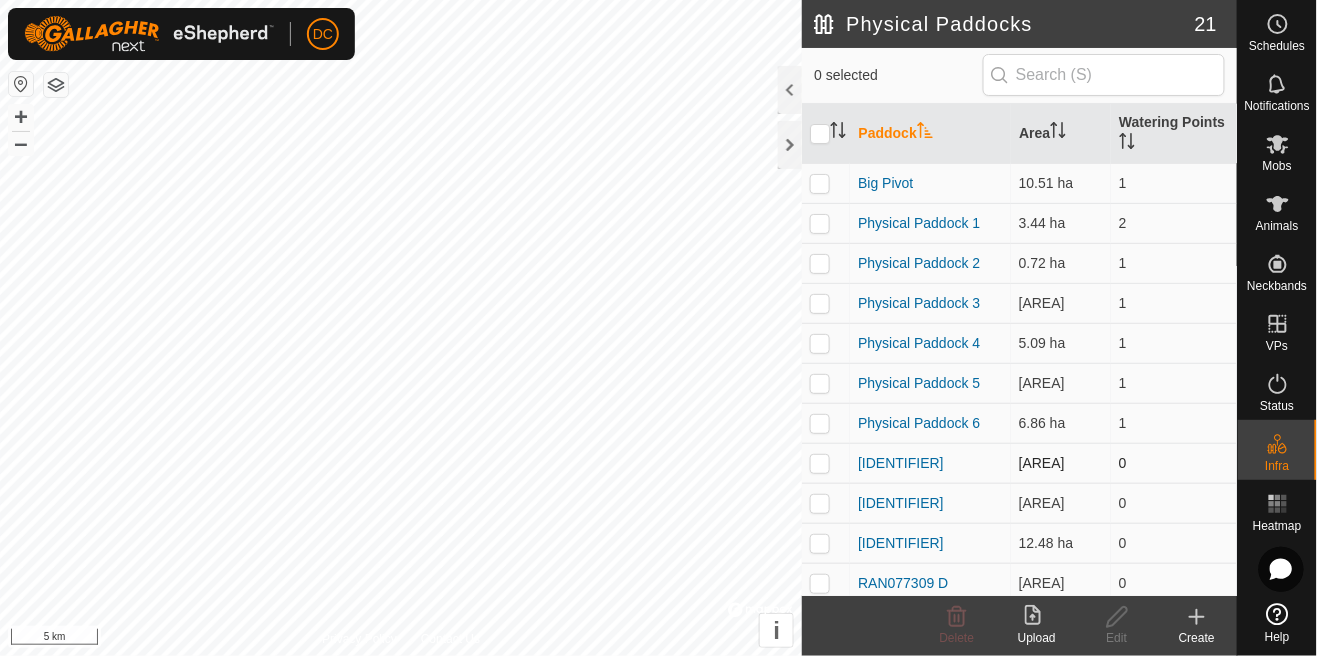 click at bounding box center [820, 463] 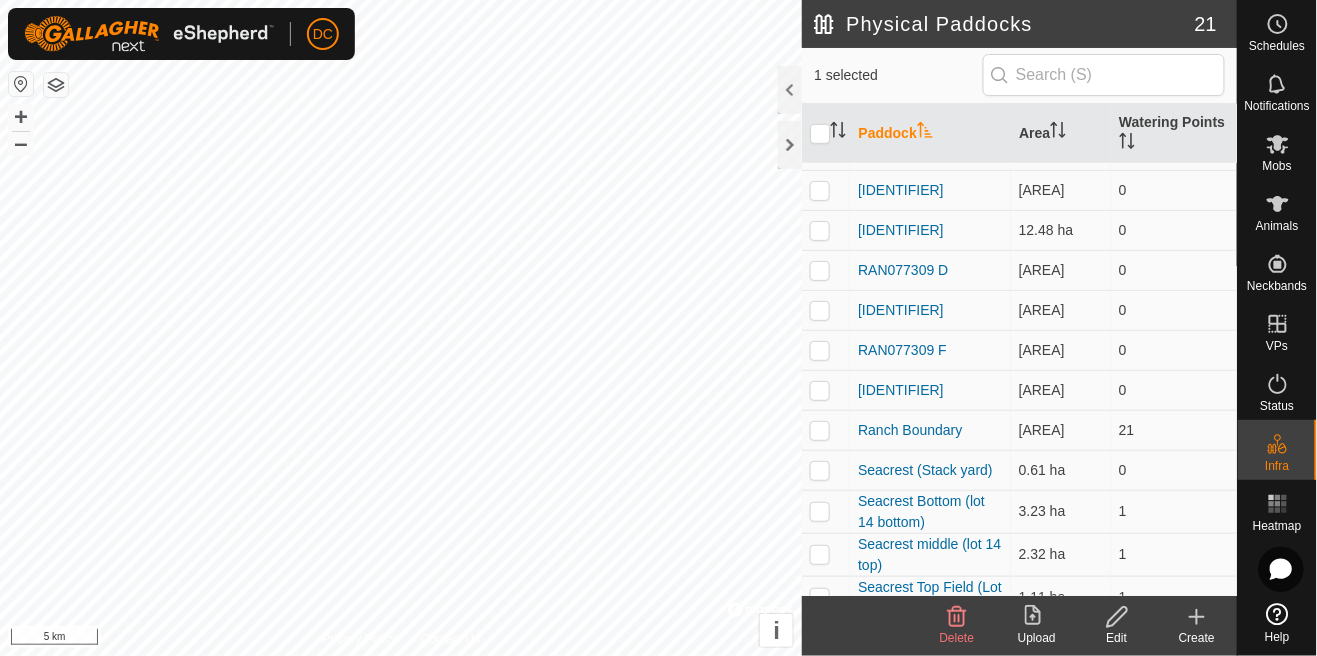 scroll, scrollTop: 314, scrollLeft: 0, axis: vertical 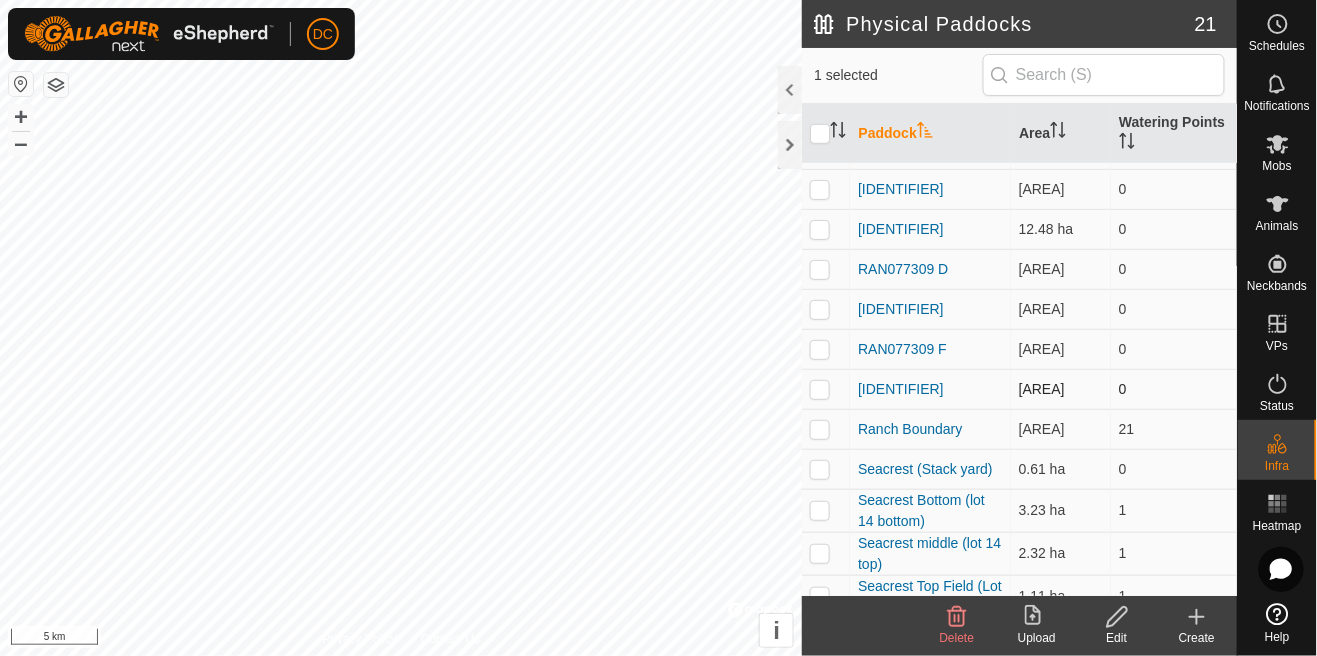 click at bounding box center (820, 389) 